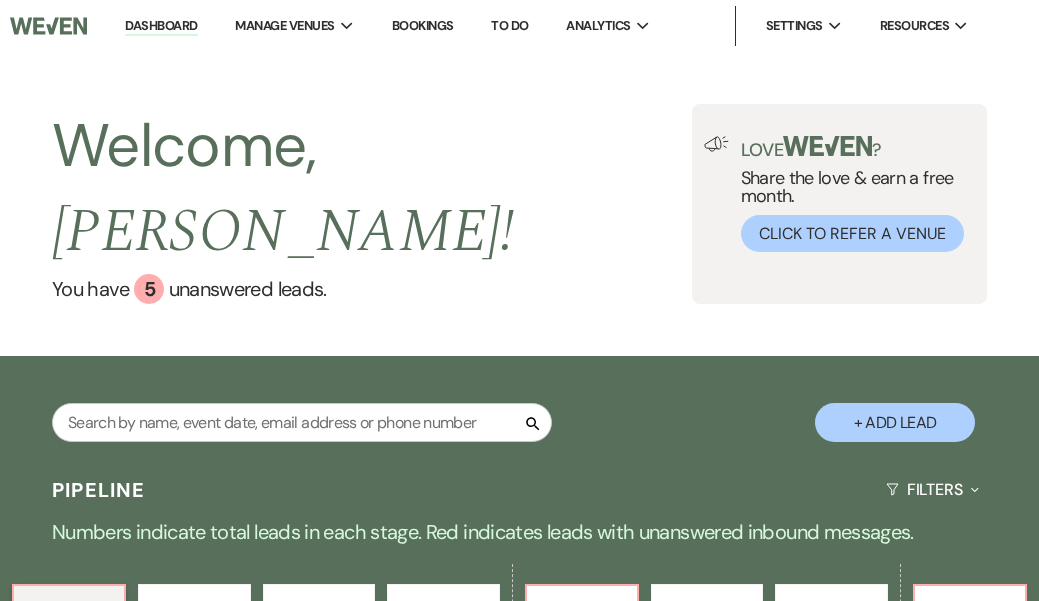 scroll, scrollTop: 0, scrollLeft: 0, axis: both 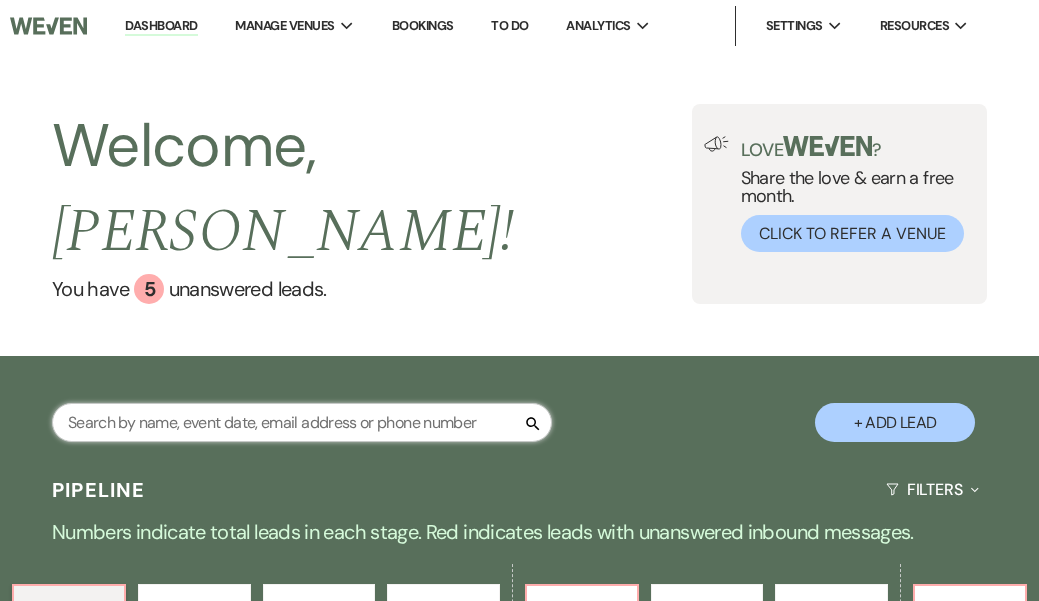 click at bounding box center (302, 422) 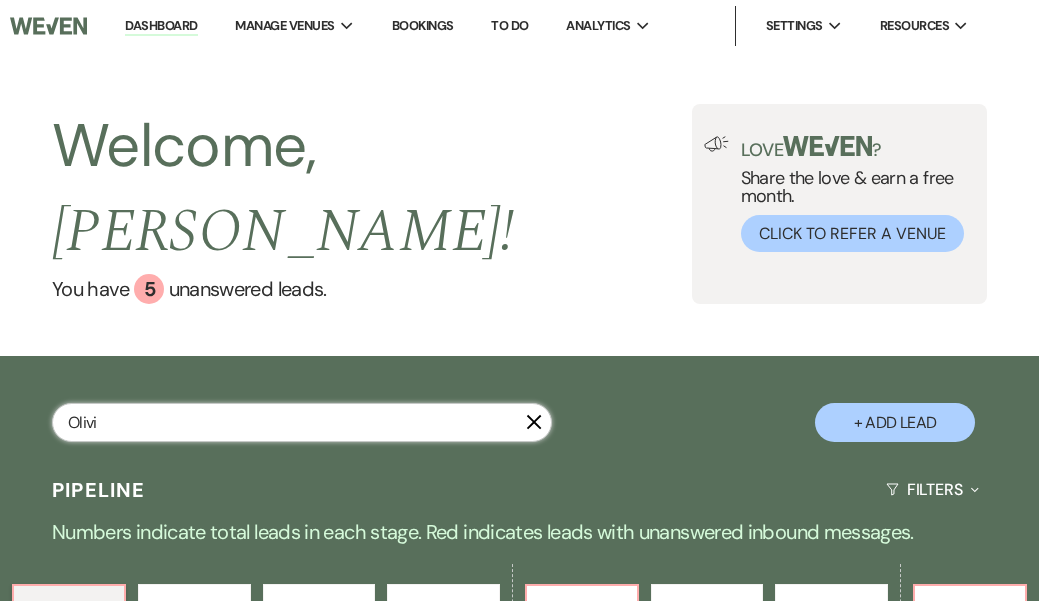 type on "[PERSON_NAME]" 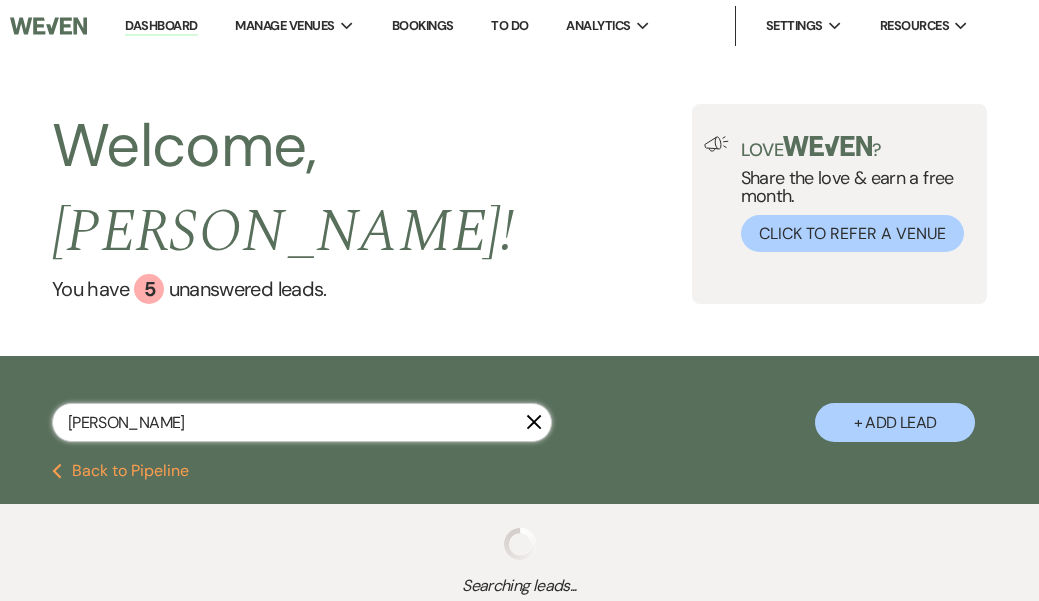 select on "6" 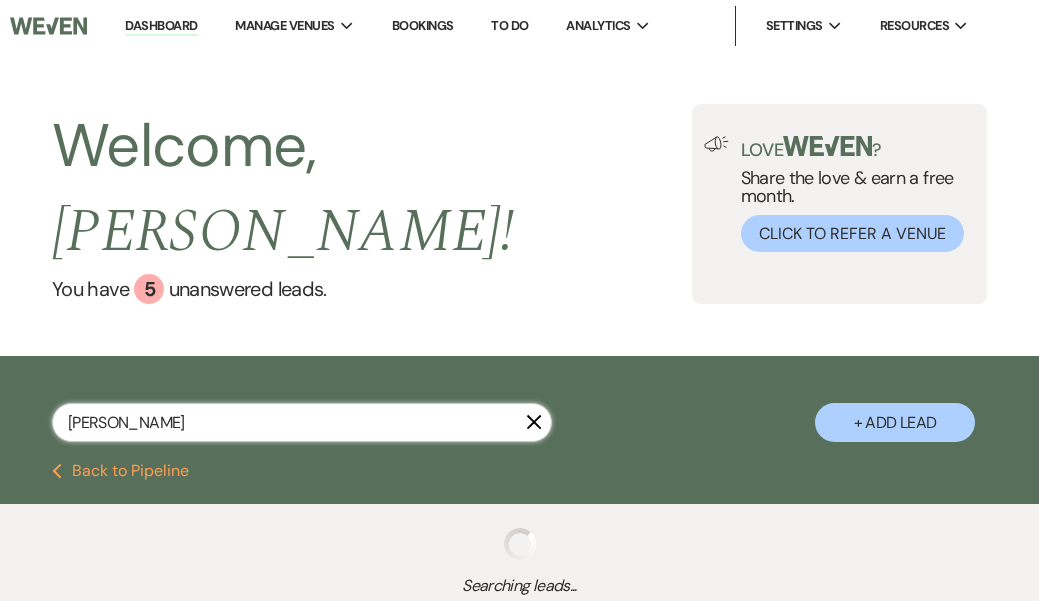 select on "2" 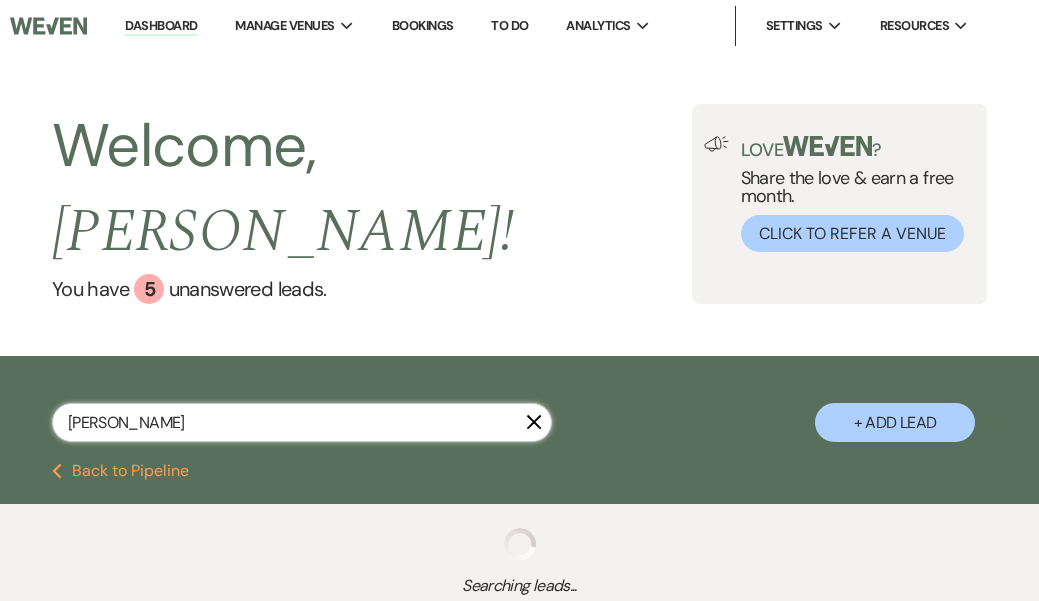 select on "8" 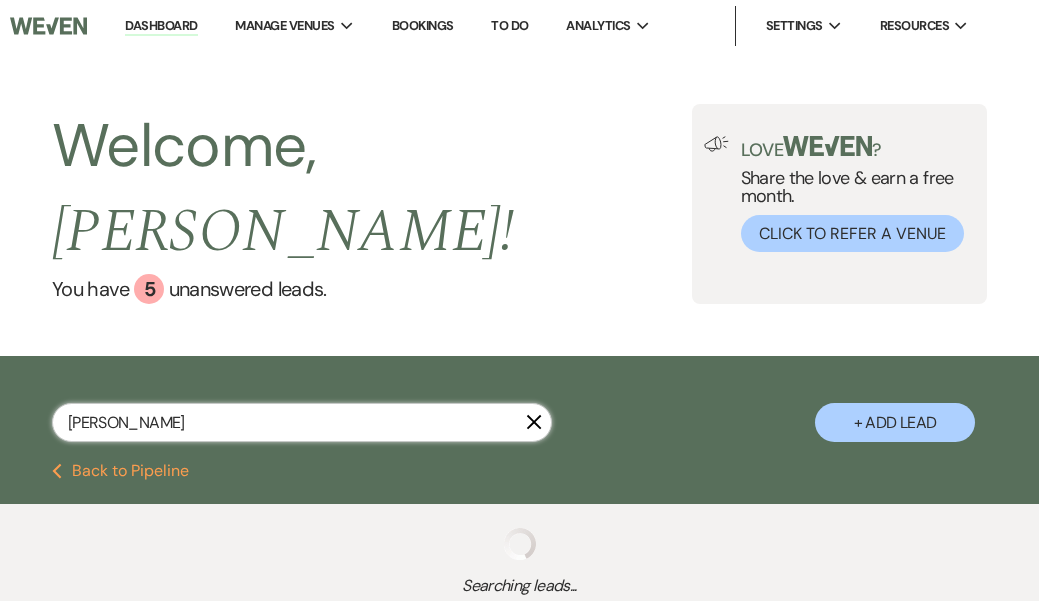 select on "8" 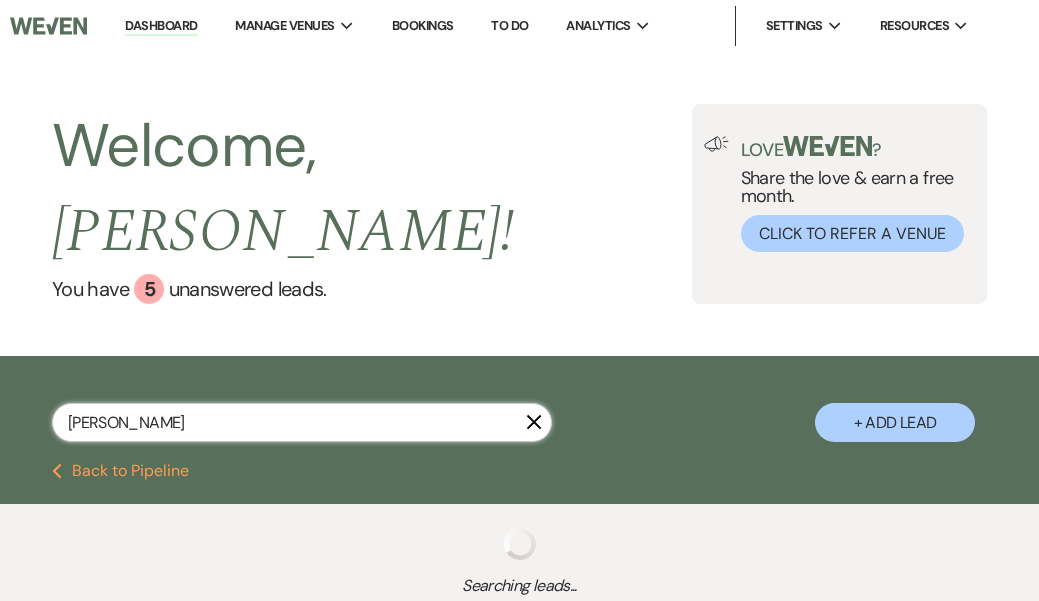 select on "8" 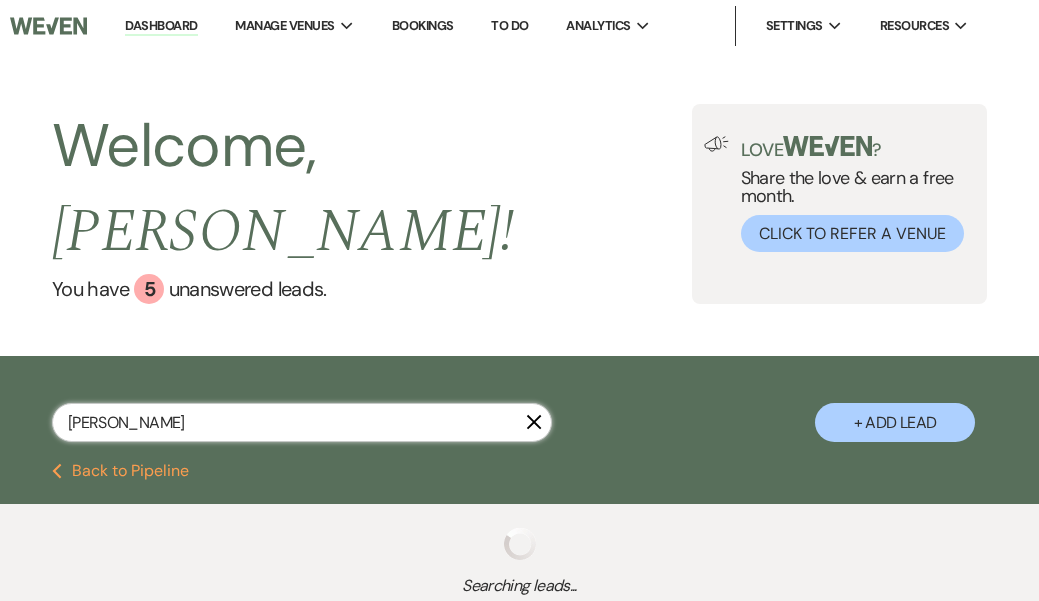 select on "5" 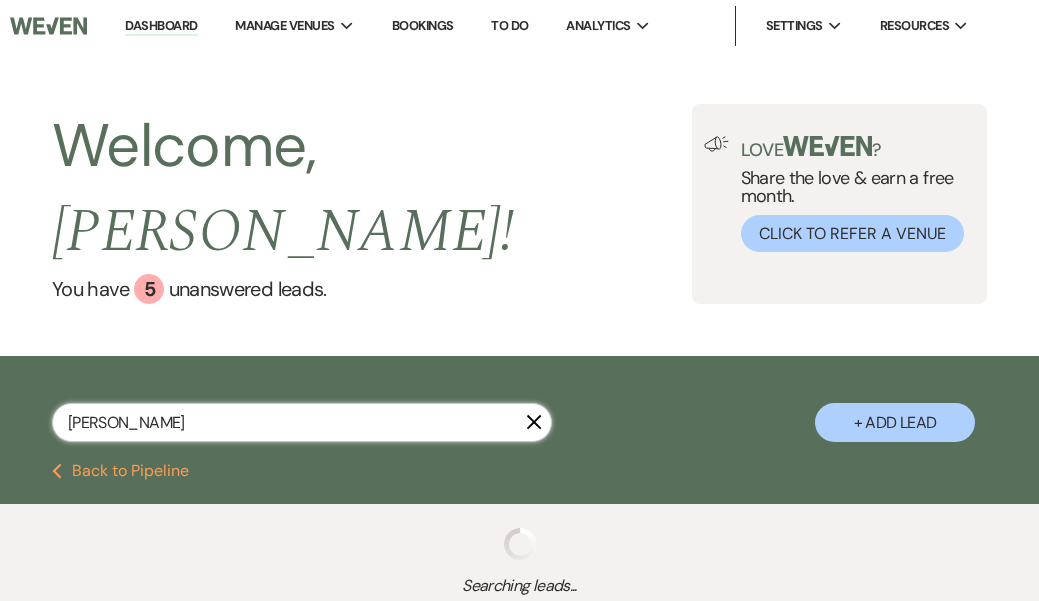 select on "8" 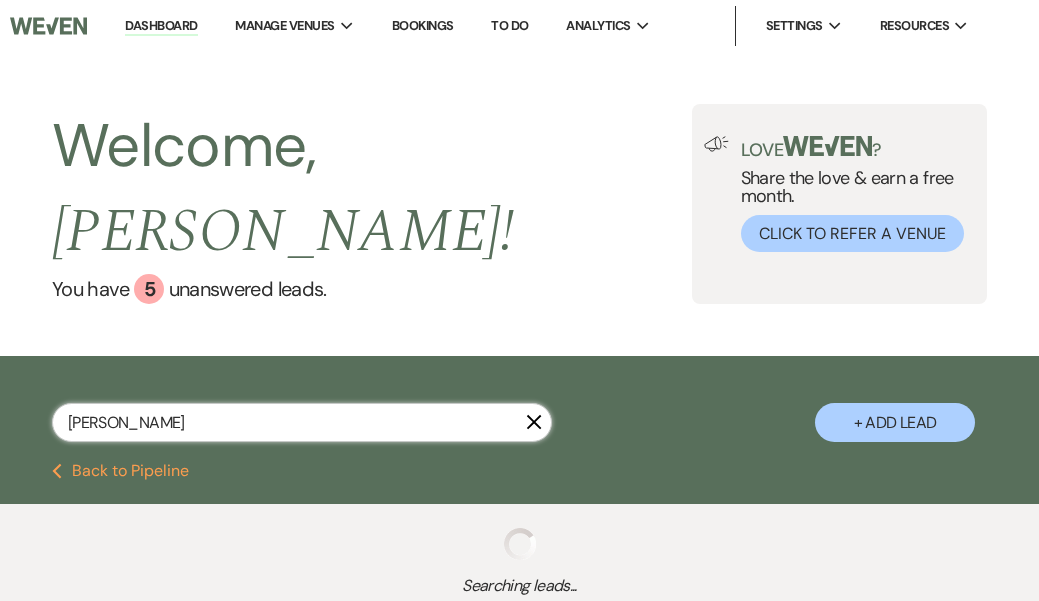 select on "11" 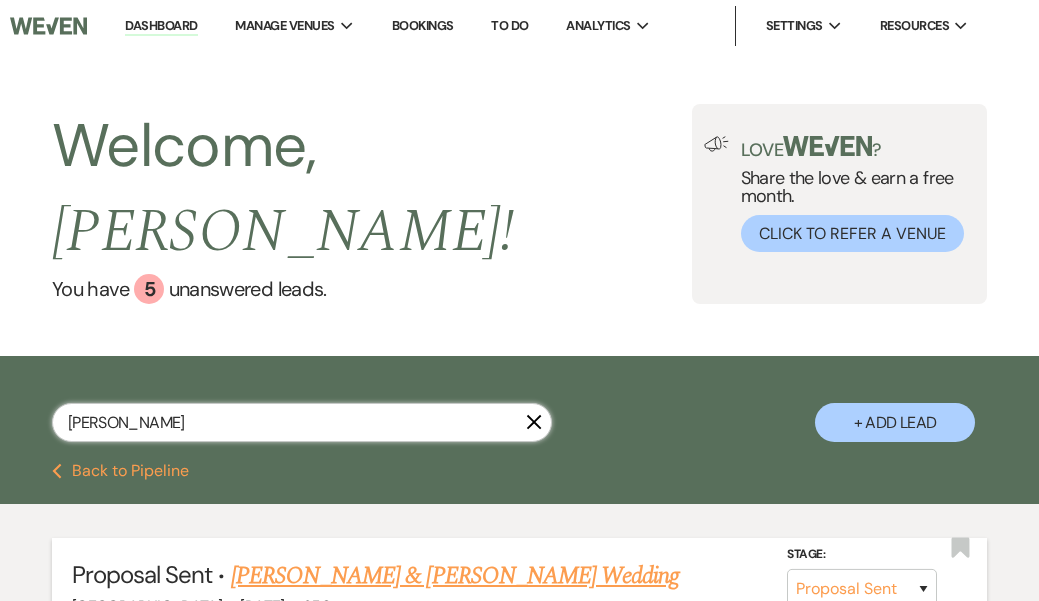type on "[PERSON_NAME]" 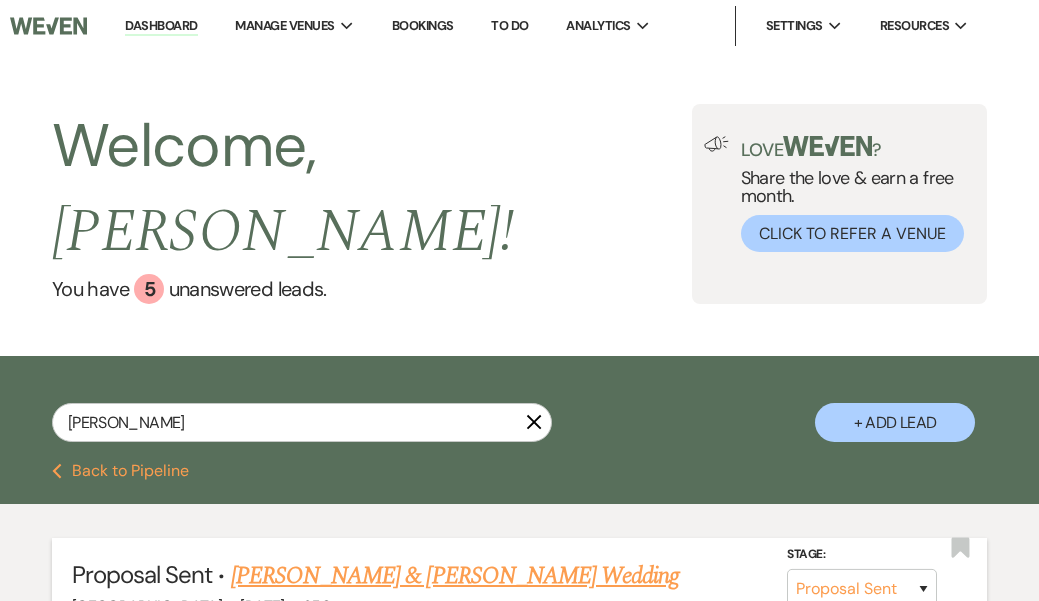 click on "[PERSON_NAME] & [PERSON_NAME] Wedding" at bounding box center (455, 576) 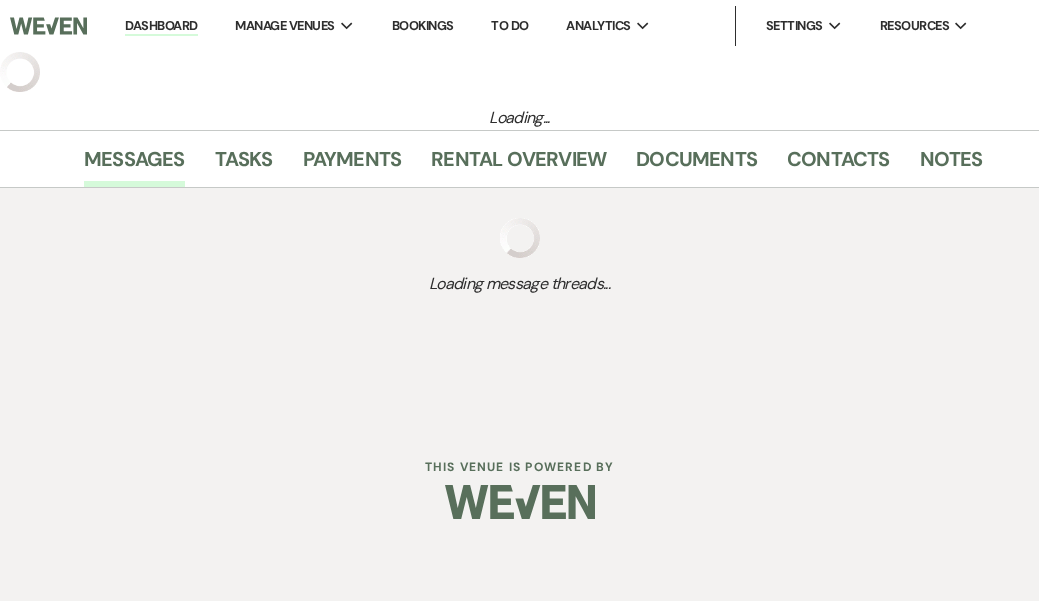 select on "6" 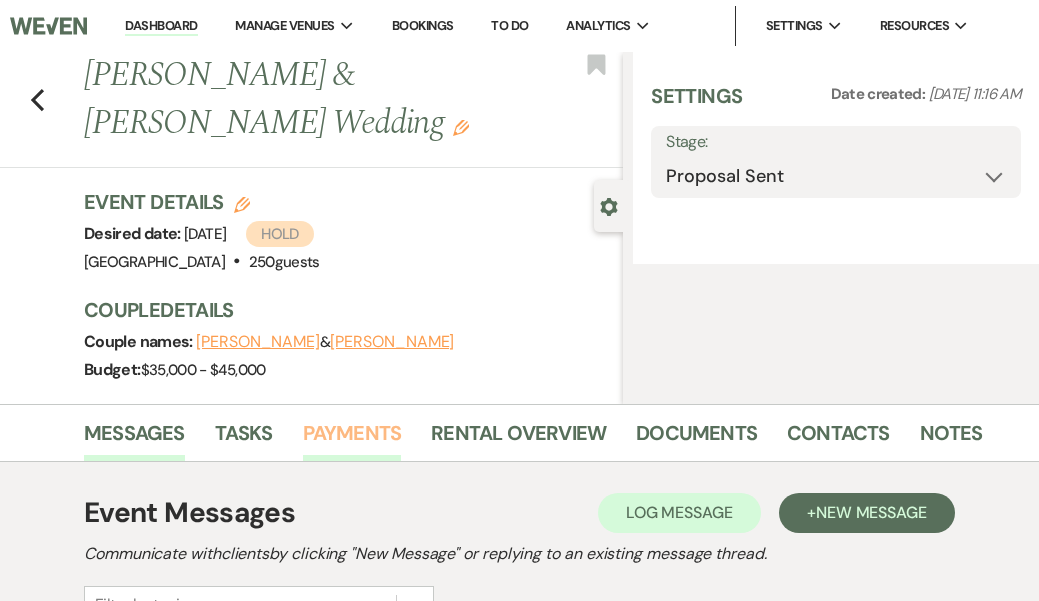 select on "5" 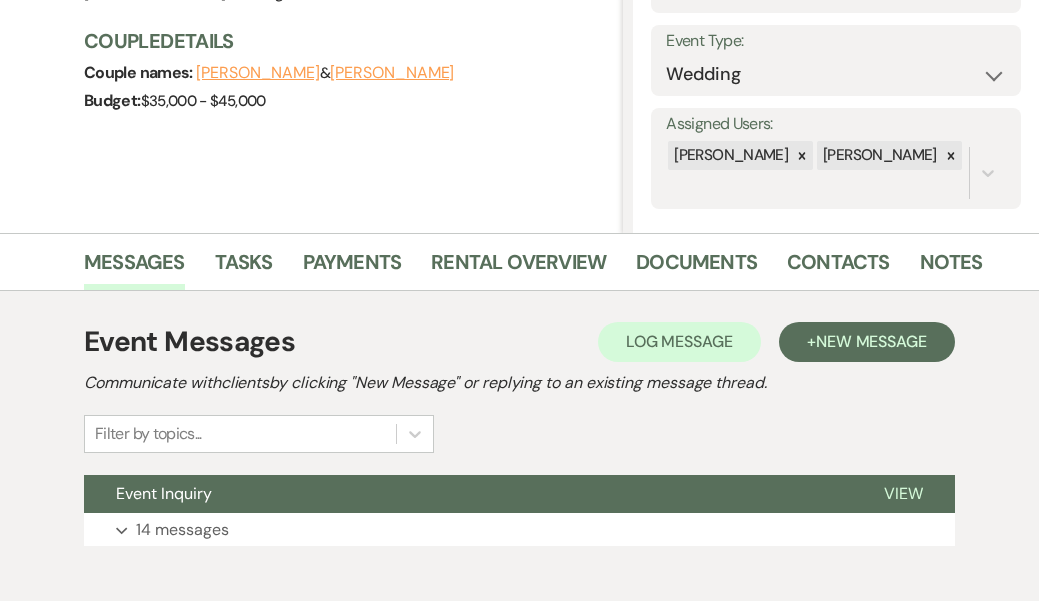 scroll, scrollTop: 269, scrollLeft: 0, axis: vertical 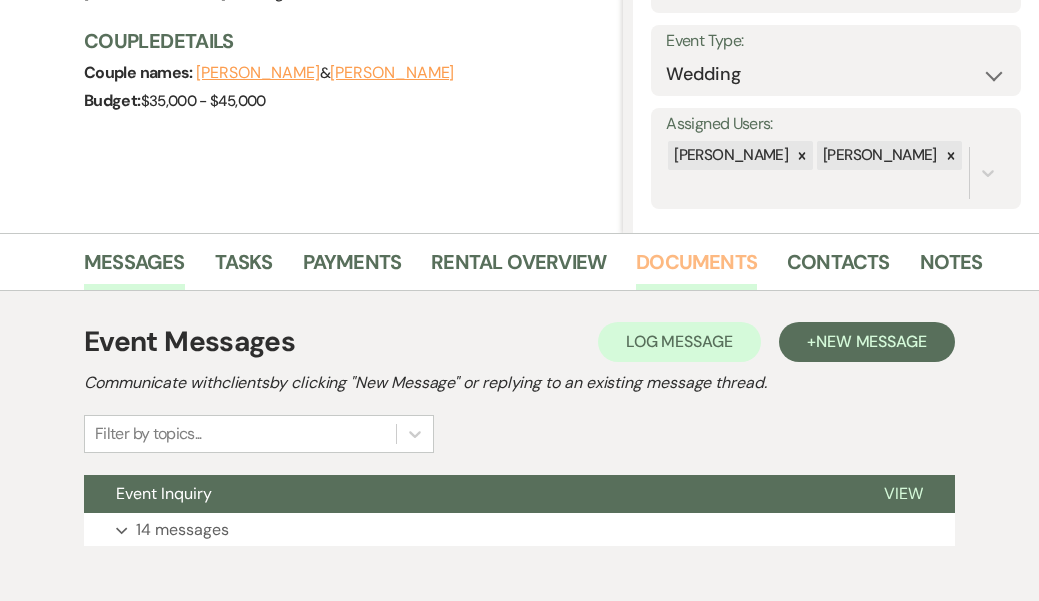 click on "Documents" at bounding box center [696, 268] 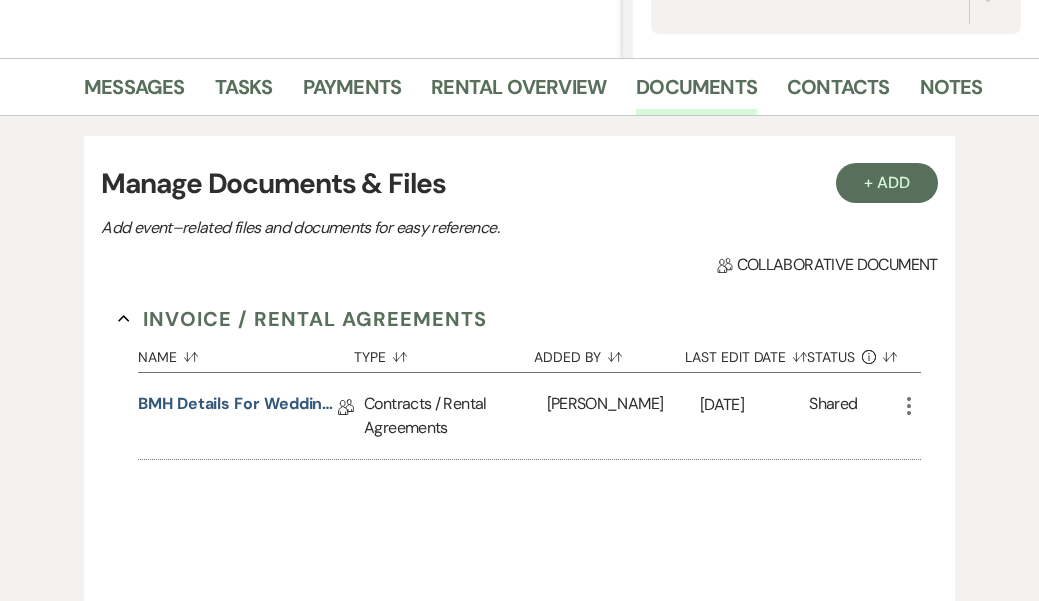 scroll, scrollTop: 444, scrollLeft: 0, axis: vertical 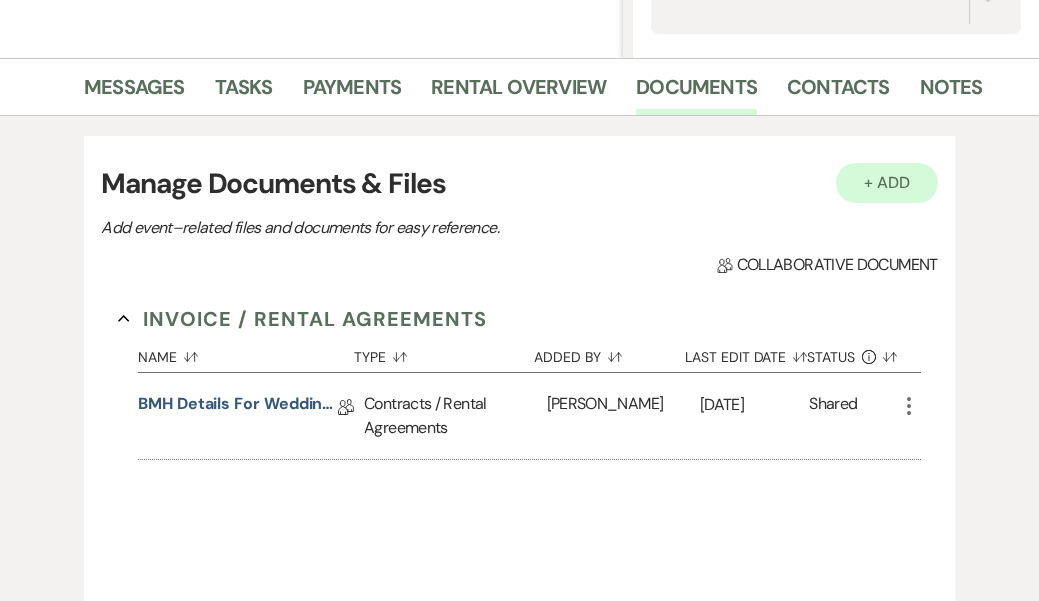 click on "+ Add" at bounding box center (887, 183) 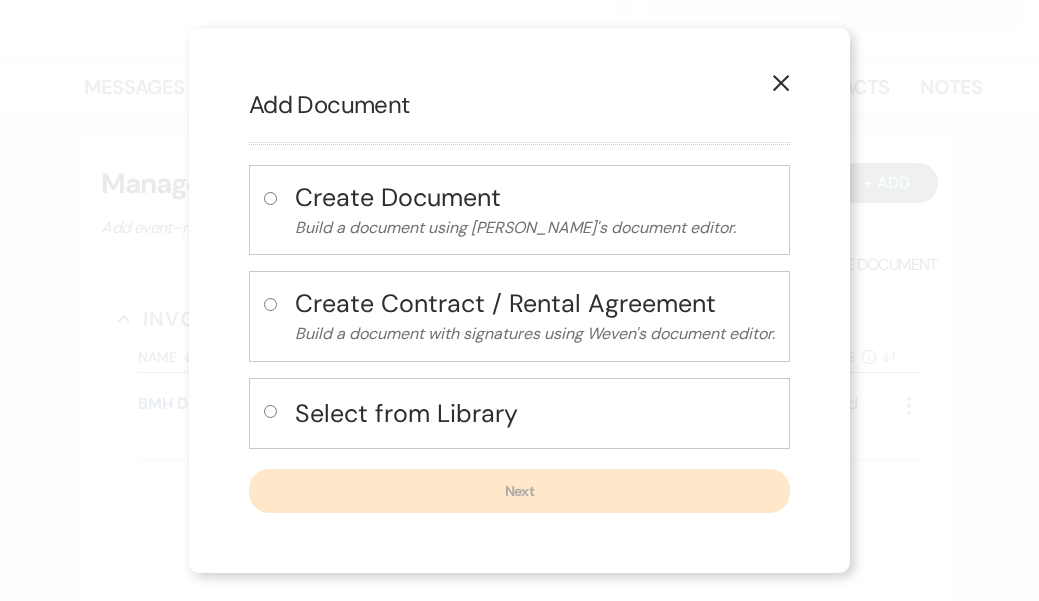 click at bounding box center [270, 411] 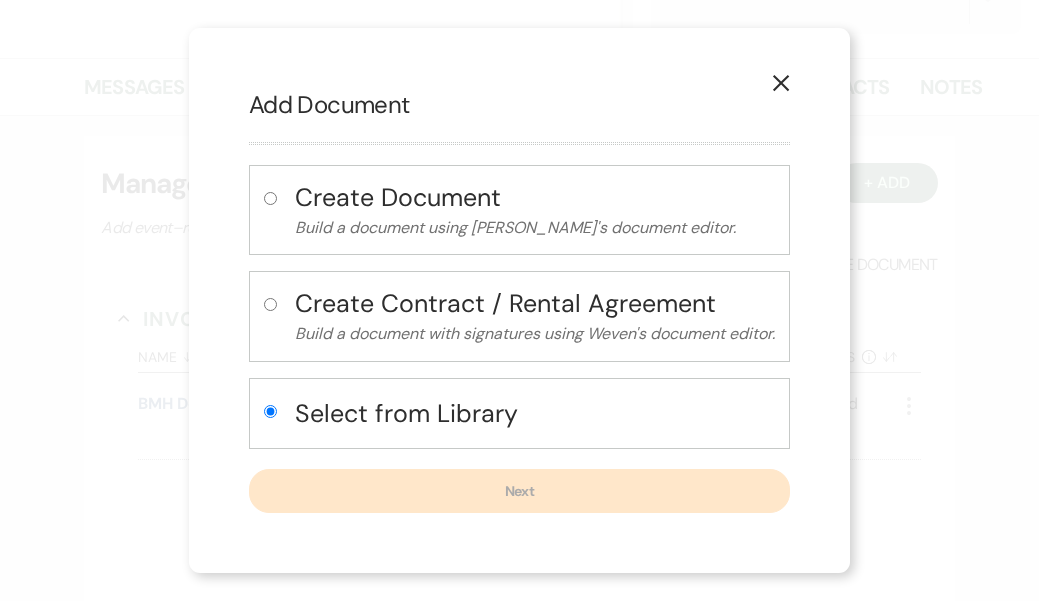 radio on "true" 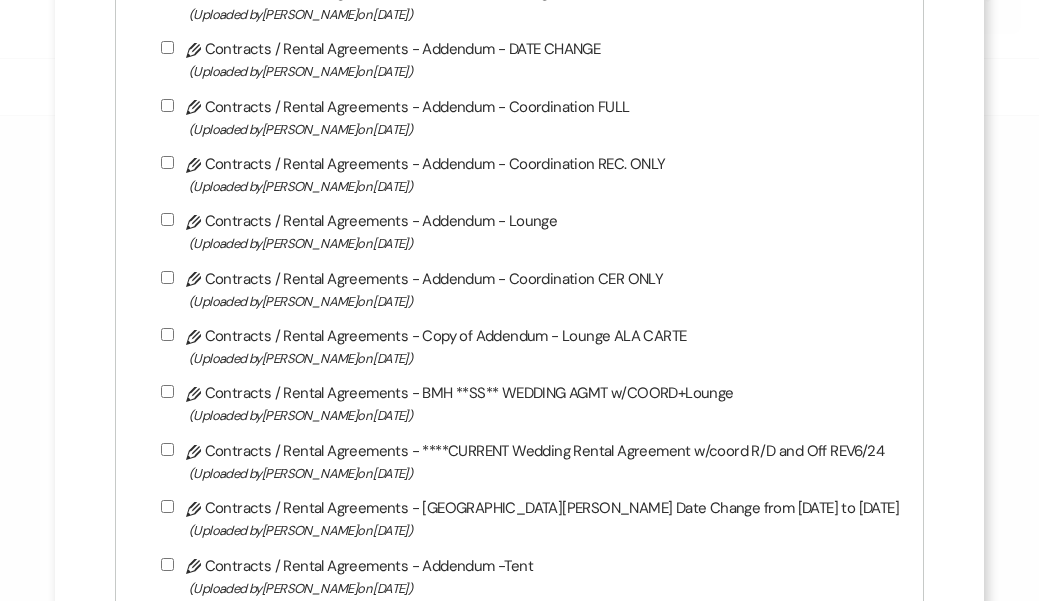 scroll, scrollTop: 750, scrollLeft: 0, axis: vertical 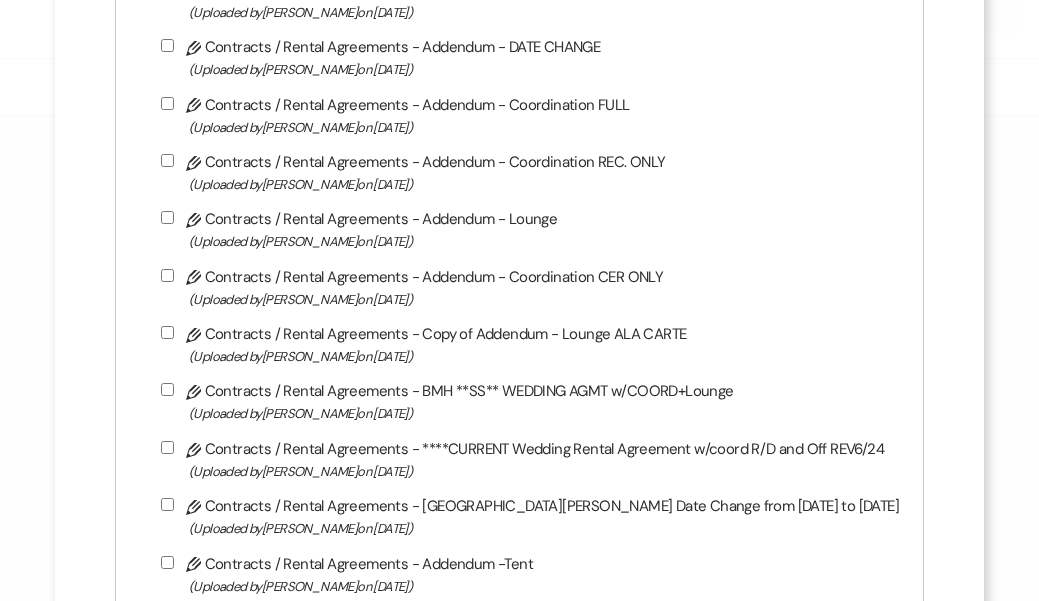 click on "Pencil Contracts / Rental Agreements - ****CURRENT Wedding Rental Agreement w/coord R/D and Off REV6/24 (Uploaded by  [PERSON_NAME]  on   [DATE] )" at bounding box center [167, 447] 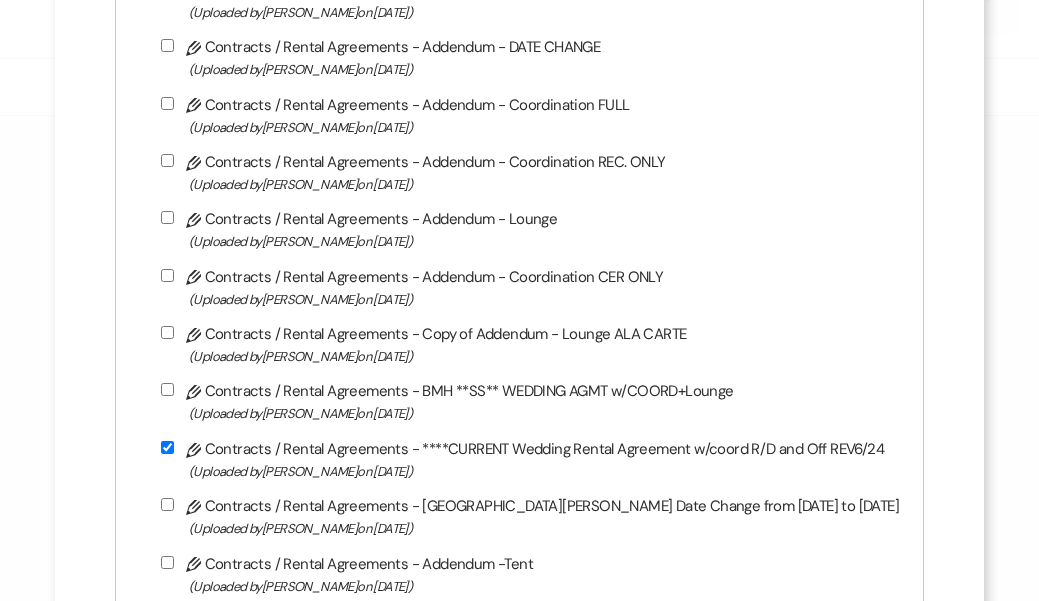 checkbox on "true" 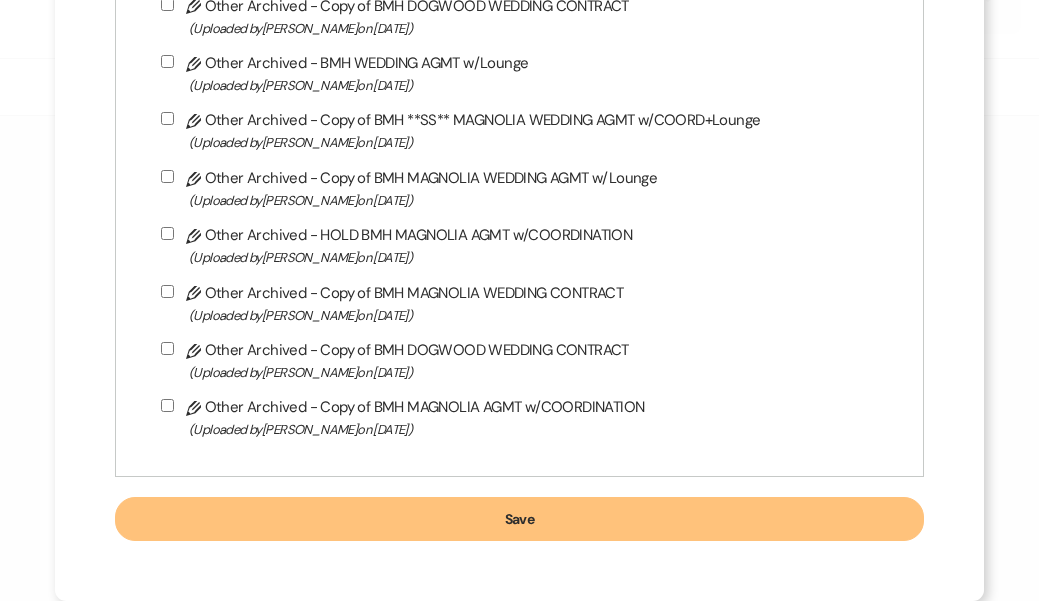 scroll, scrollTop: 2531, scrollLeft: 0, axis: vertical 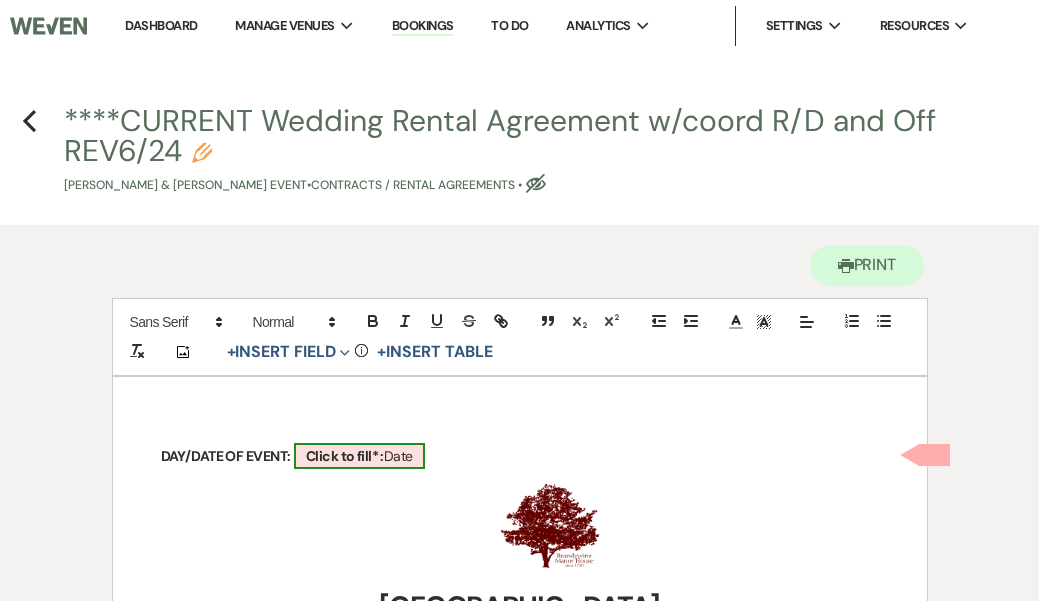 click on "Click to fill* :" at bounding box center (345, 456) 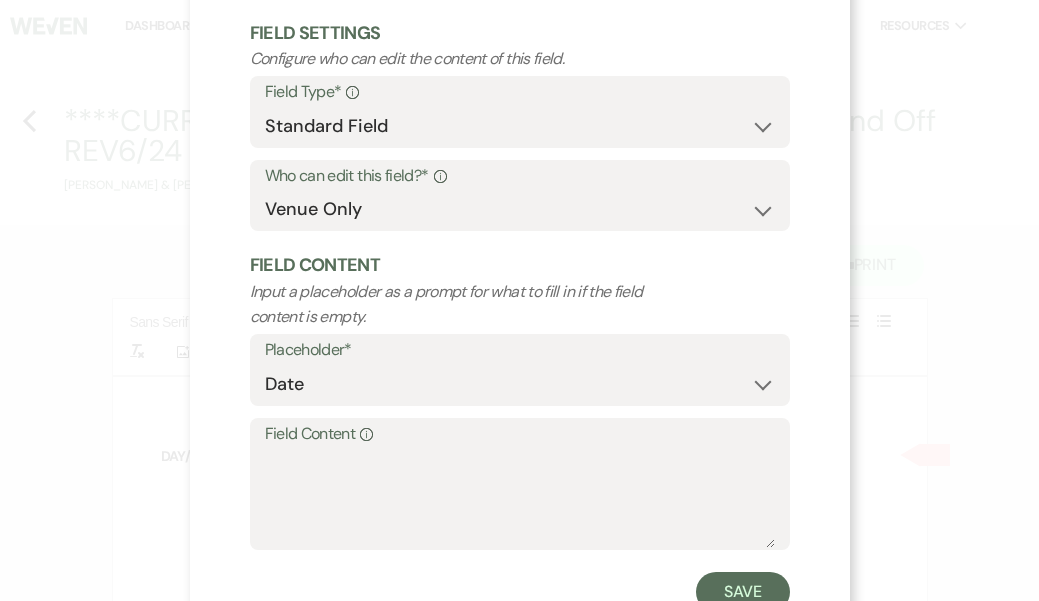 scroll, scrollTop: 109, scrollLeft: 0, axis: vertical 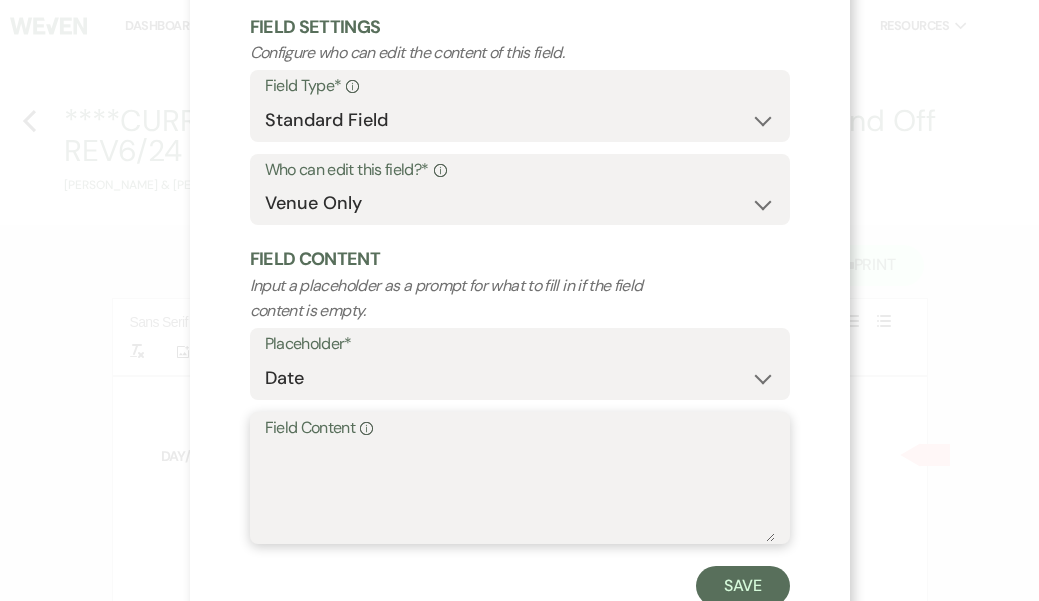 click on "Field Content Info" at bounding box center [520, 492] 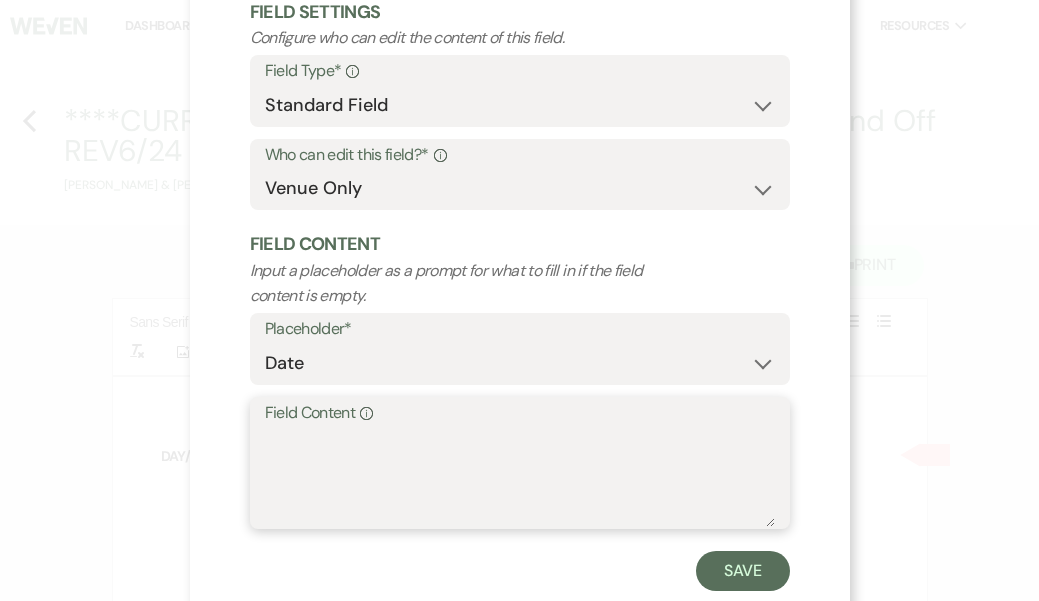scroll, scrollTop: 129, scrollLeft: 0, axis: vertical 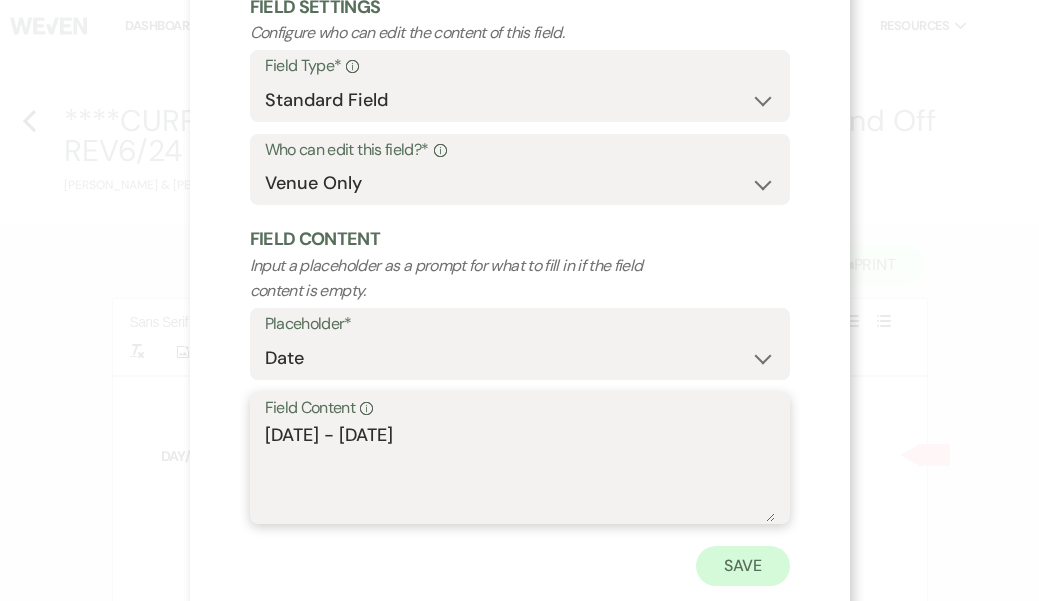 type on "[DATE] - [DATE]" 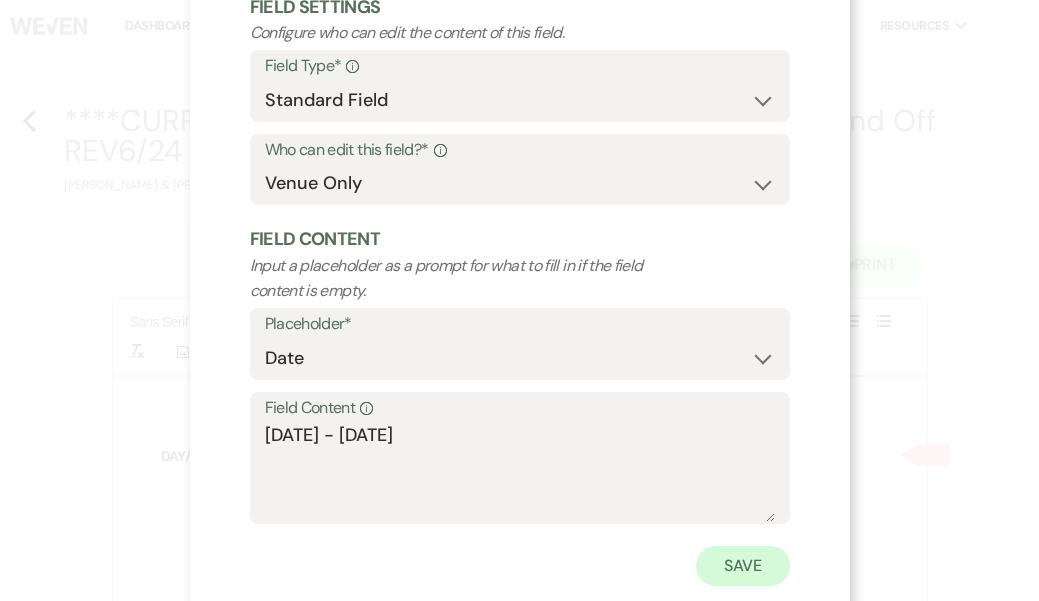 click on "Save" at bounding box center [743, 566] 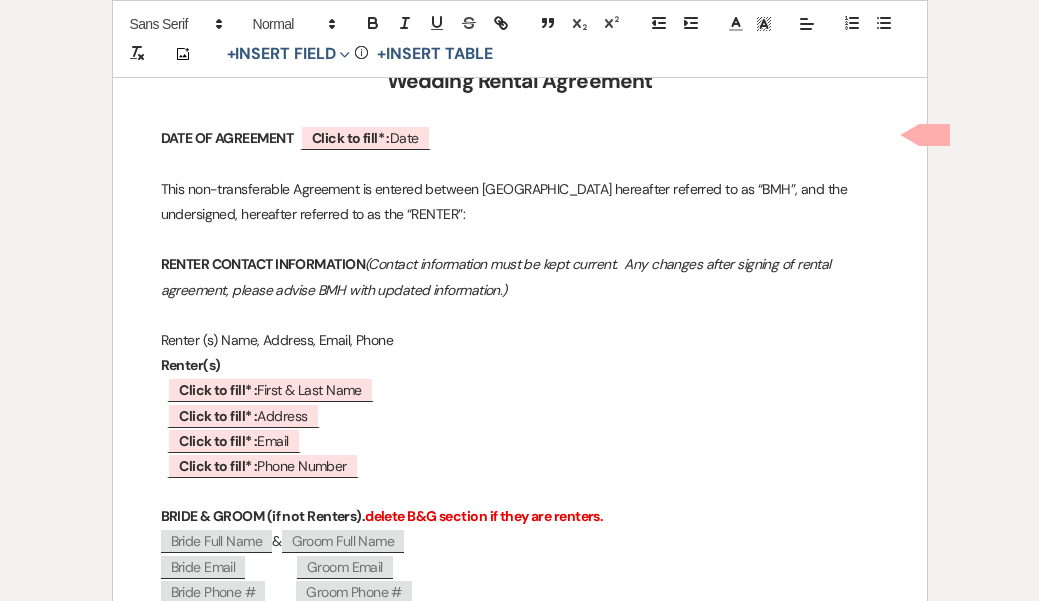 scroll, scrollTop: 644, scrollLeft: 0, axis: vertical 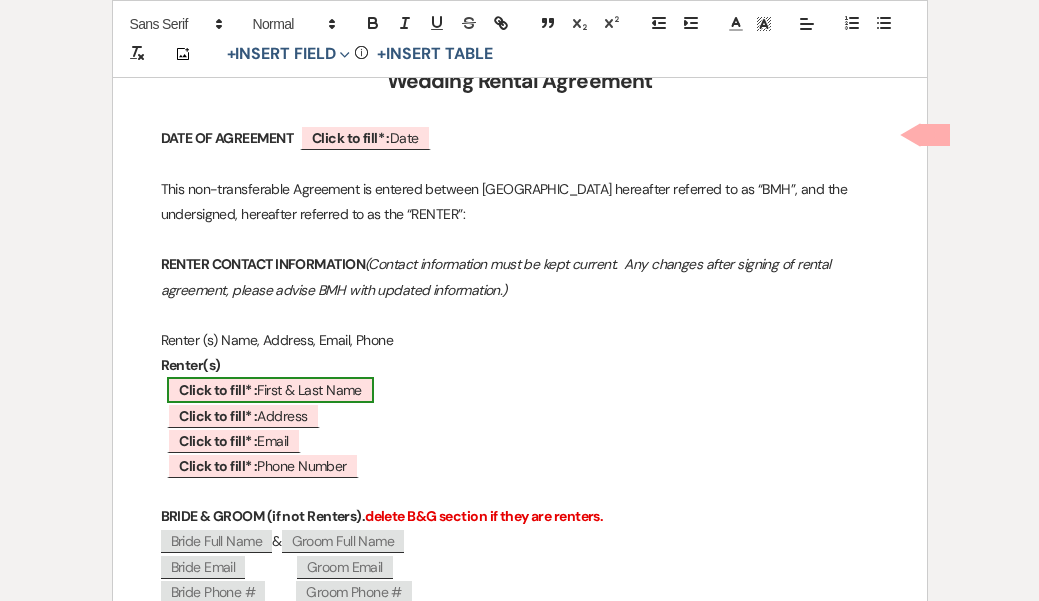 click on "Click to fill* :" at bounding box center [218, 390] 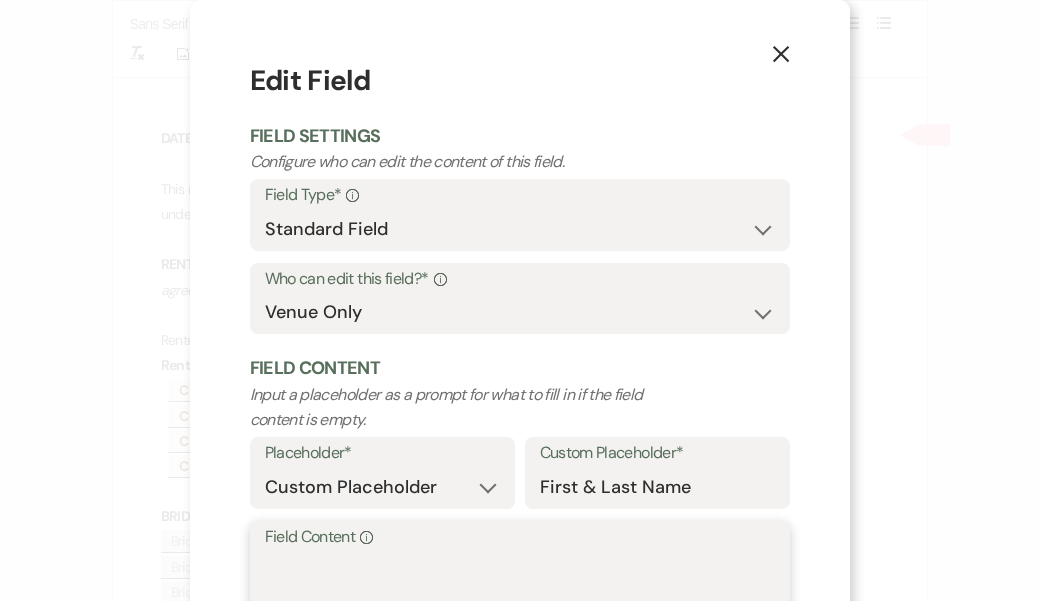 click on "Field Content Info" at bounding box center [520, 601] 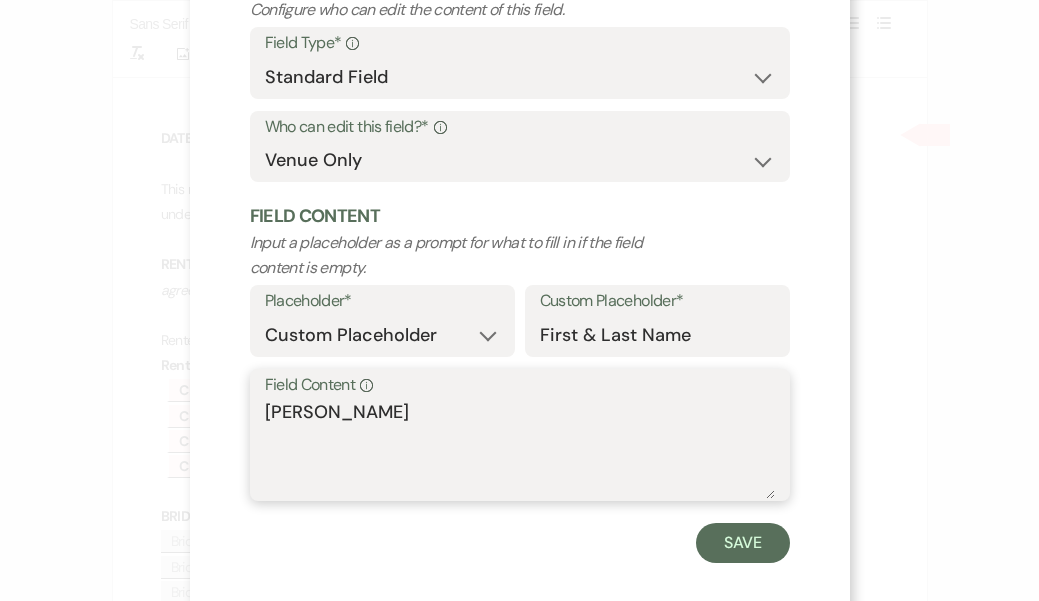 scroll, scrollTop: 169, scrollLeft: 0, axis: vertical 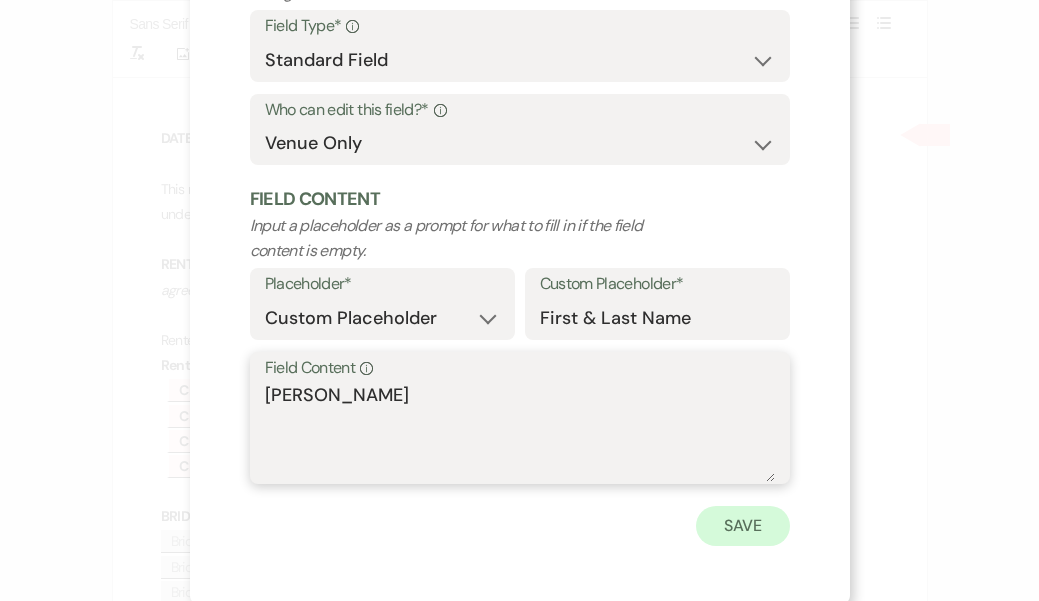 type on "[PERSON_NAME]" 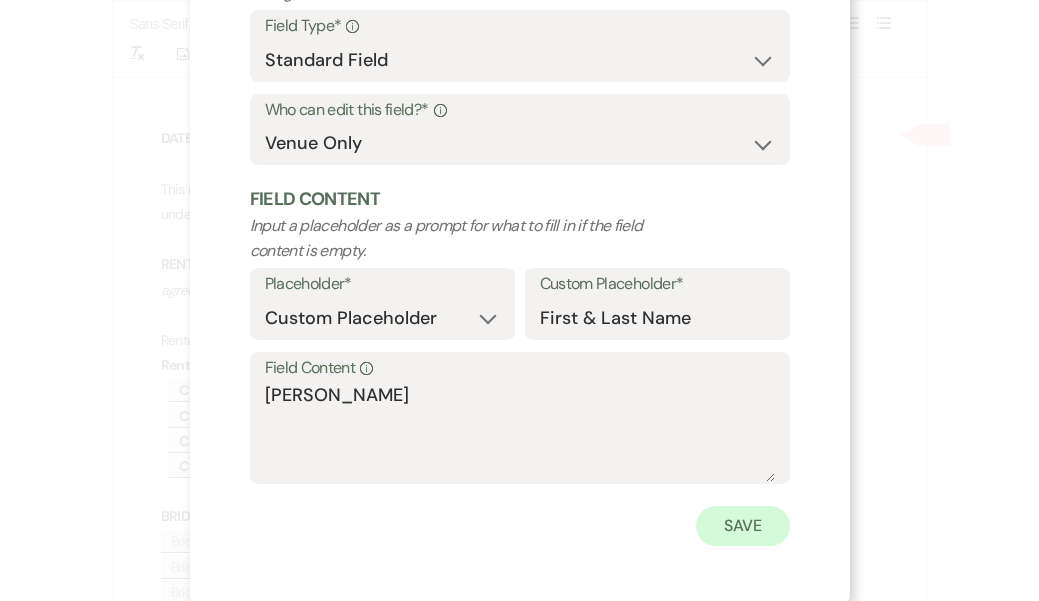 click on "Save" at bounding box center (743, 526) 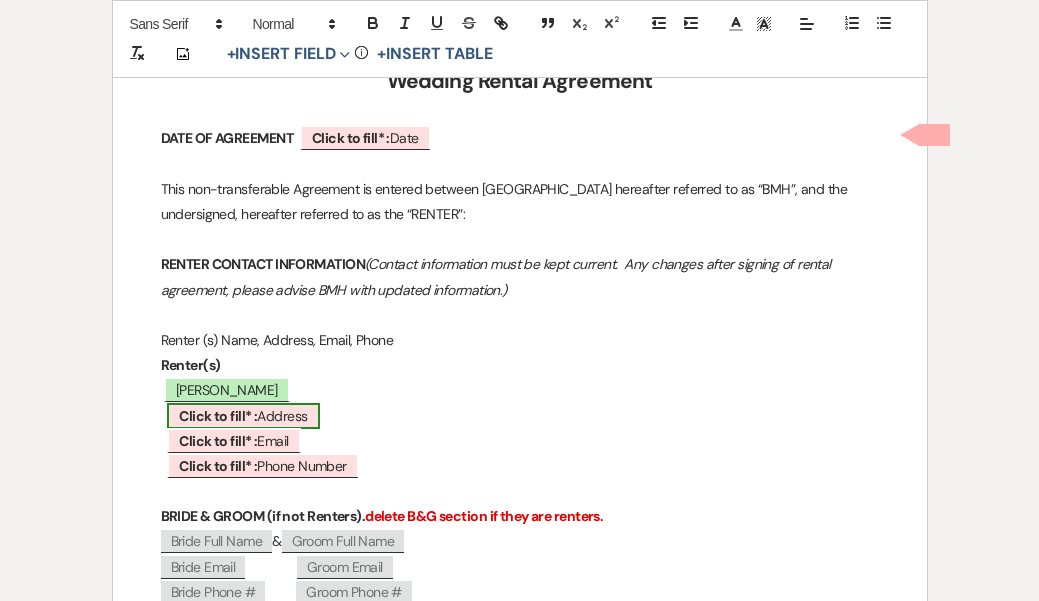click on "Click to fill* :" at bounding box center (218, 416) 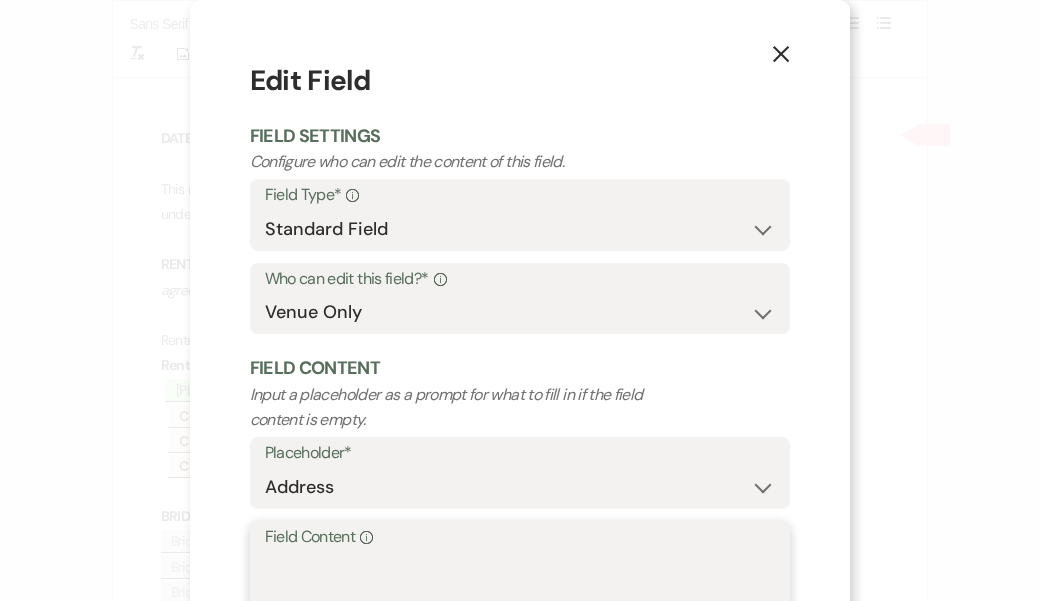 click on "Field Content Info" at bounding box center (520, 601) 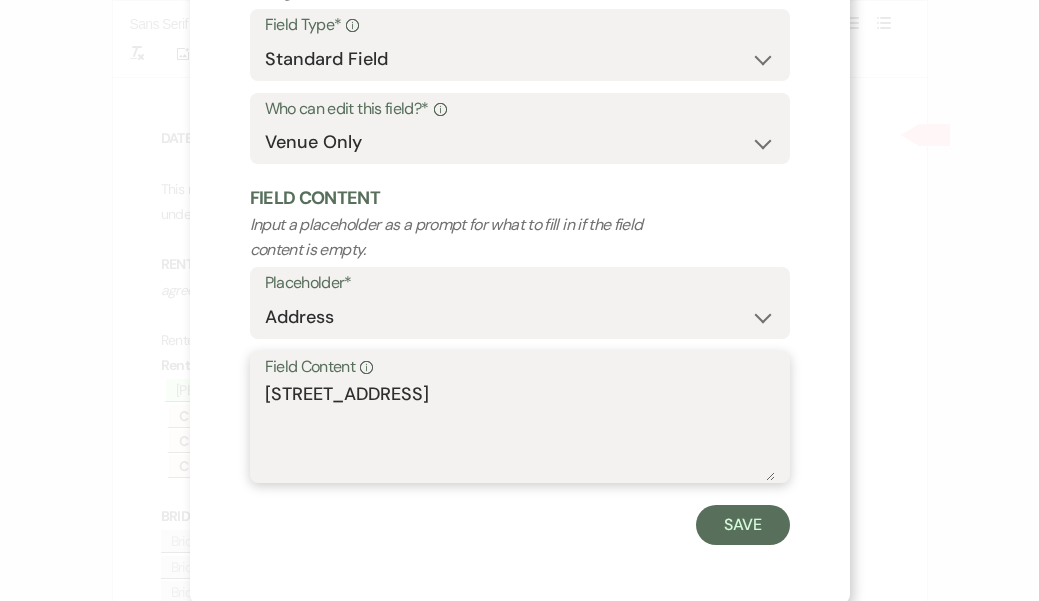 scroll, scrollTop: 169, scrollLeft: 0, axis: vertical 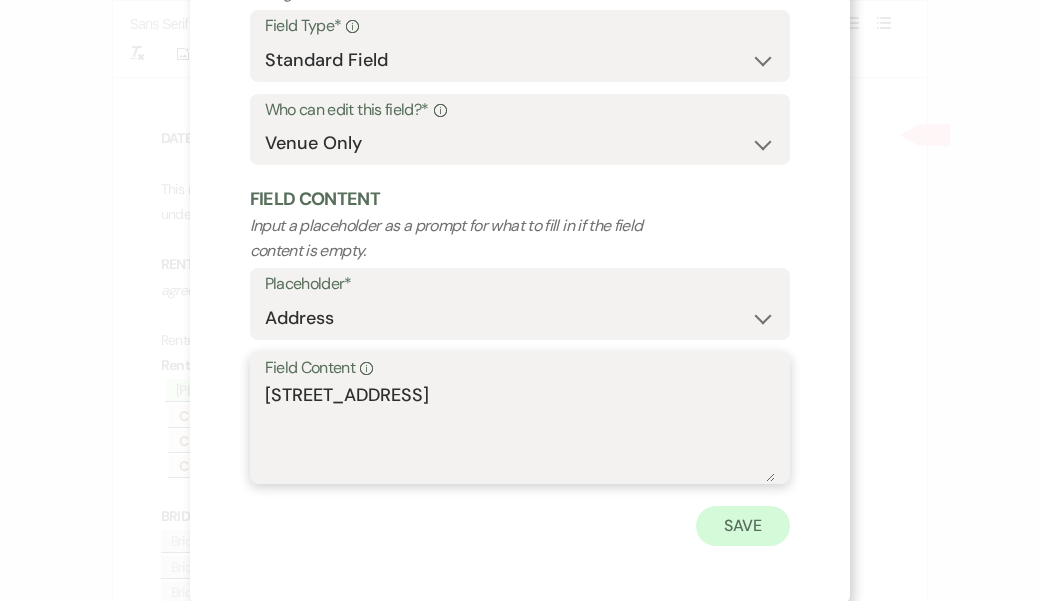 type on "[STREET_ADDRESS]" 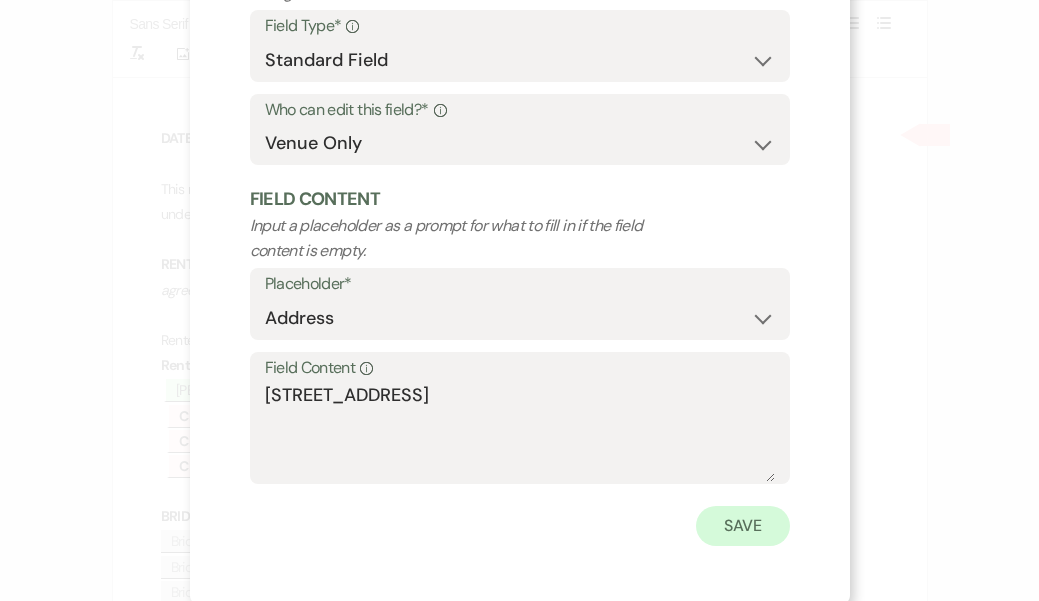 click on "Save" at bounding box center [743, 526] 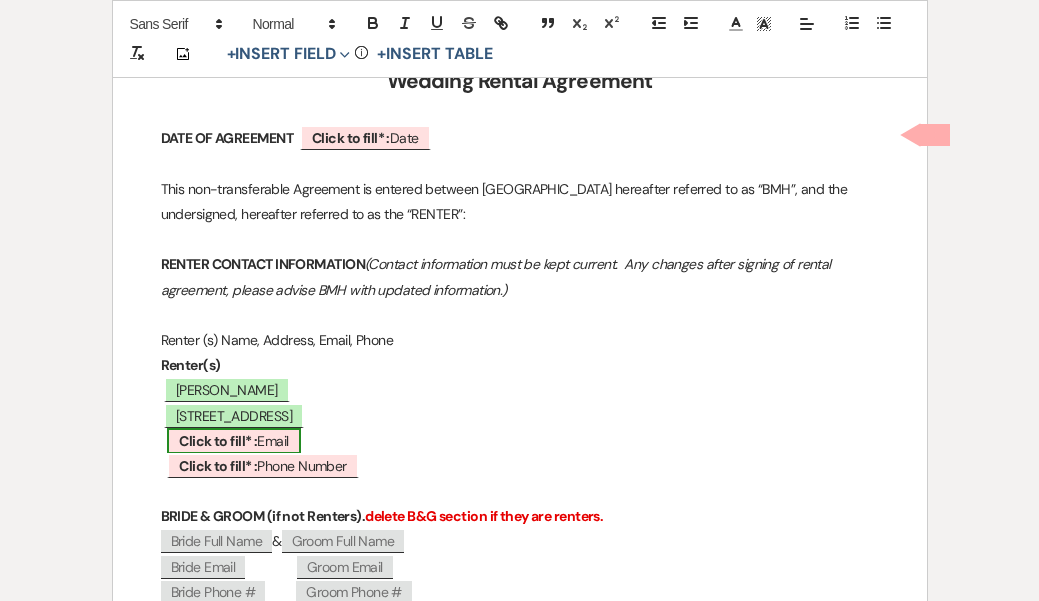 click on "Click to fill* :" at bounding box center [218, 441] 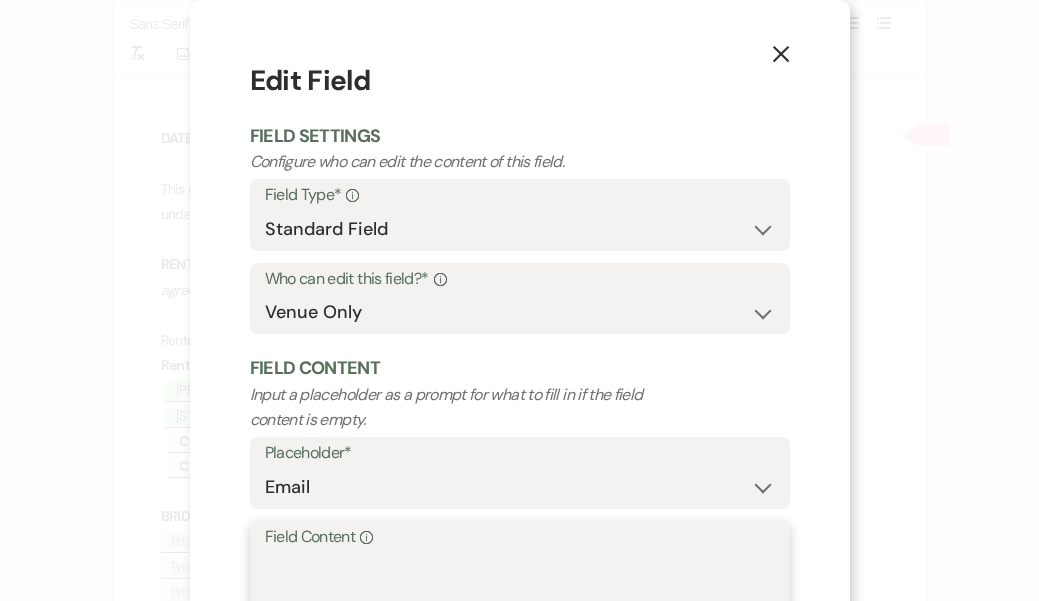 click on "Field Content Info" at bounding box center [520, 601] 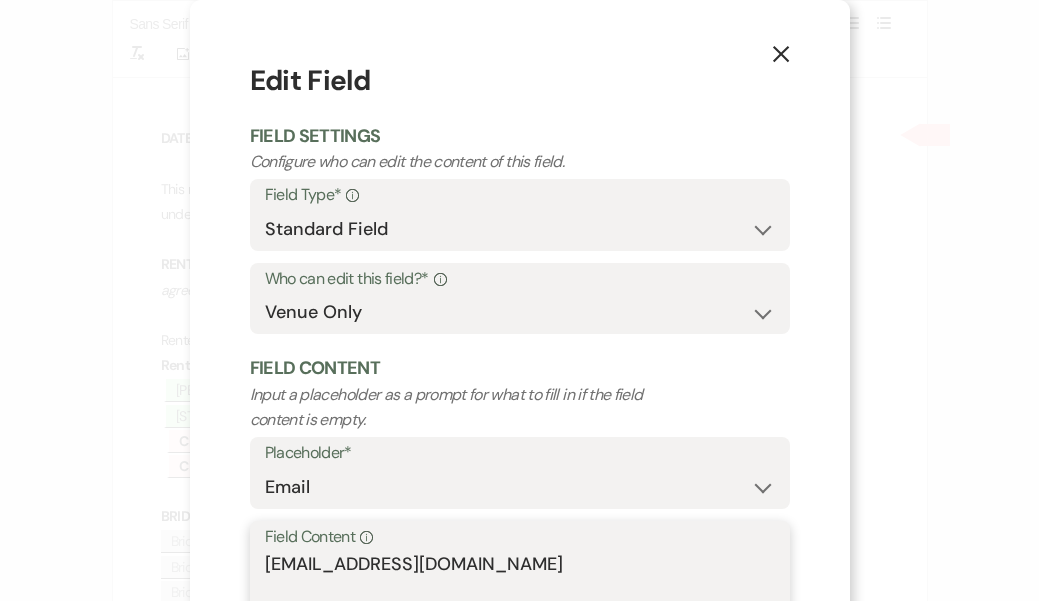 type on "[EMAIL_ADDRESS][DOMAIN_NAME]" 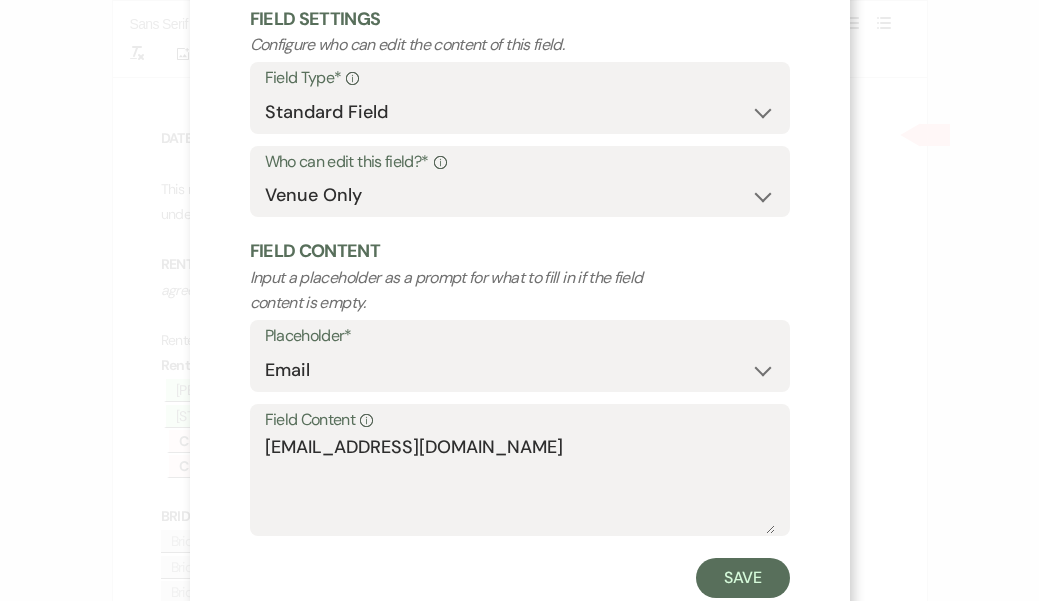 scroll, scrollTop: 120, scrollLeft: 0, axis: vertical 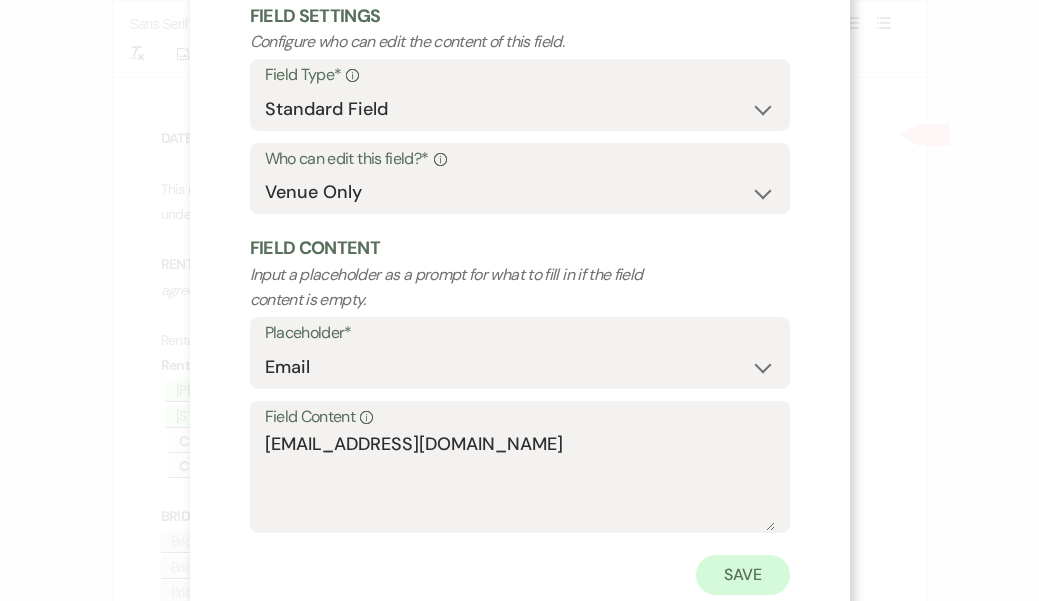 click on "Save" at bounding box center (743, 575) 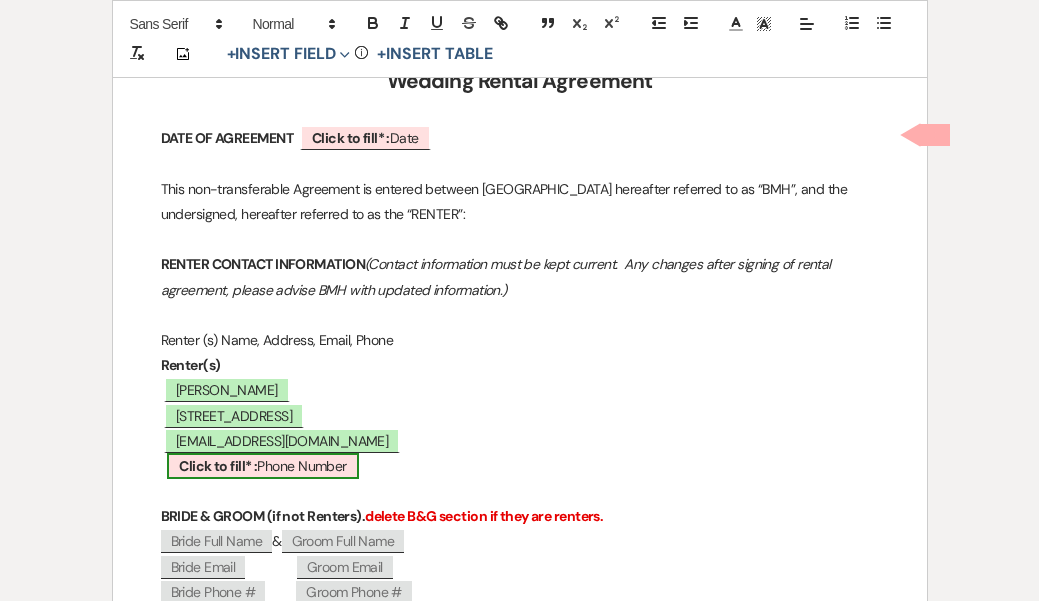 click on "Click to fill* :" at bounding box center (218, 466) 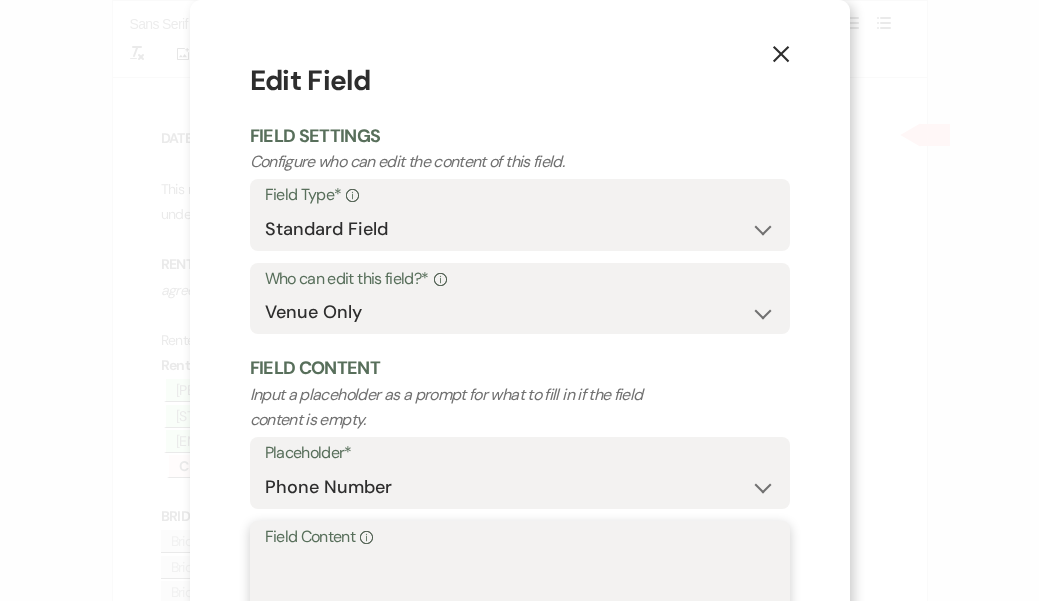 click on "Field Content Info" at bounding box center (520, 601) 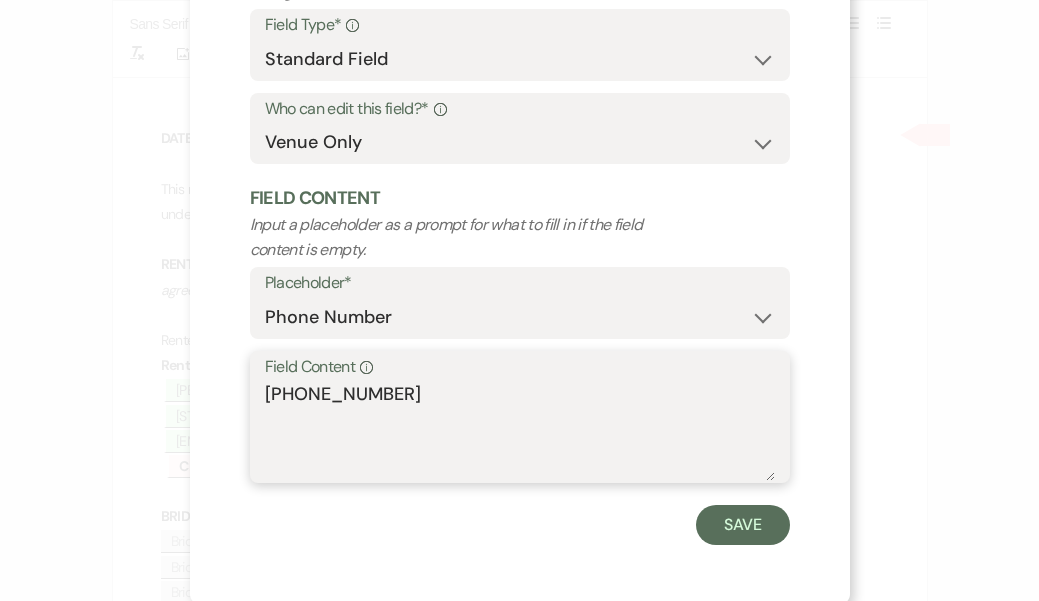 scroll, scrollTop: 169, scrollLeft: 0, axis: vertical 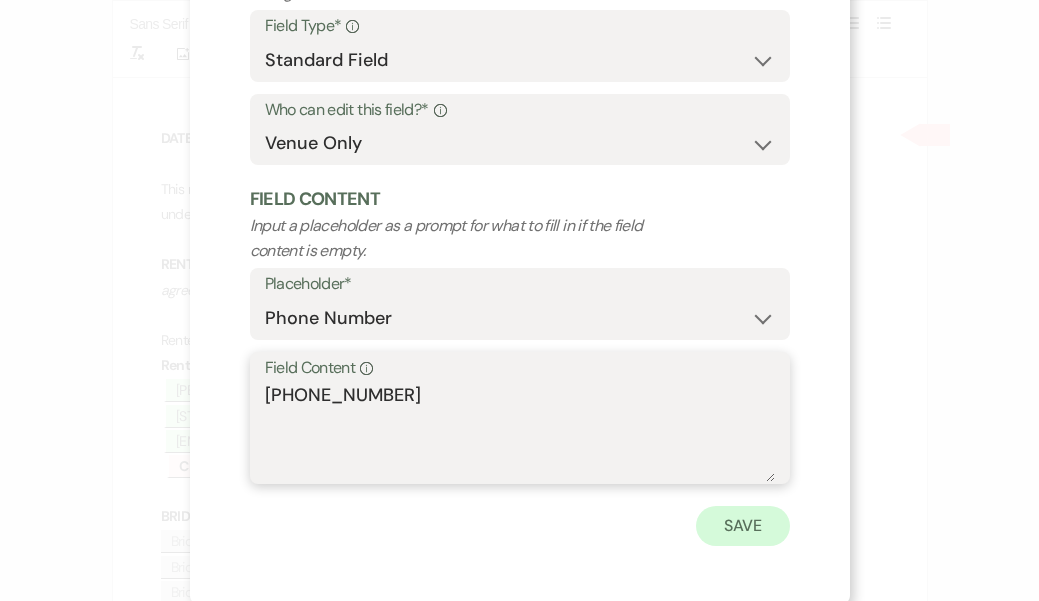 type on "[PHONE_NUMBER]" 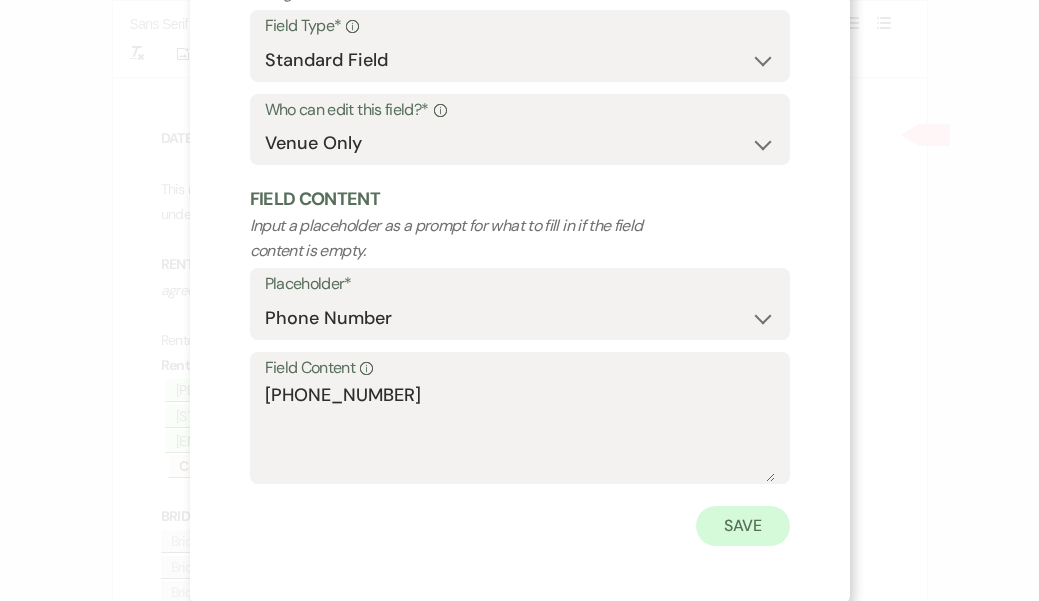 click on "Save" at bounding box center (743, 526) 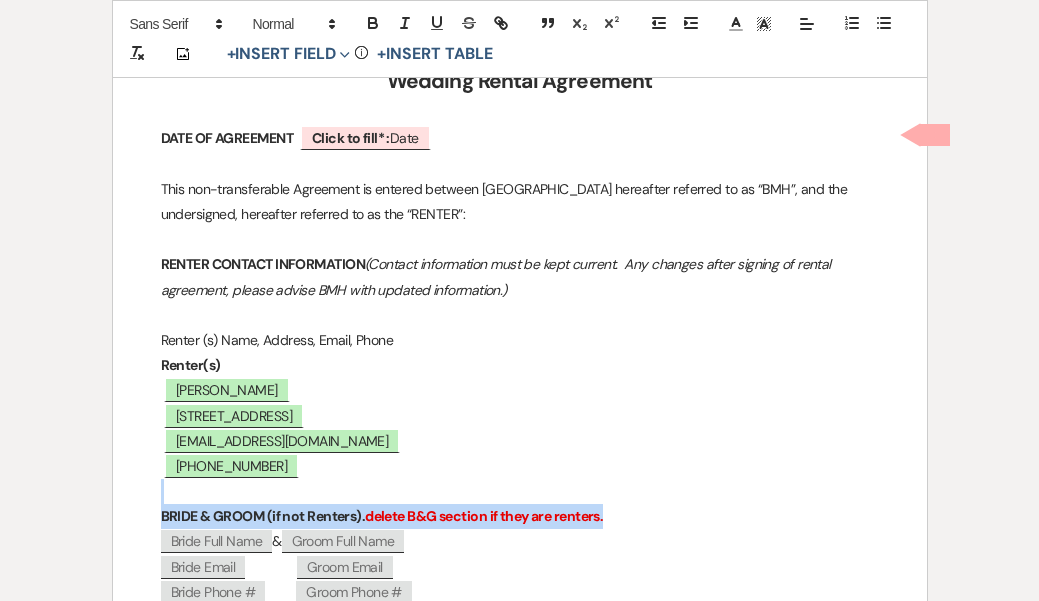 drag, startPoint x: 705, startPoint y: 521, endPoint x: 319, endPoint y: 478, distance: 388.3877 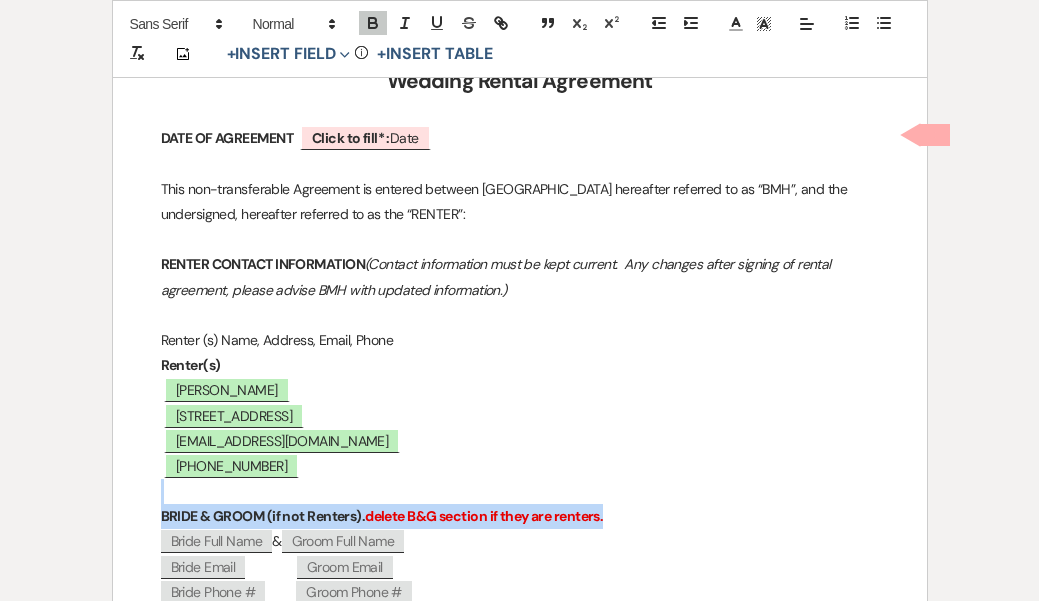 type 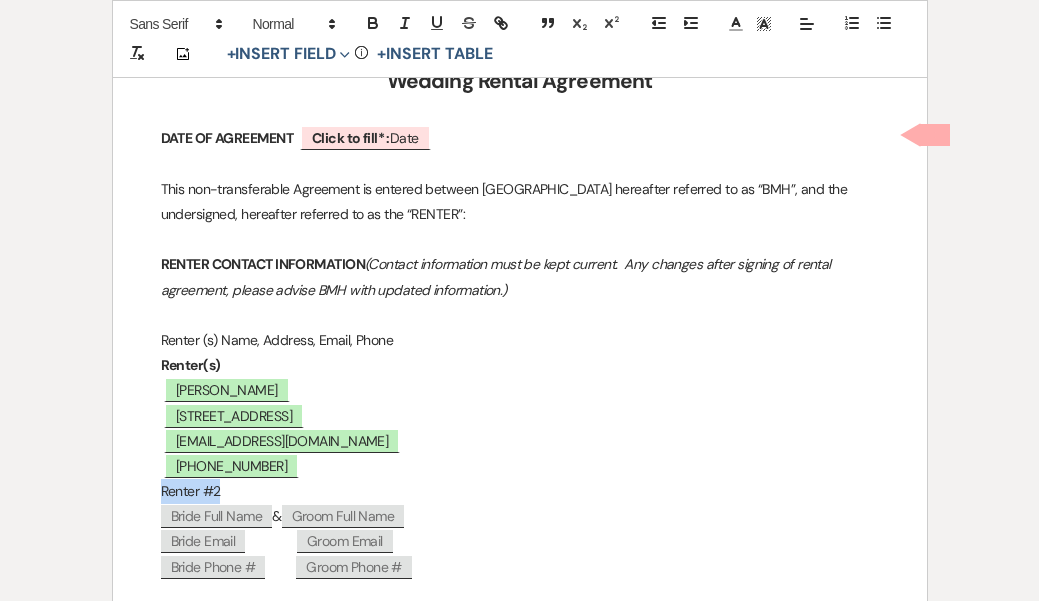 drag, startPoint x: 232, startPoint y: 486, endPoint x: 135, endPoint y: 488, distance: 97.020615 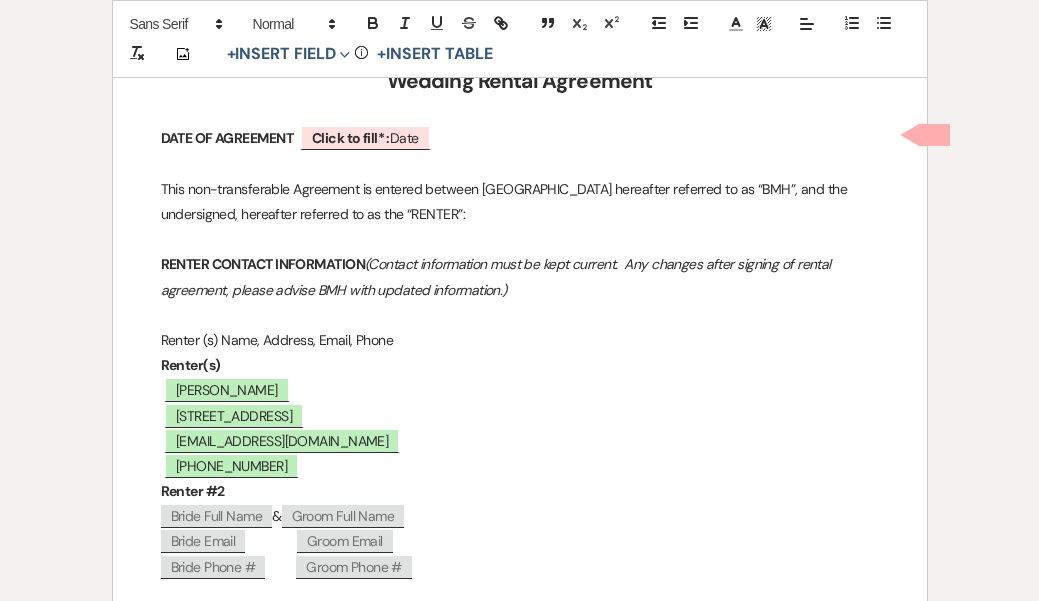 click on "Renter #2" at bounding box center (520, 491) 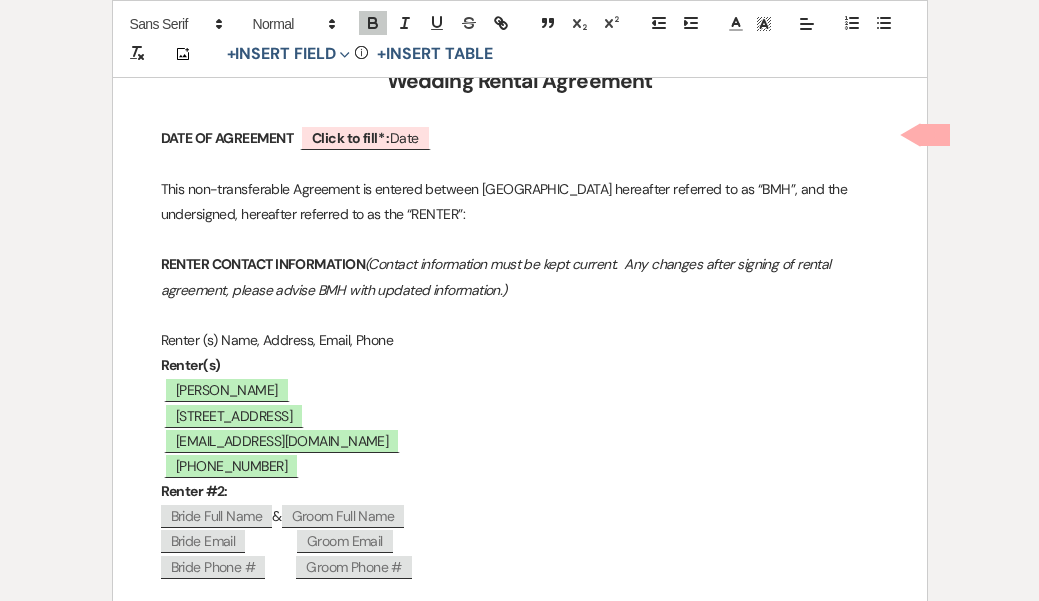 click on "Renter(s)" at bounding box center [520, 365] 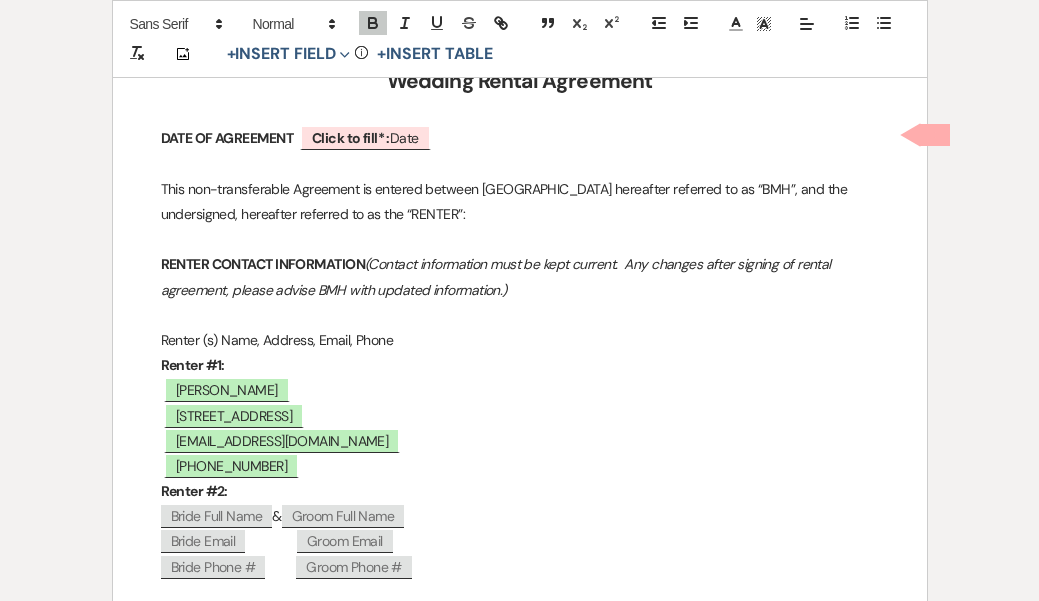 click on "Renter #2:" at bounding box center (194, 491) 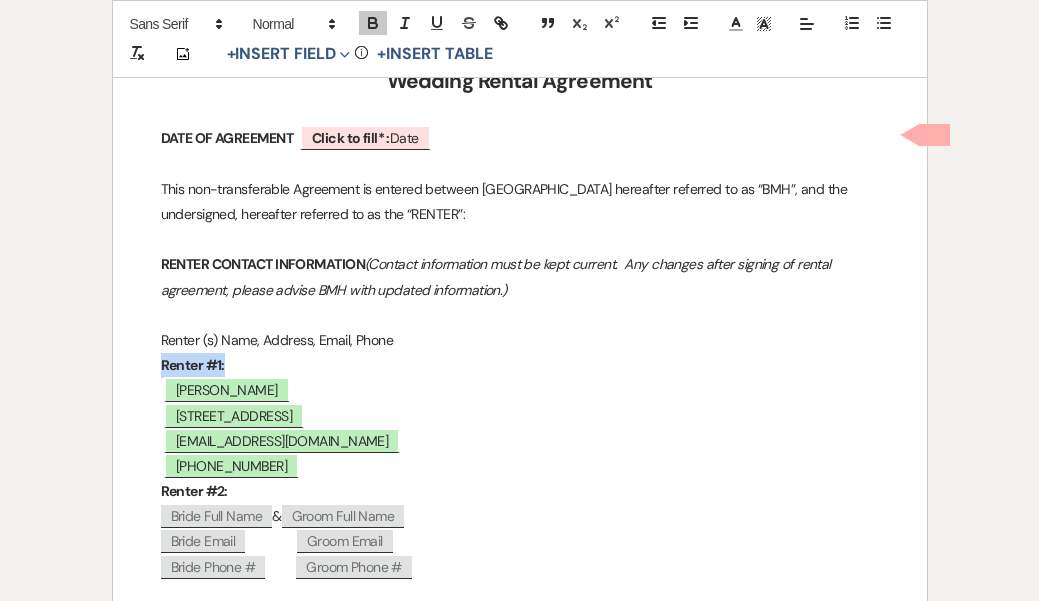drag, startPoint x: 254, startPoint y: 360, endPoint x: 159, endPoint y: 363, distance: 95.047356 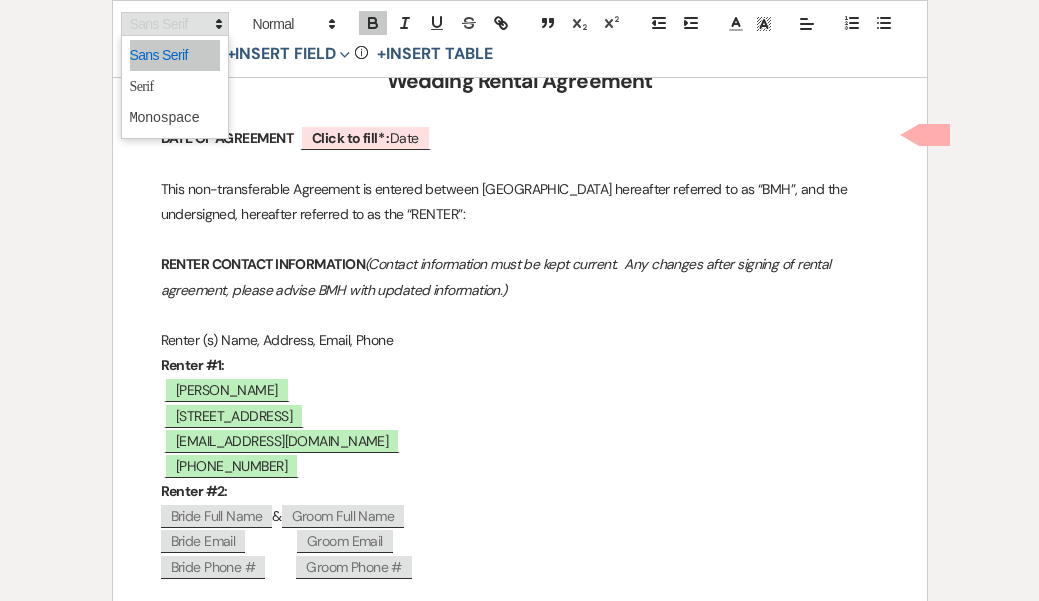 click 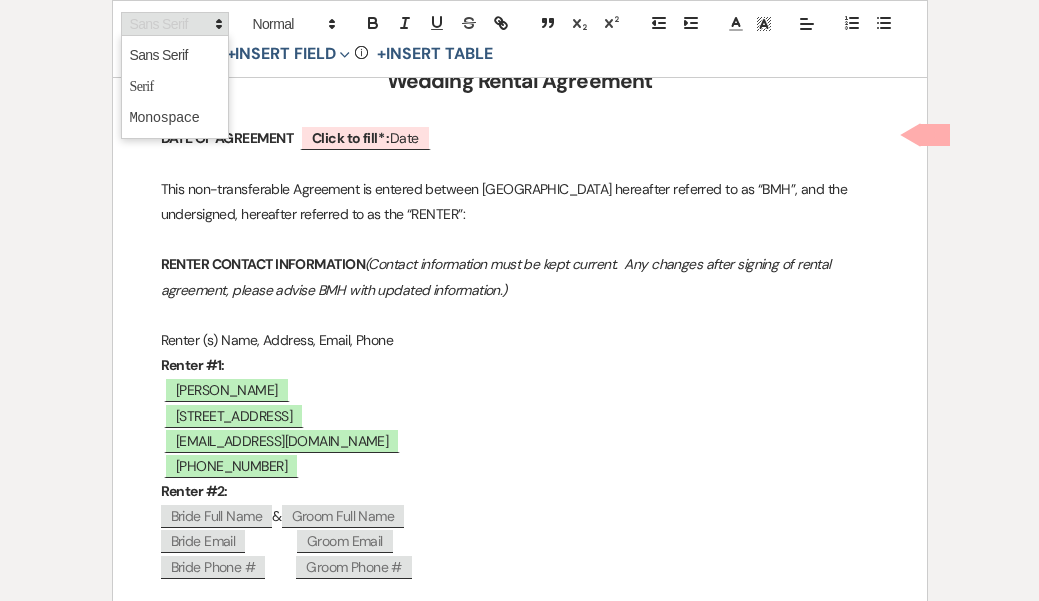 click 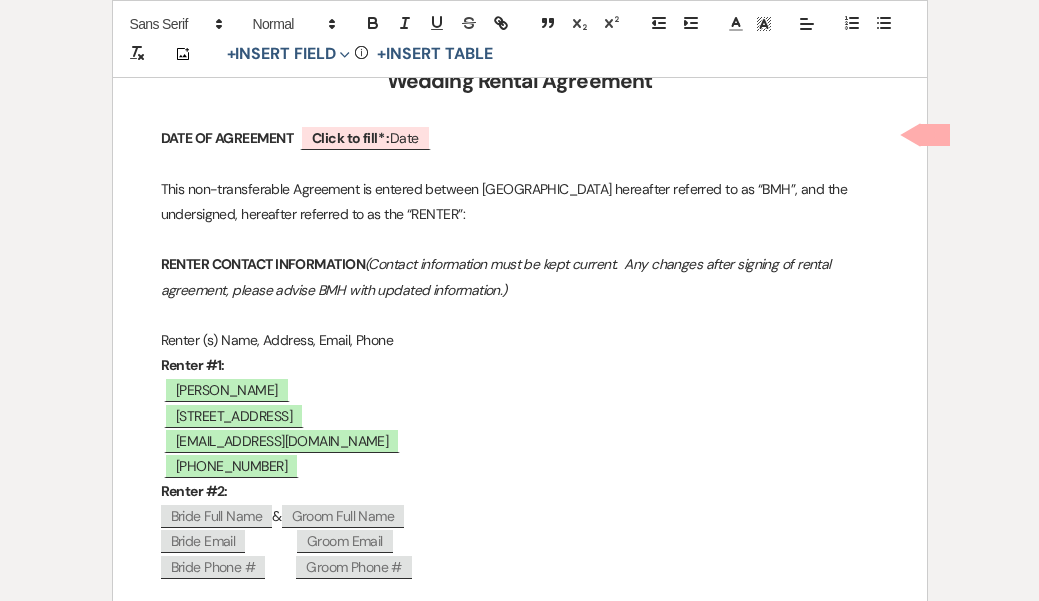 click on "Renter #2:" at bounding box center (194, 491) 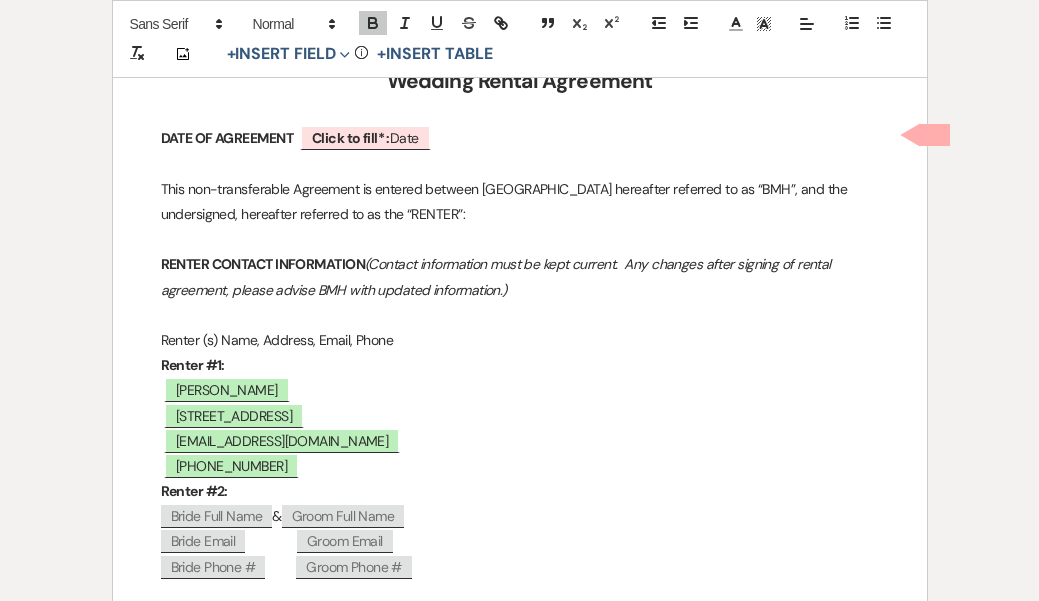 click on "Renter #2:" at bounding box center (520, 491) 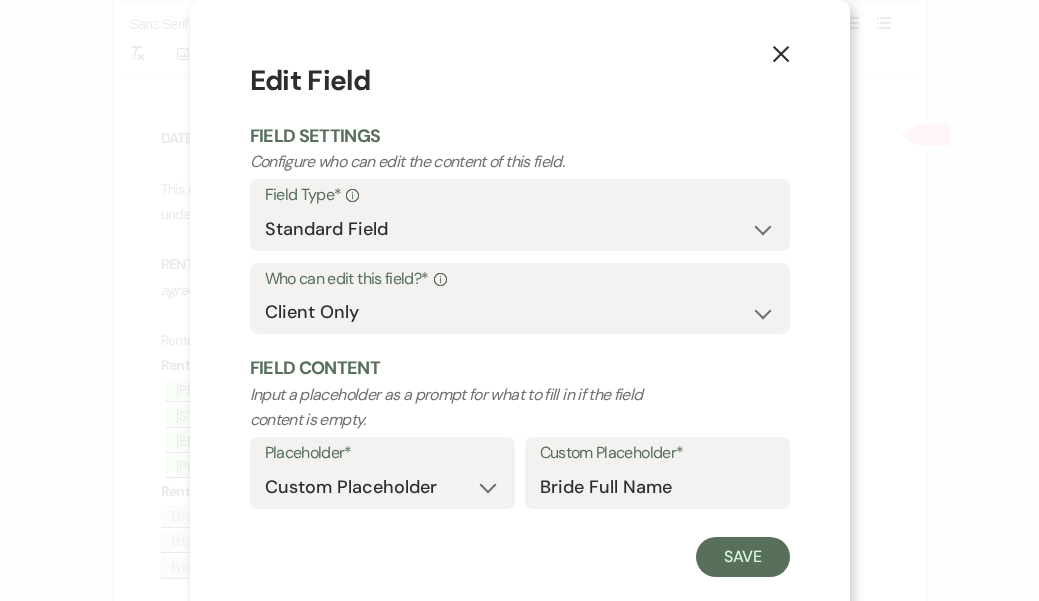 scroll, scrollTop: 0, scrollLeft: 0, axis: both 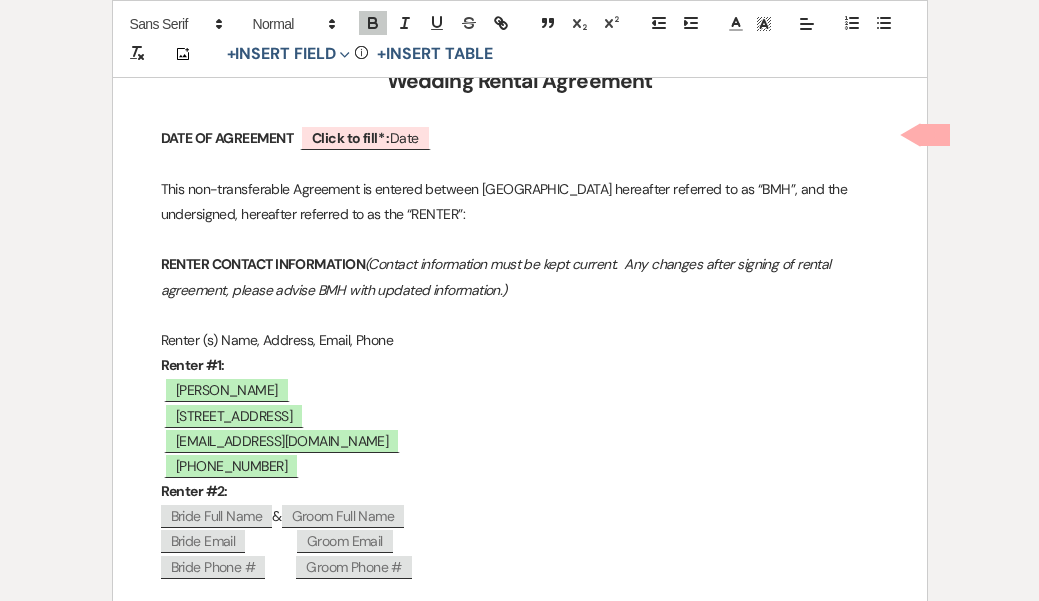 click on "Bride Full Name" at bounding box center [217, 516] 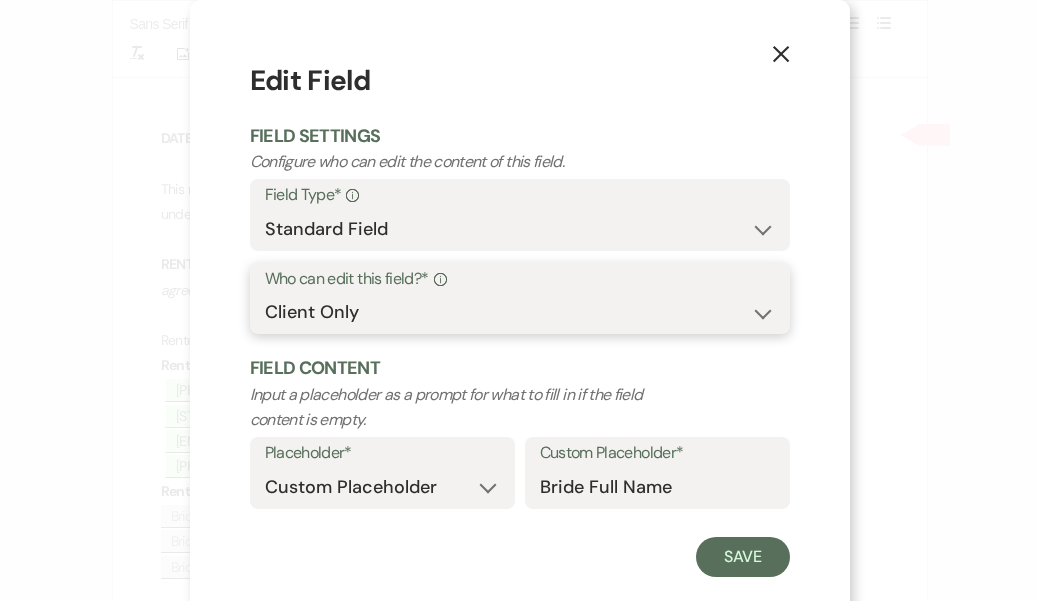 select on "owner" 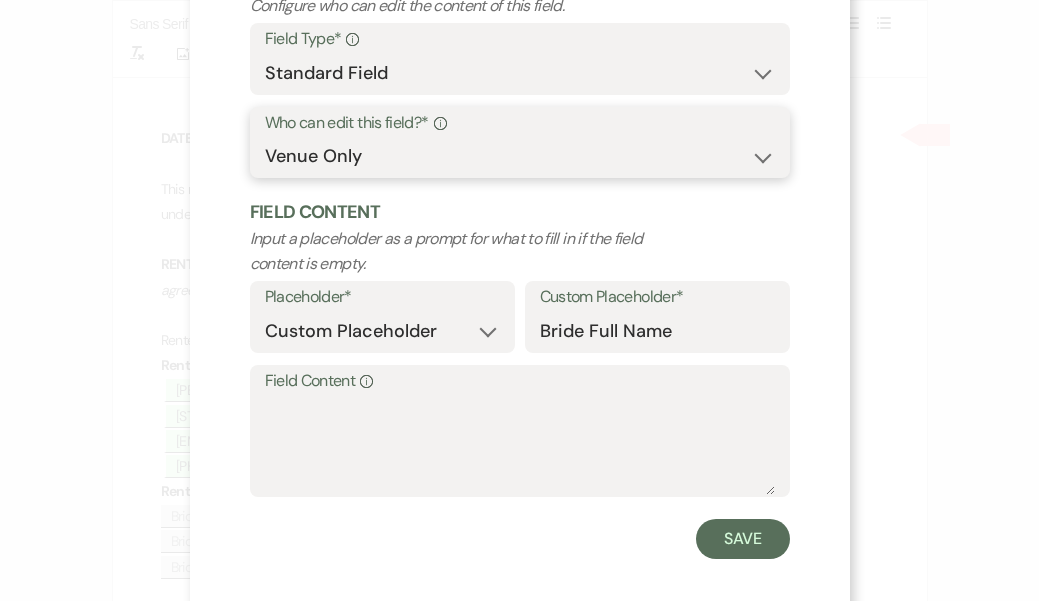 scroll, scrollTop: 160, scrollLeft: 0, axis: vertical 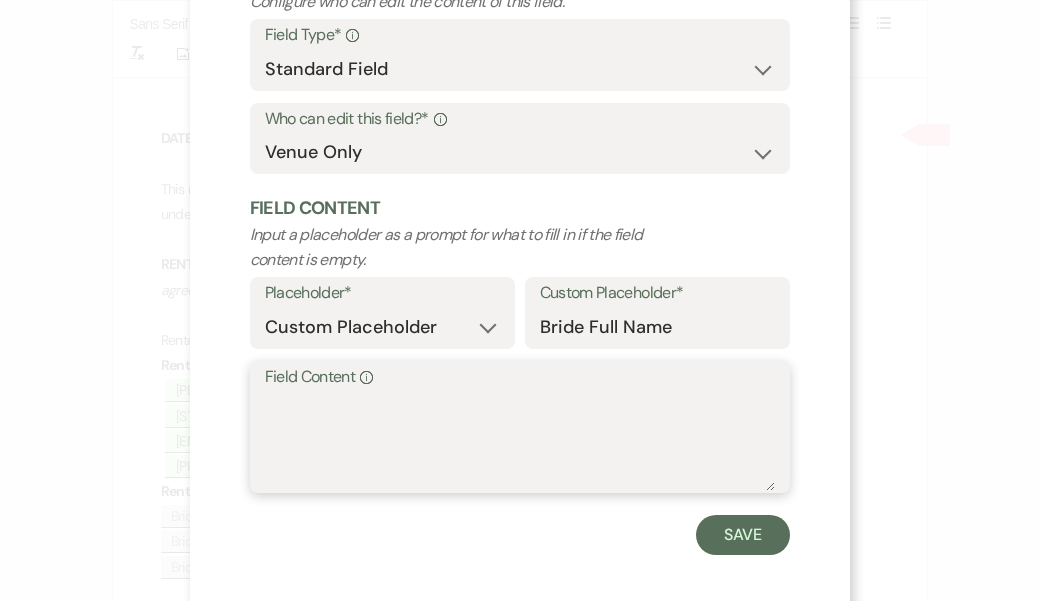 click on "Field Content Info" at bounding box center [520, 441] 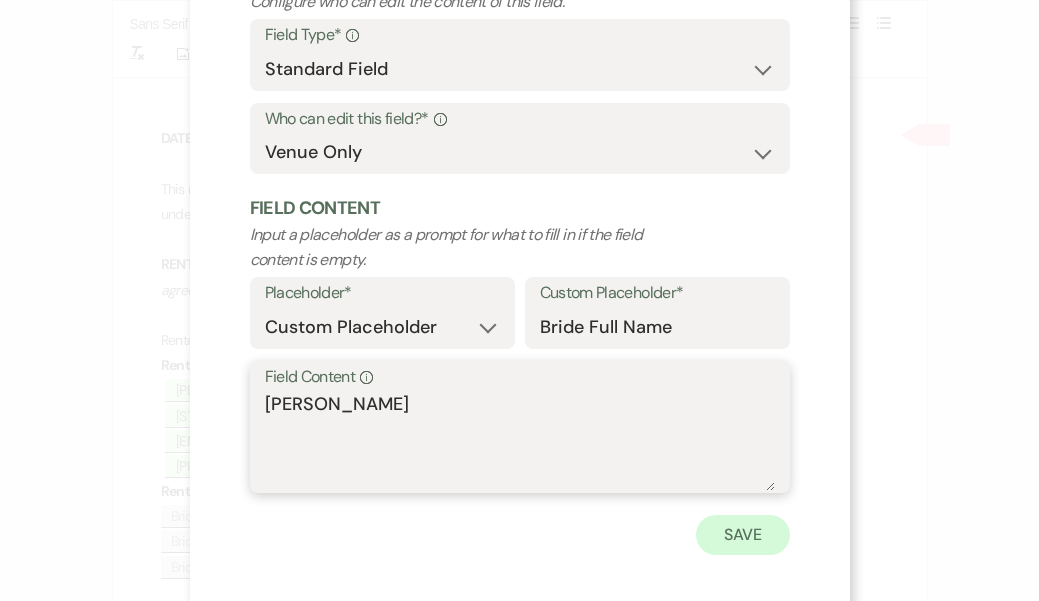 type on "[PERSON_NAME]" 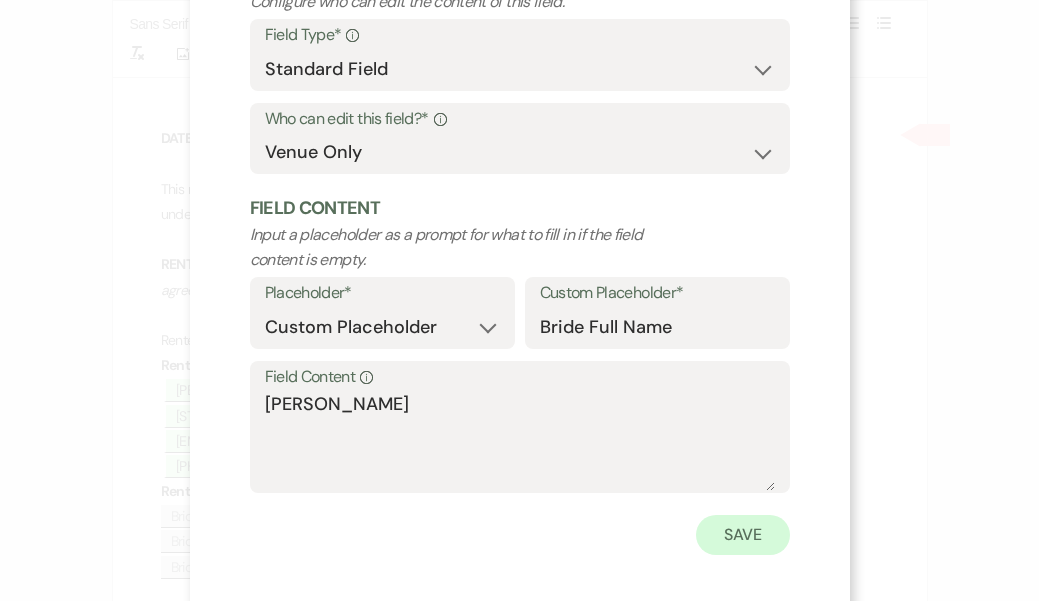 click on "Save" at bounding box center [743, 535] 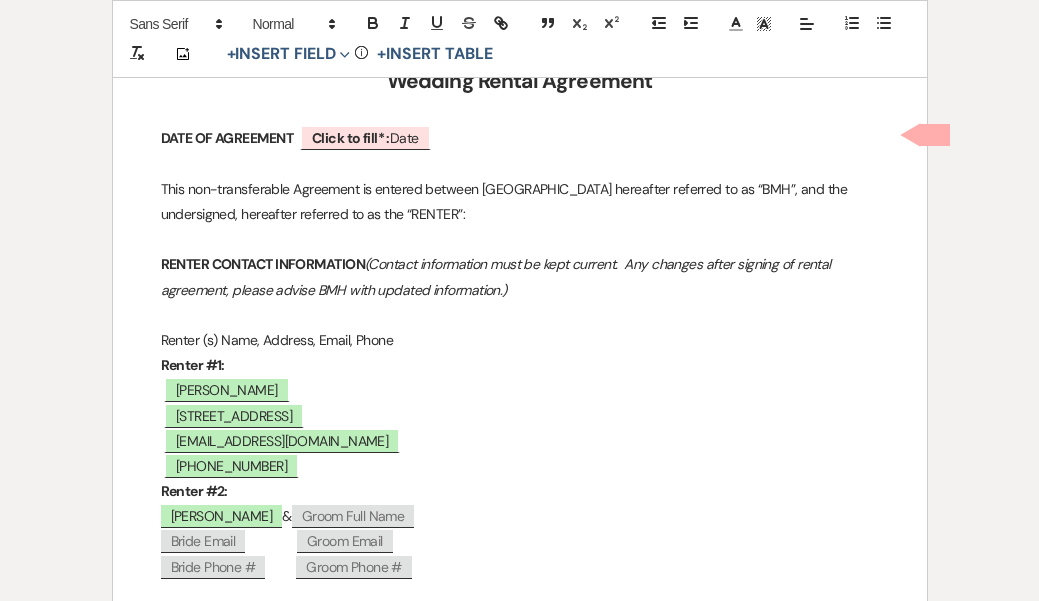 click on "[PERSON_NAME]
&  ﻿ Groom Full Name ﻿" at bounding box center (520, 516) 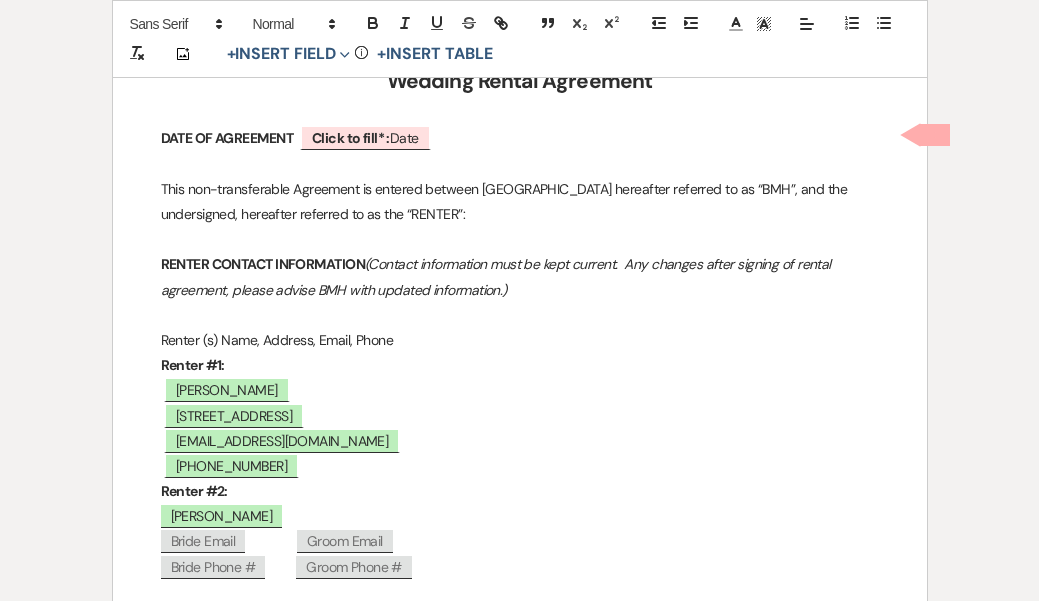 click on "﻿ Bride Email ﻿                 ﻿ Groom Email ﻿" at bounding box center (520, 541) 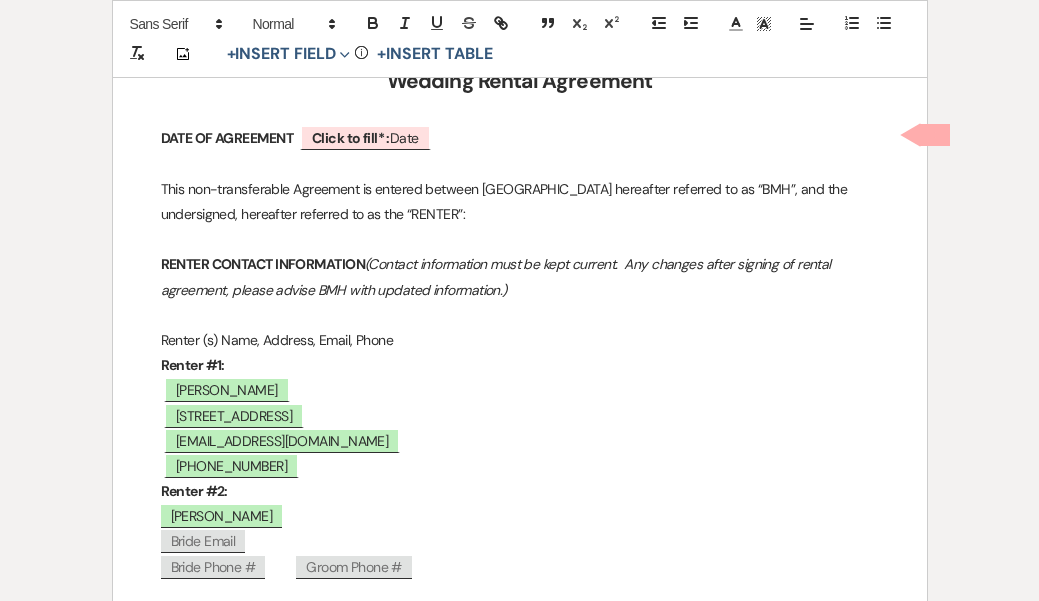 click on "Bride Email" at bounding box center (203, 541) 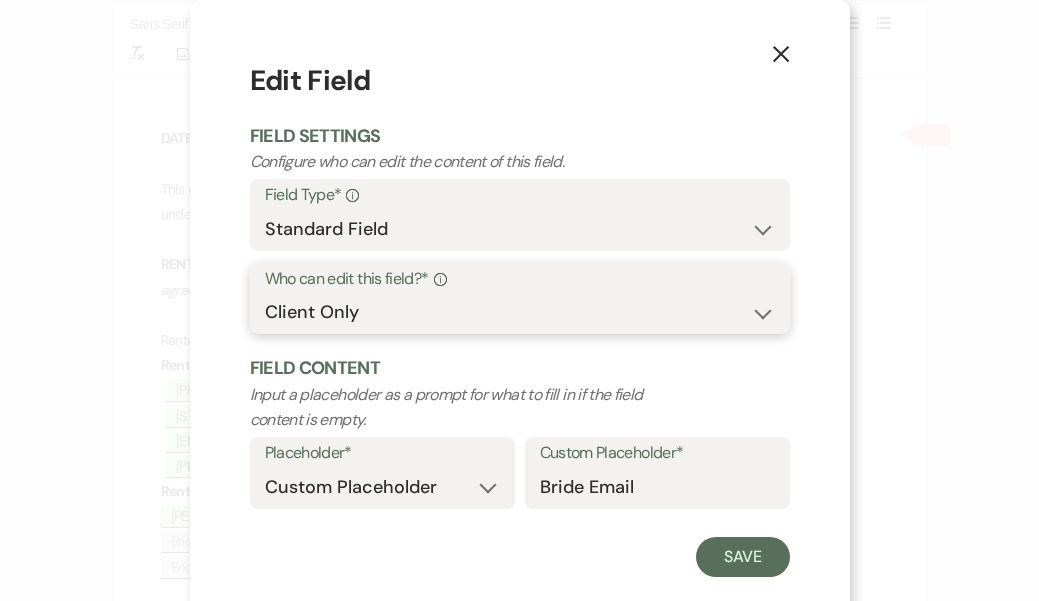 select on "owner" 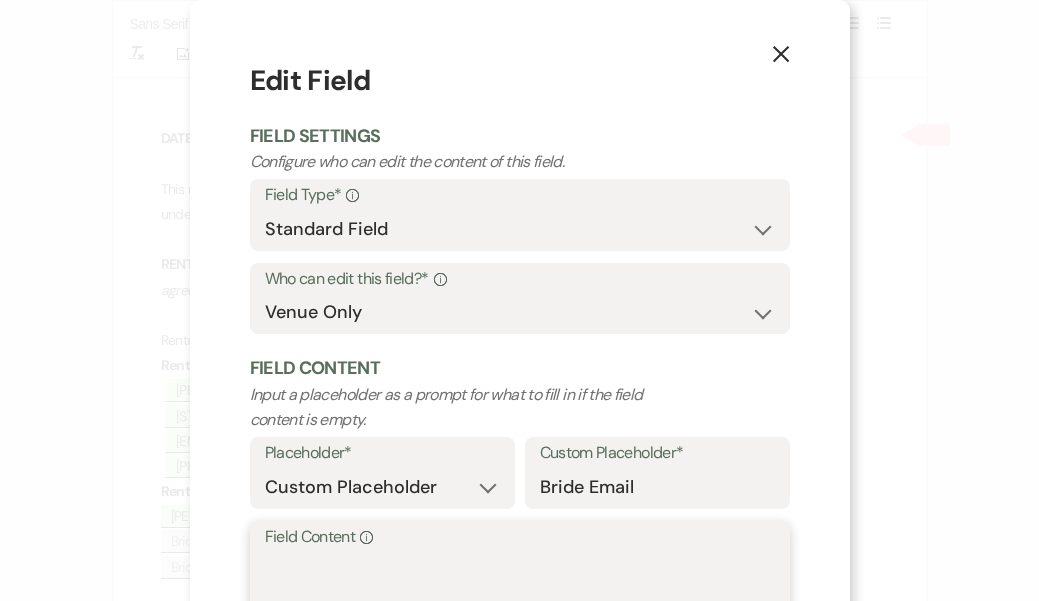click on "Field Content Info" at bounding box center (520, 601) 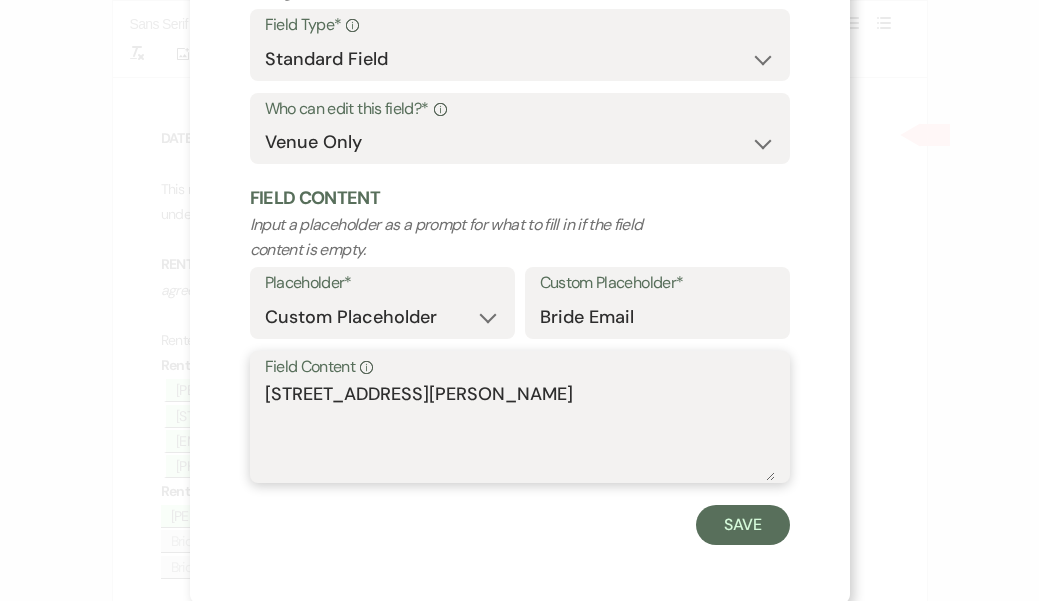scroll, scrollTop: 169, scrollLeft: 0, axis: vertical 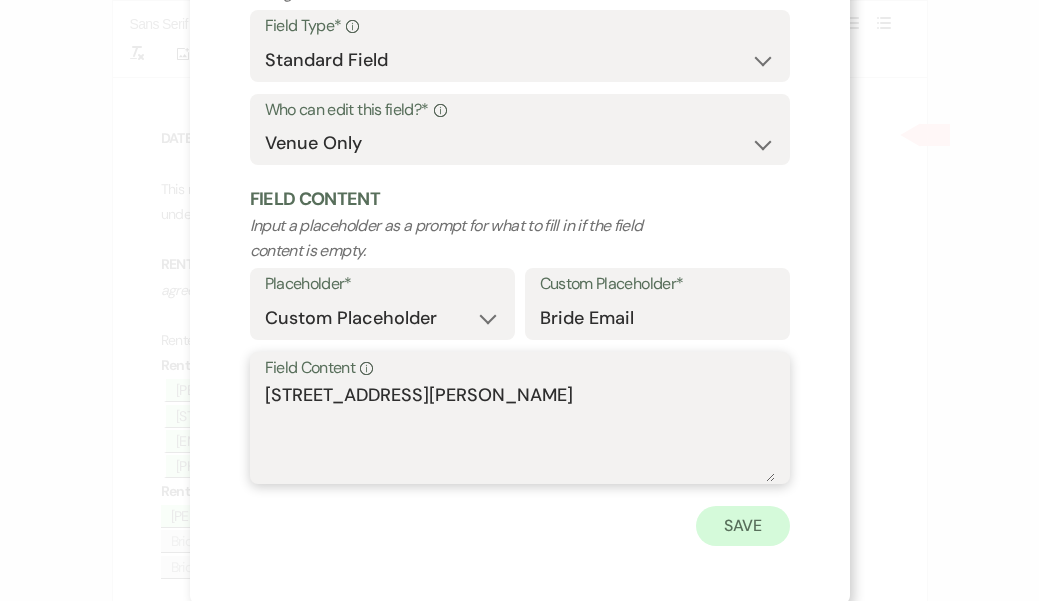 type on "[STREET_ADDRESS][PERSON_NAME]" 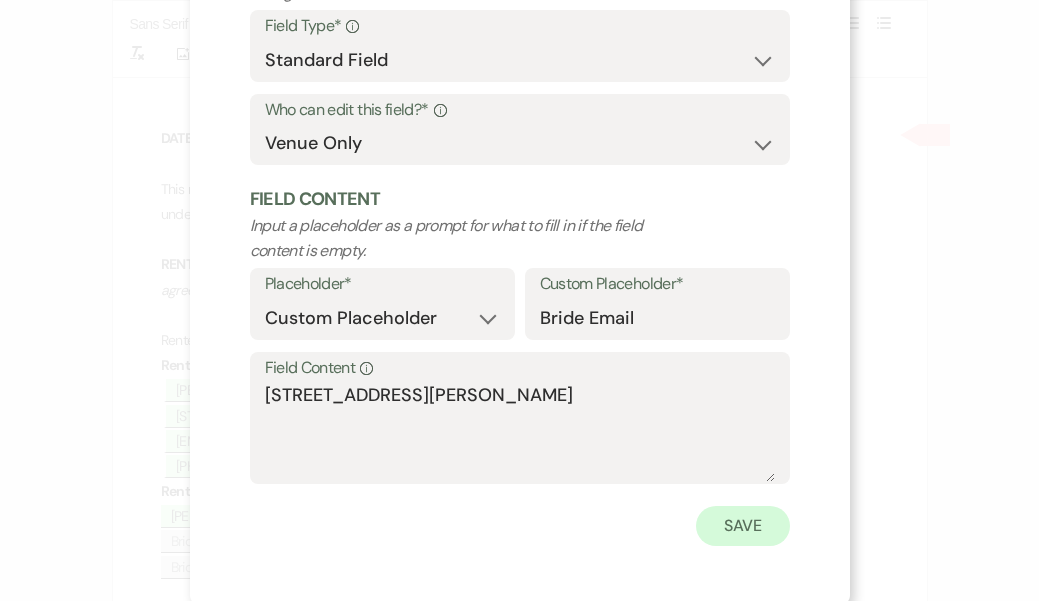 click on "Save" at bounding box center (743, 526) 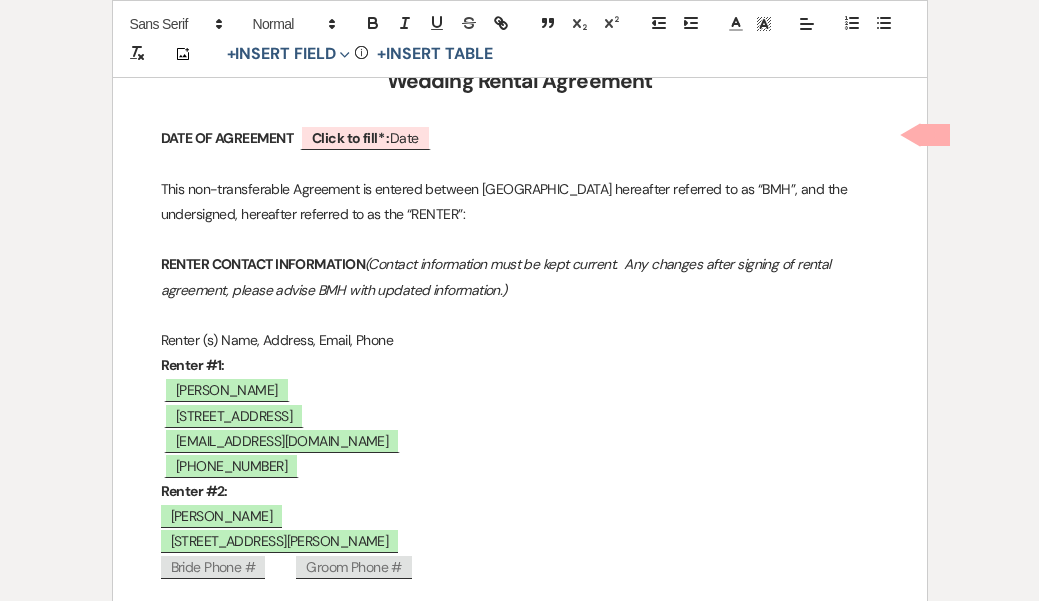 click on "Bride Phone #" at bounding box center (213, 567) 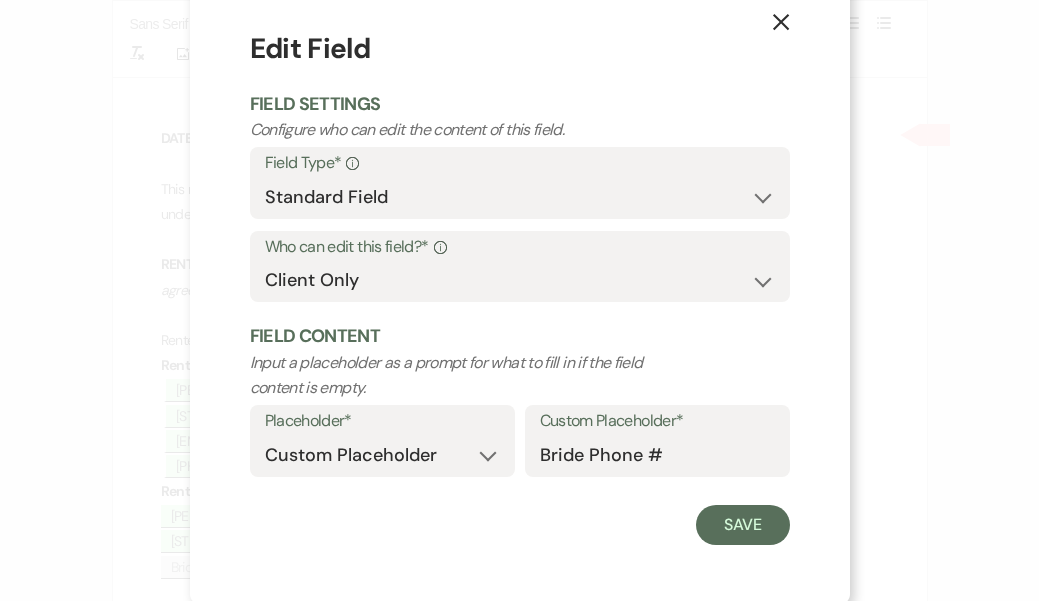 scroll, scrollTop: 31, scrollLeft: 0, axis: vertical 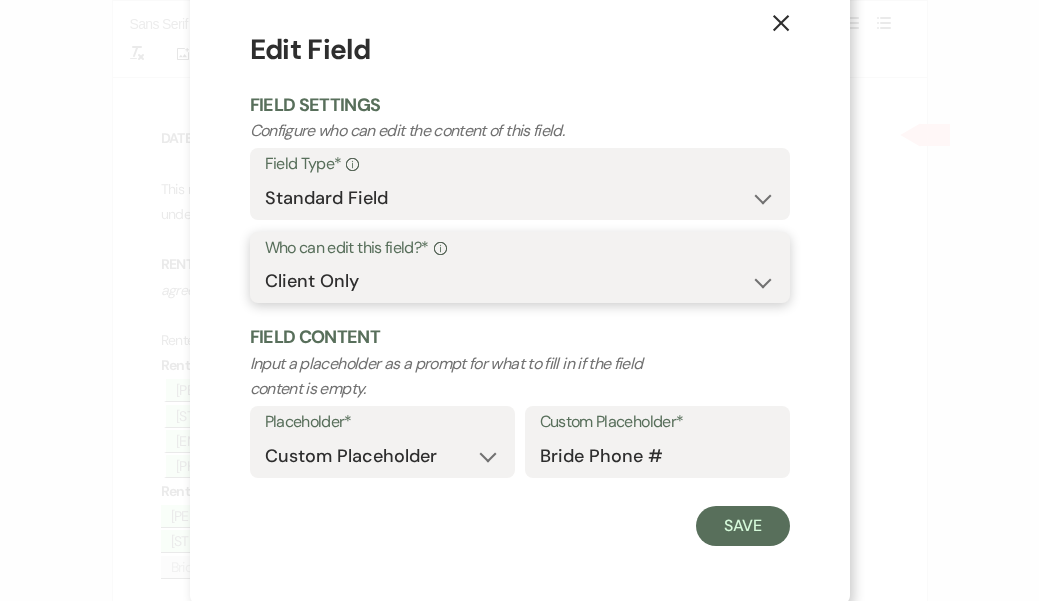 select on "owner" 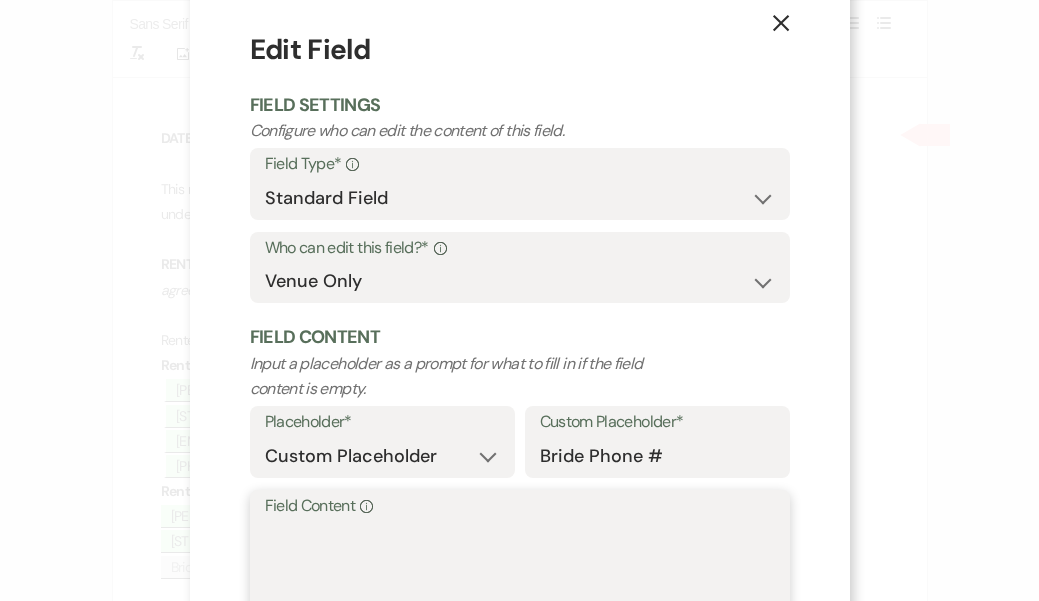 click on "Field Content Info" at bounding box center [520, 570] 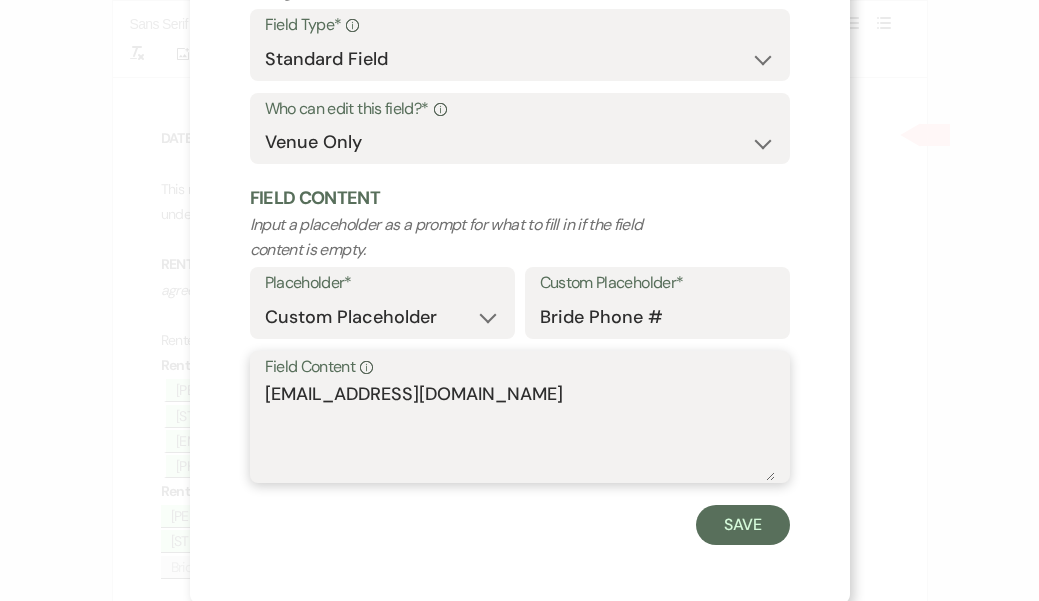 scroll, scrollTop: 169, scrollLeft: 0, axis: vertical 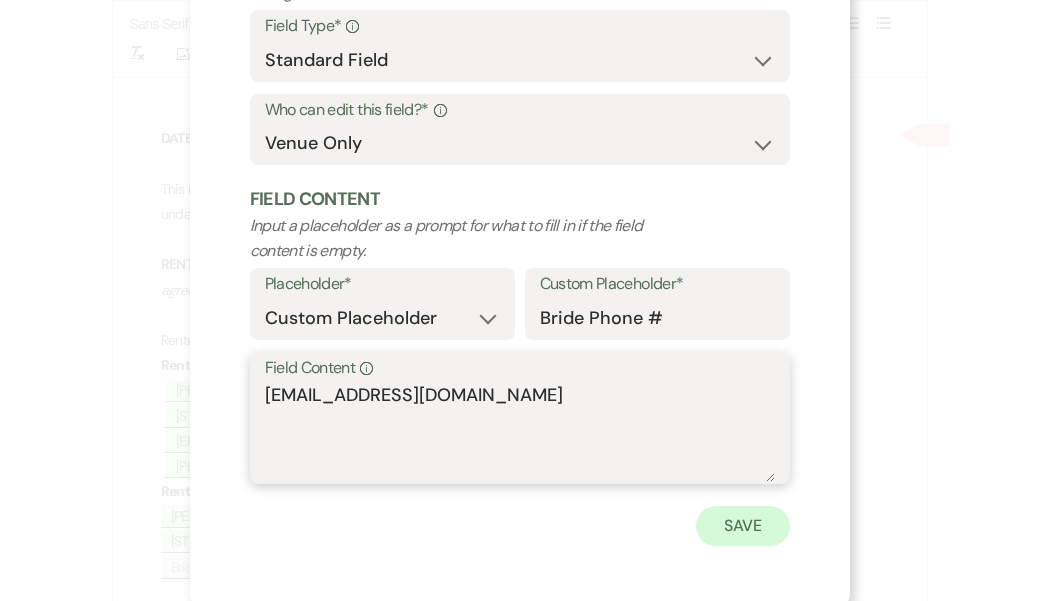 type on "[EMAIL_ADDRESS][DOMAIN_NAME]" 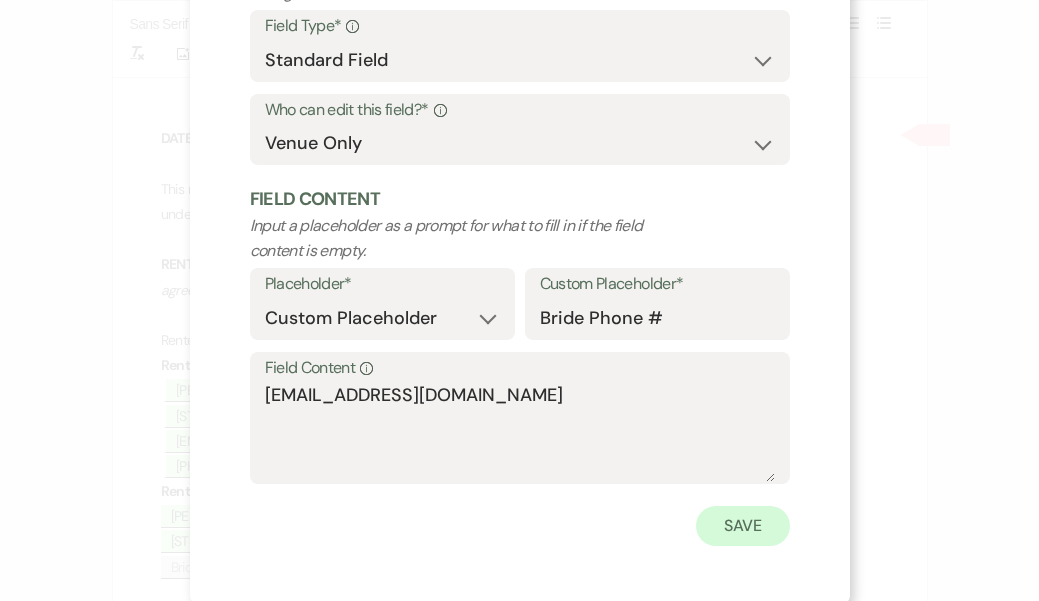 click on "Save" at bounding box center (743, 526) 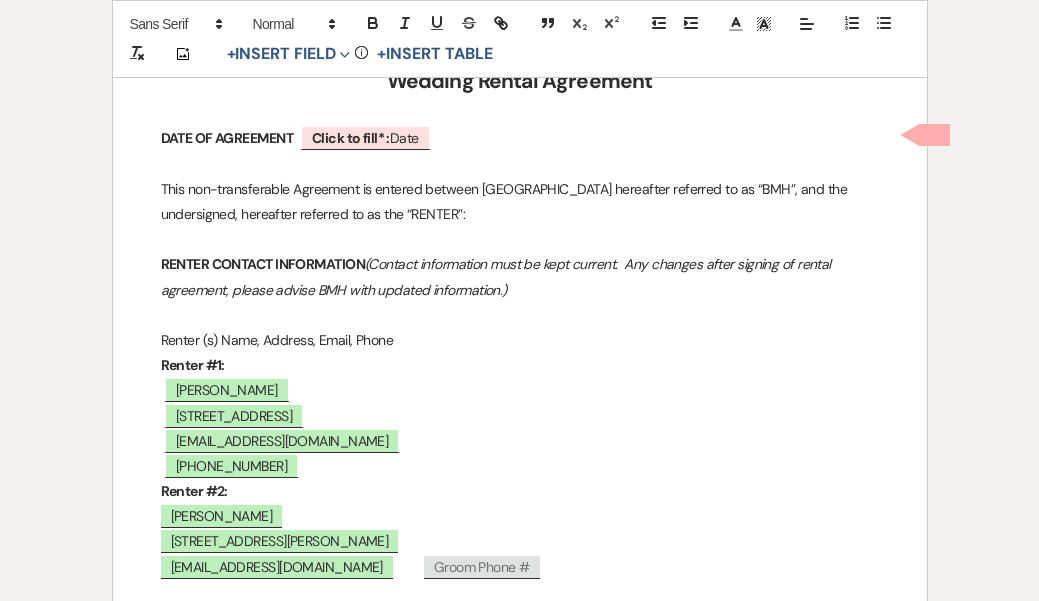 click on "Groom Phone #" at bounding box center (482, 567) 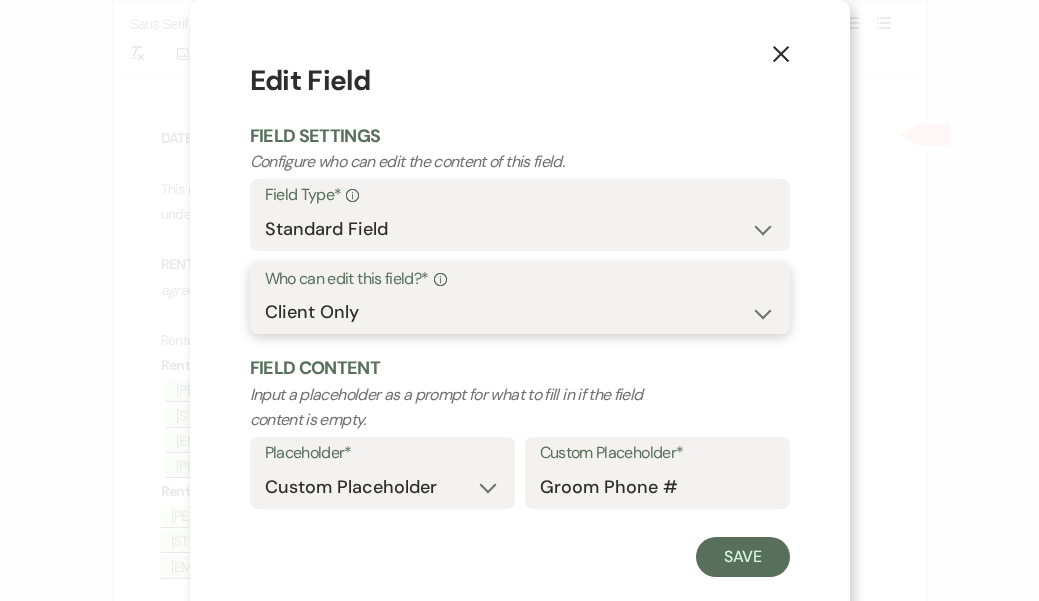 select on "owner" 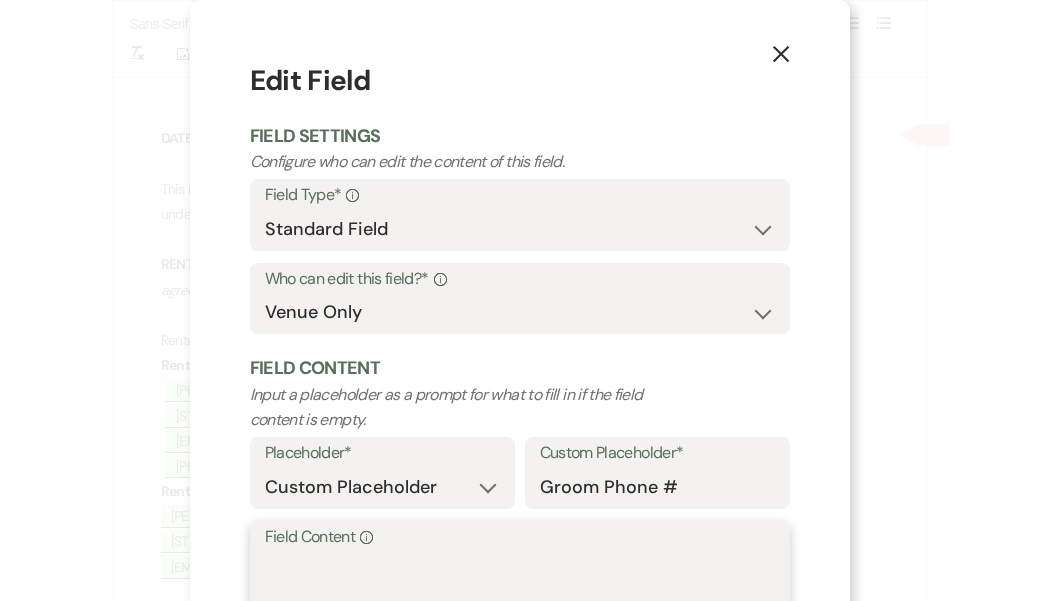 click on "Field Content Info" at bounding box center [520, 601] 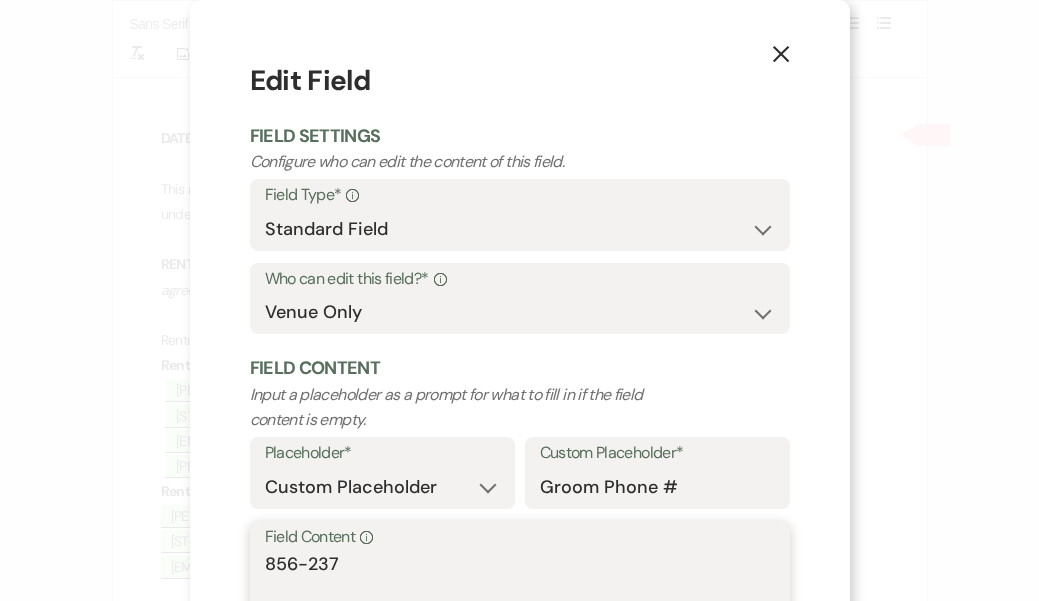 click on "856-23" at bounding box center [520, 601] 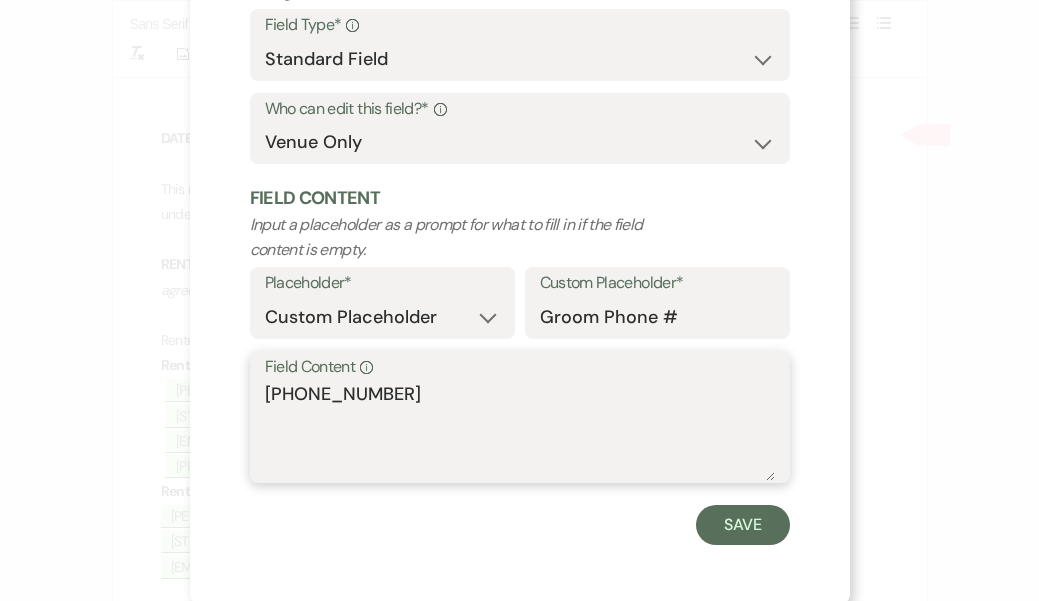 scroll, scrollTop: 169, scrollLeft: 0, axis: vertical 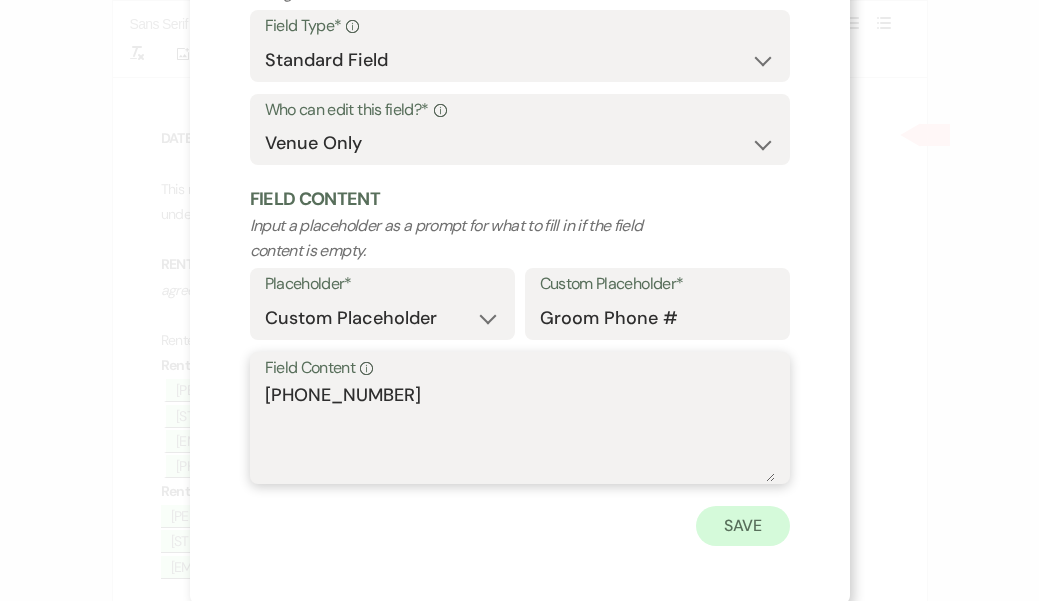 type on "[PHONE_NUMBER]" 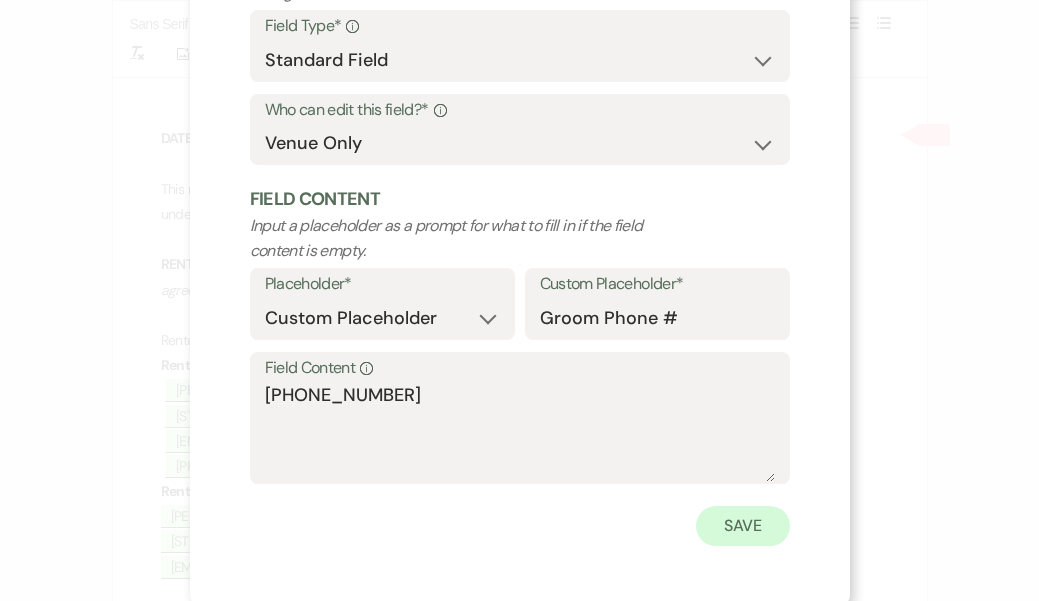 click on "Save" at bounding box center (743, 526) 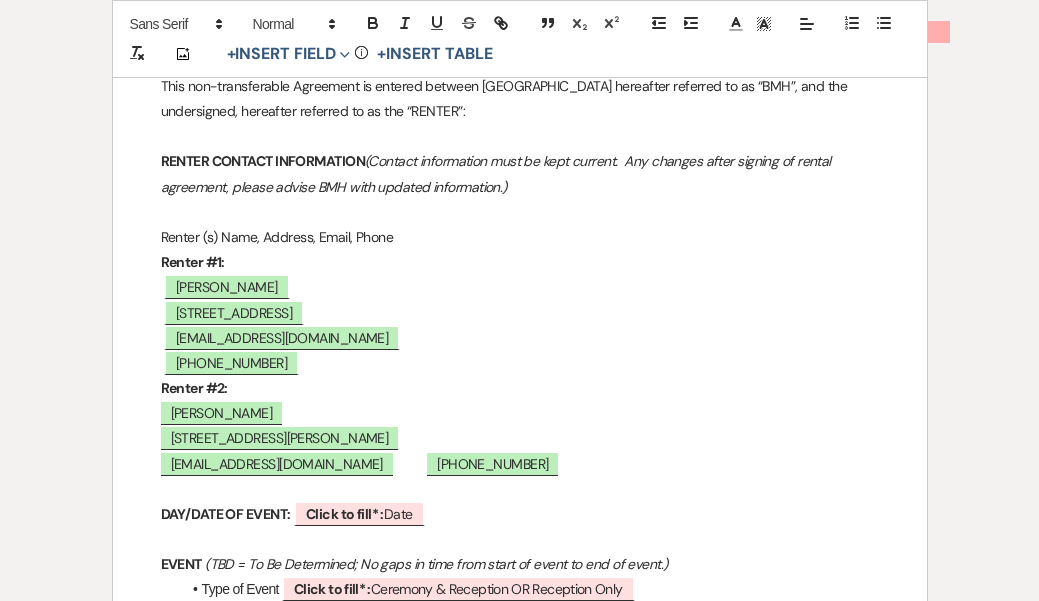 scroll, scrollTop: 748, scrollLeft: 0, axis: vertical 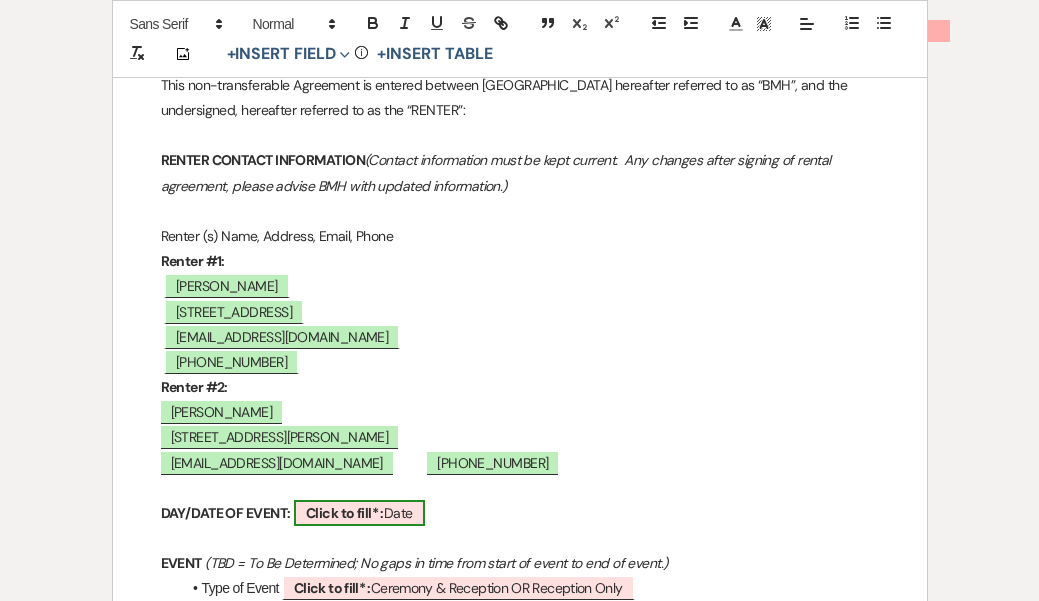 click on "Click to fill* :" at bounding box center [345, 513] 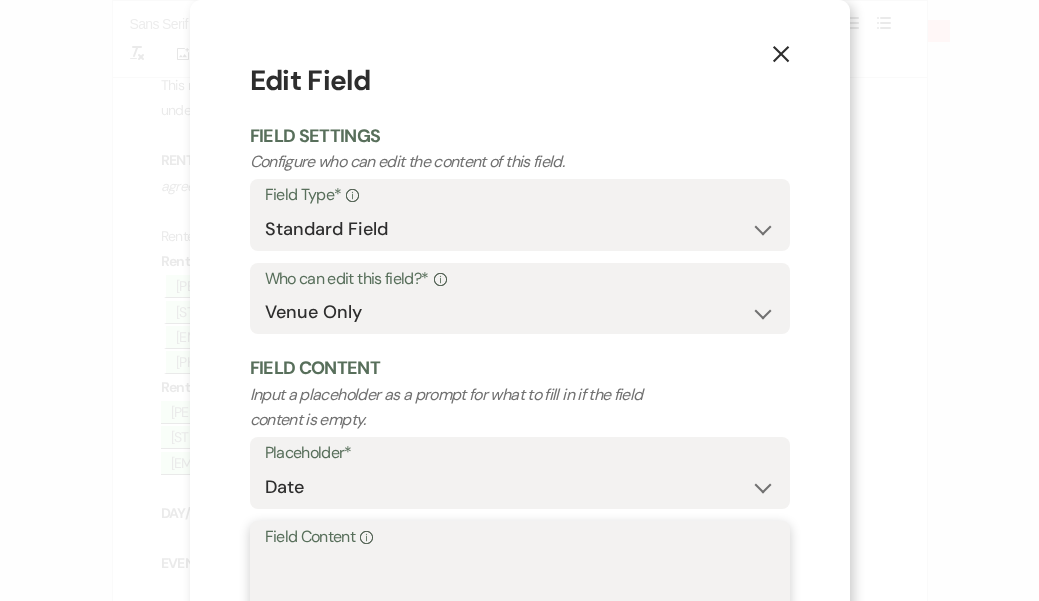 click on "Field Content Info" at bounding box center (520, 601) 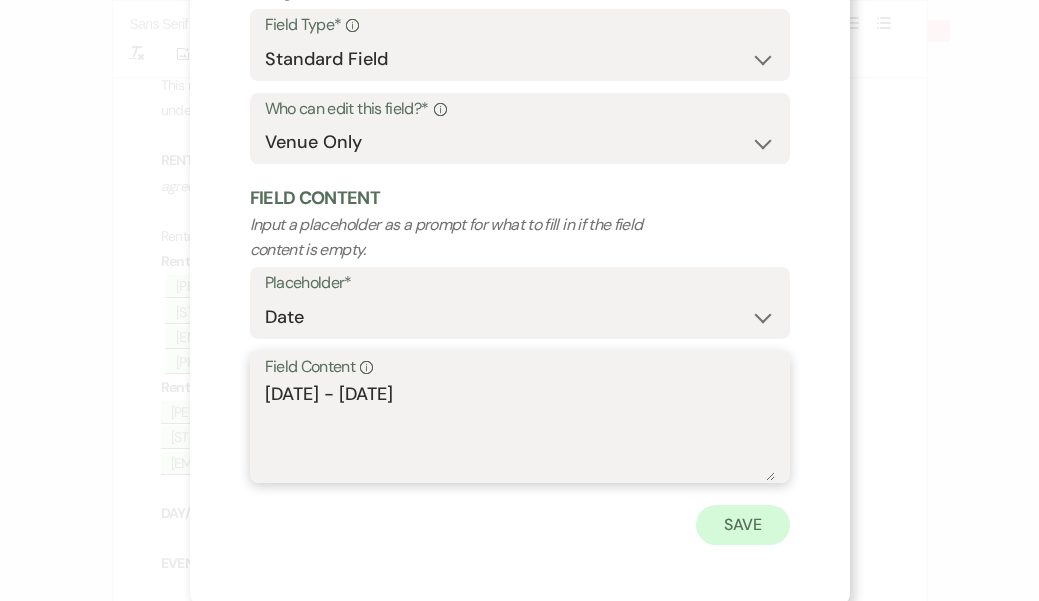 scroll, scrollTop: 169, scrollLeft: 0, axis: vertical 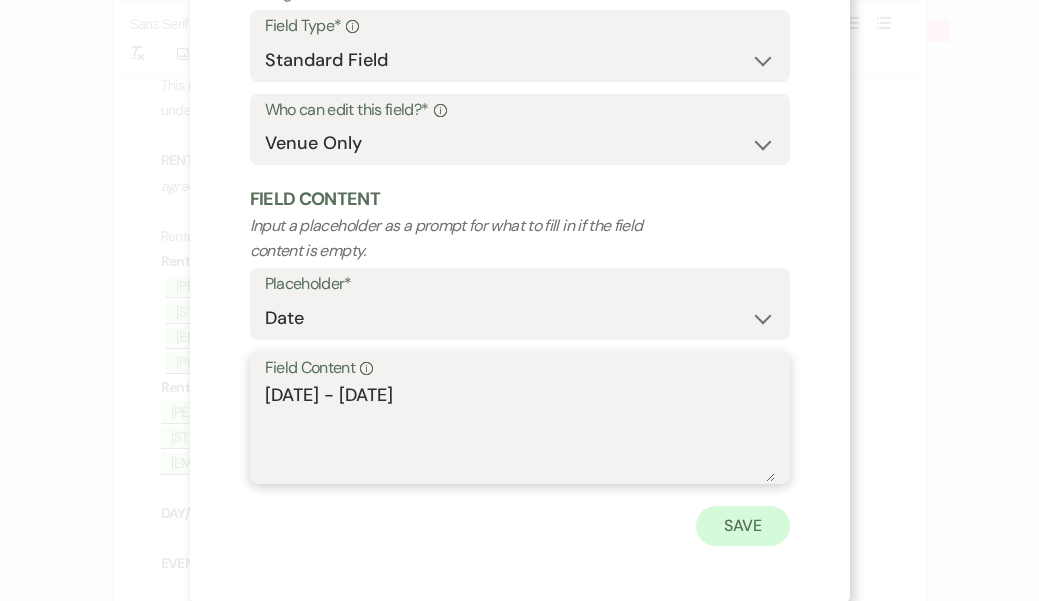 type on "[DATE] - [DATE]" 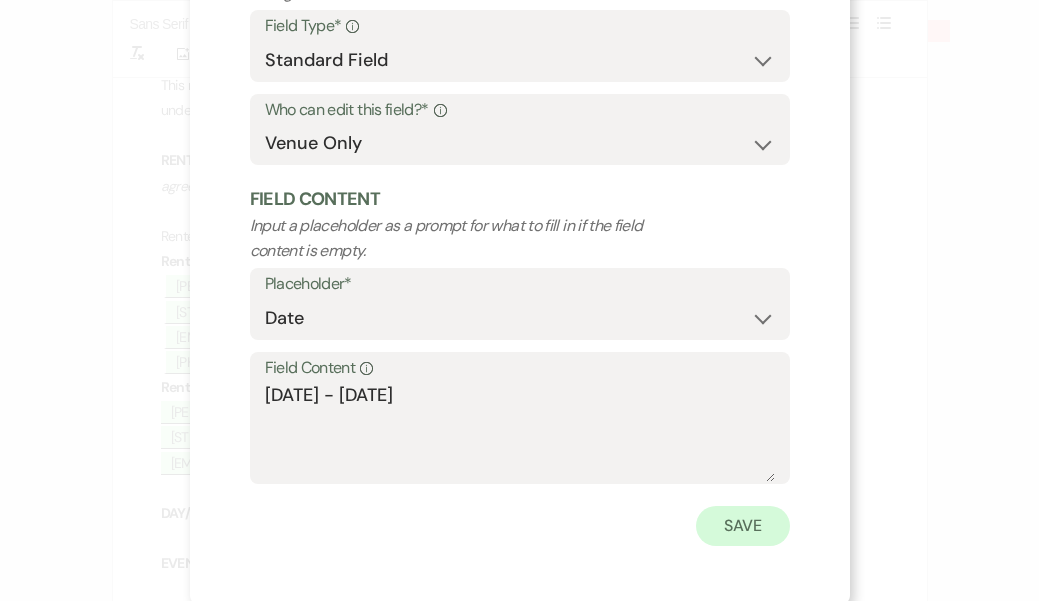 click on "Save" at bounding box center (743, 526) 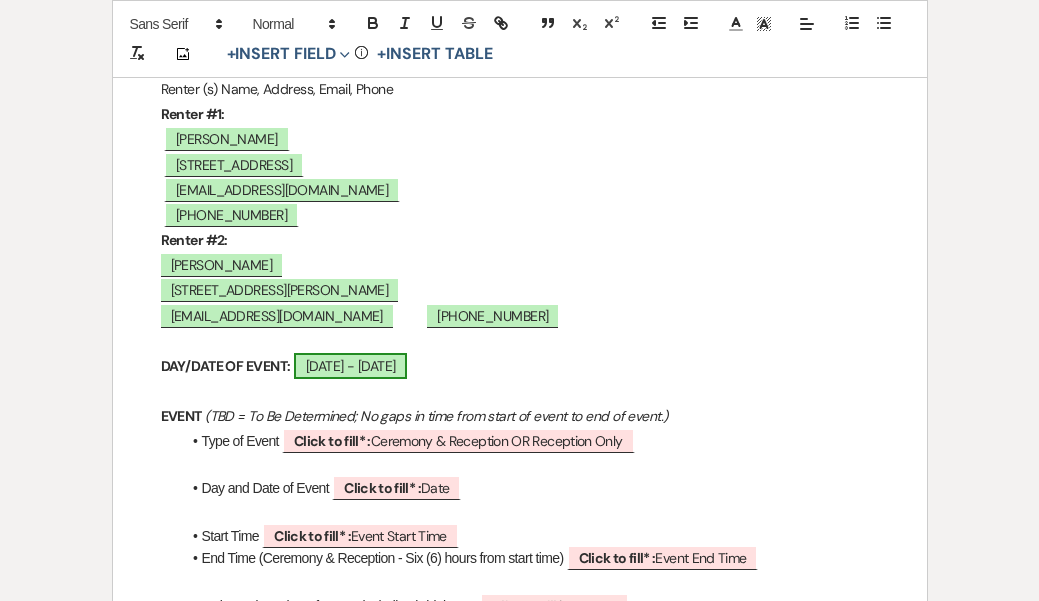 scroll, scrollTop: 909, scrollLeft: 0, axis: vertical 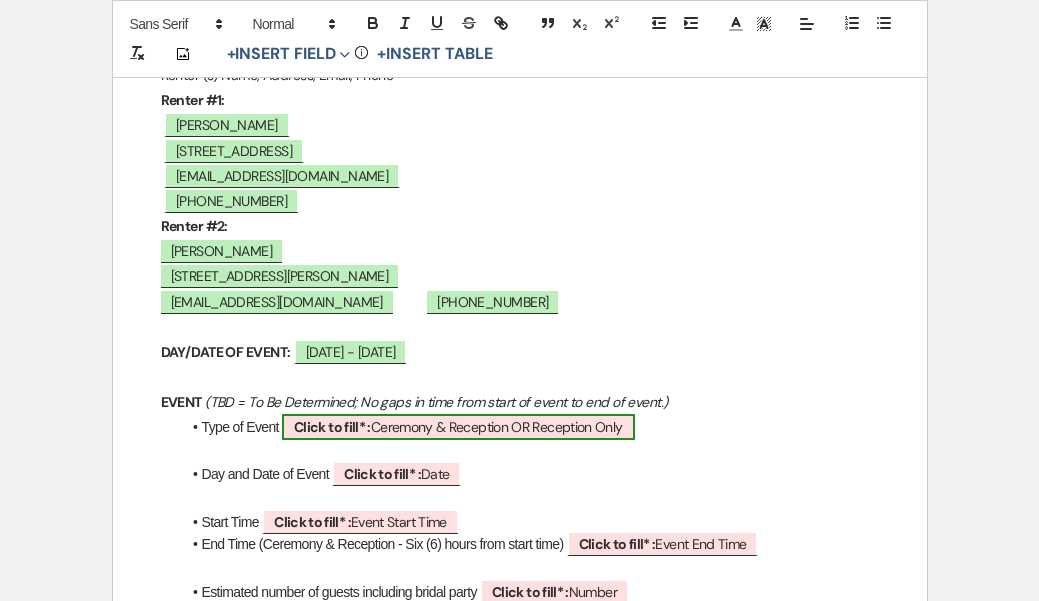 click on "Click to fill* :
Ceremony & Reception OR Reception Only" at bounding box center [458, 427] 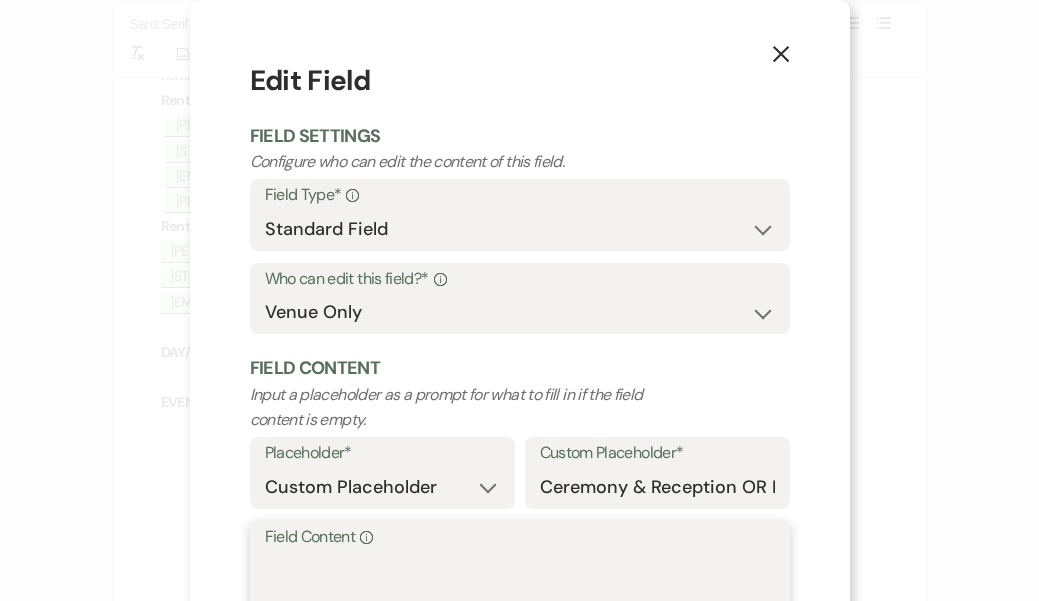 click on "Field Content Info" at bounding box center [520, 601] 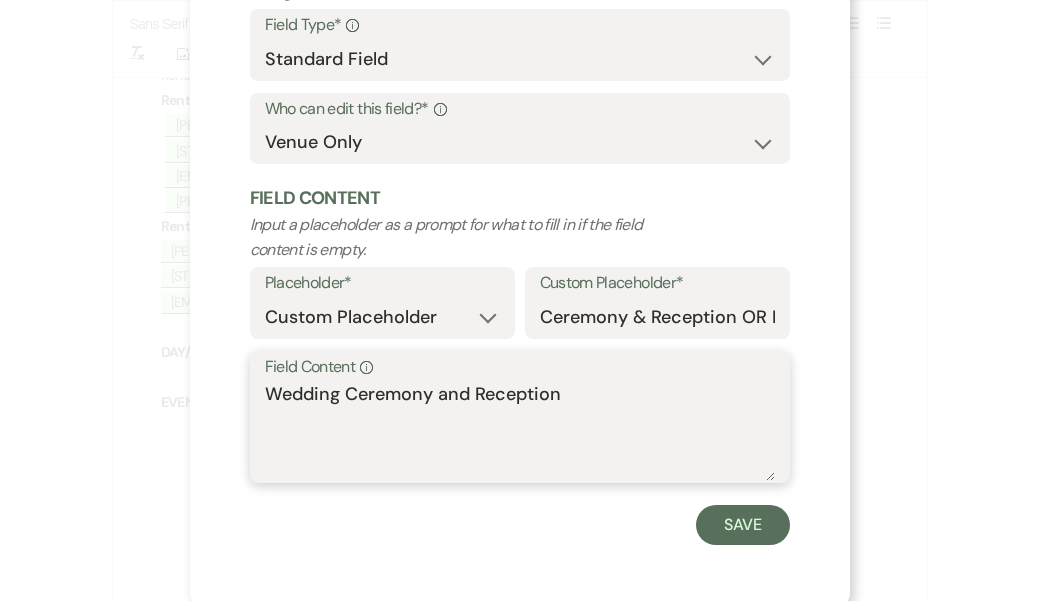 scroll, scrollTop: 169, scrollLeft: 0, axis: vertical 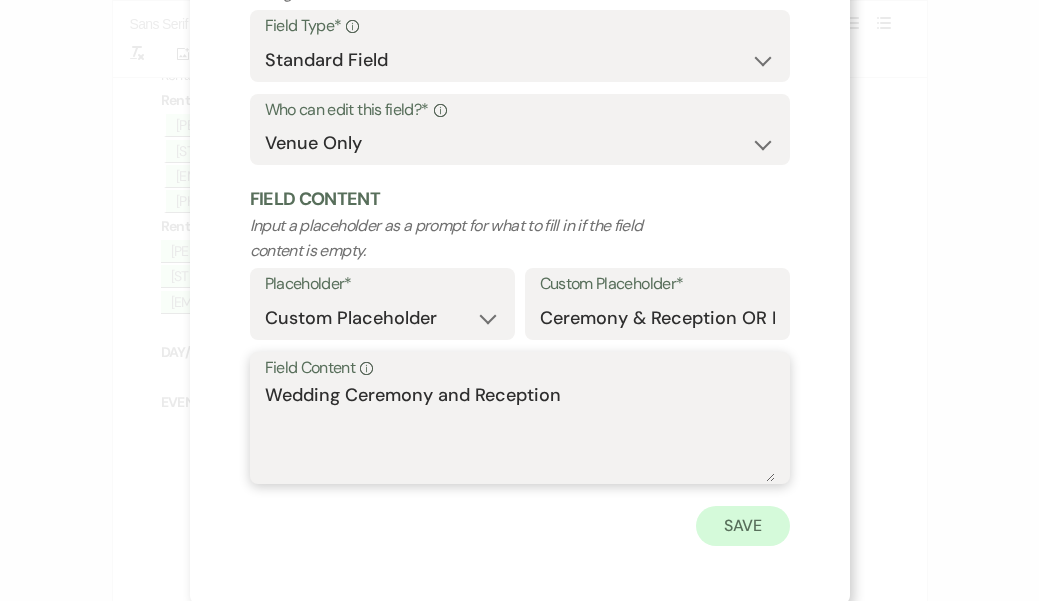 type on "Wedding Ceremony and Reception" 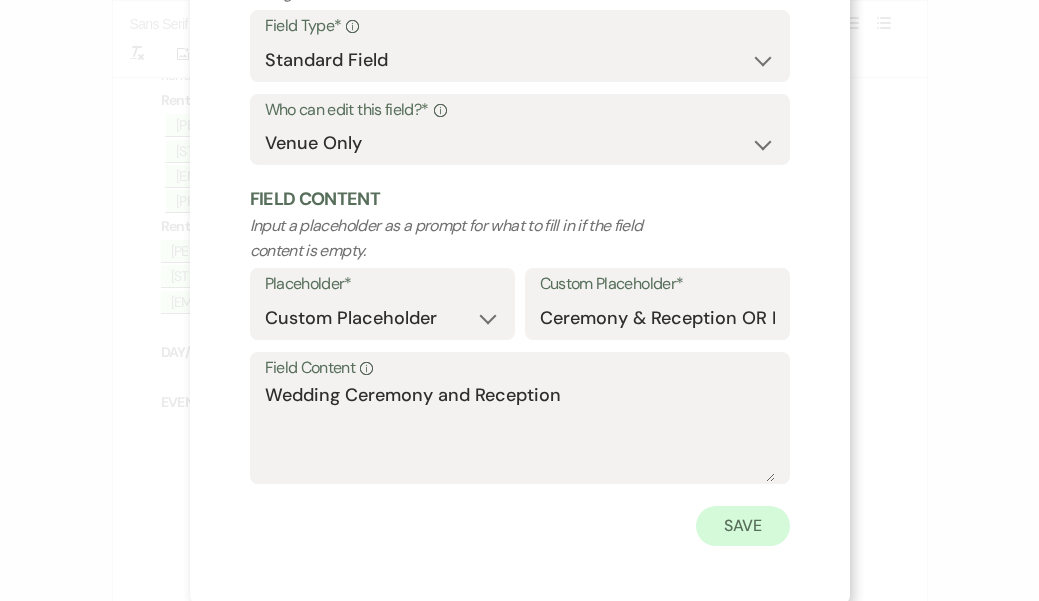 click on "Save" at bounding box center [743, 526] 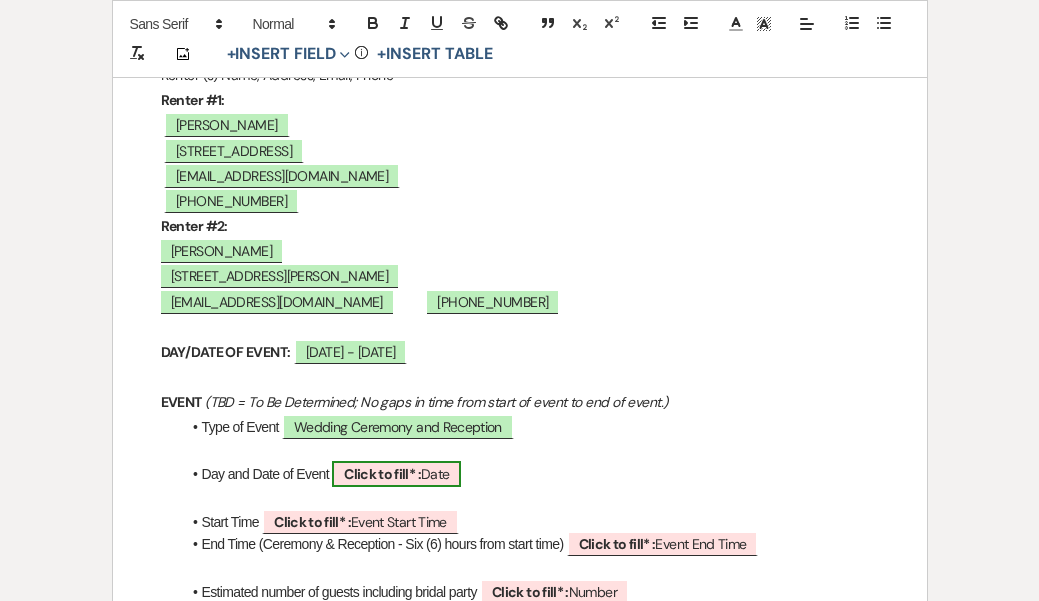 click on "Click to fill* :" at bounding box center [382, 474] 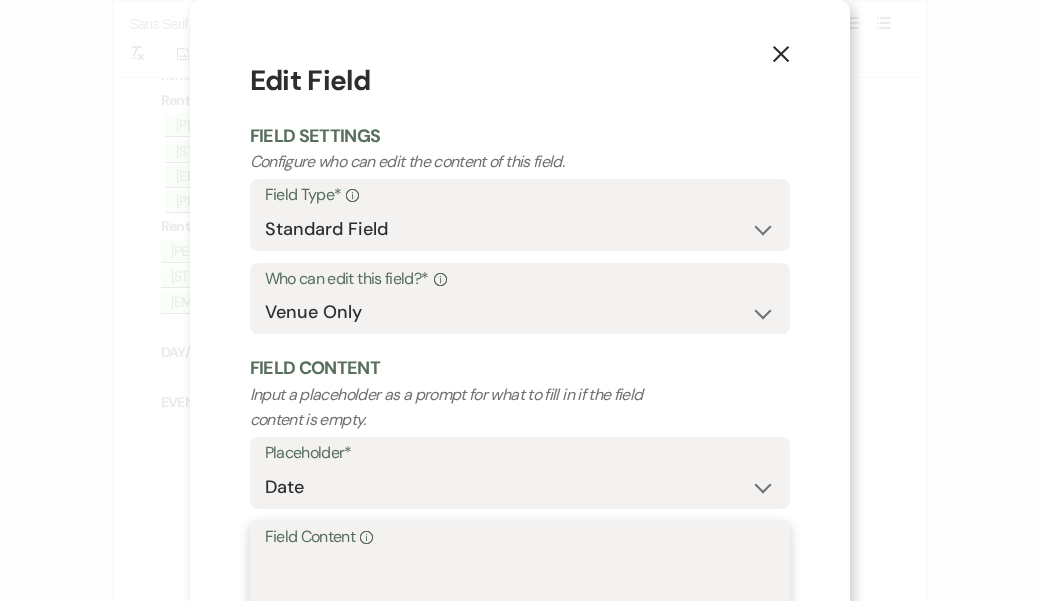 click on "Field Content Info" at bounding box center [520, 601] 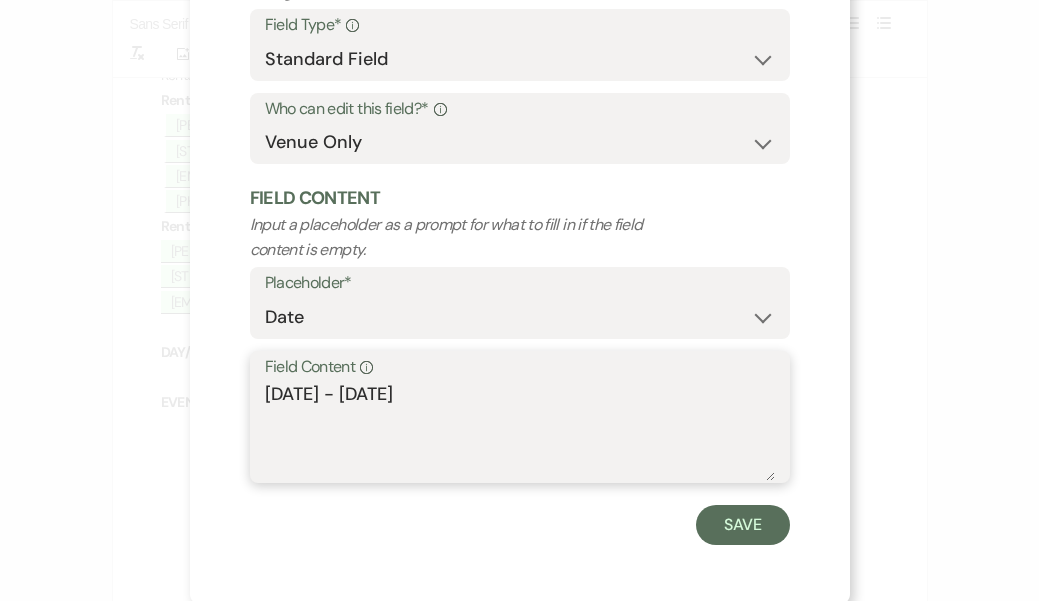 scroll, scrollTop: 169, scrollLeft: 0, axis: vertical 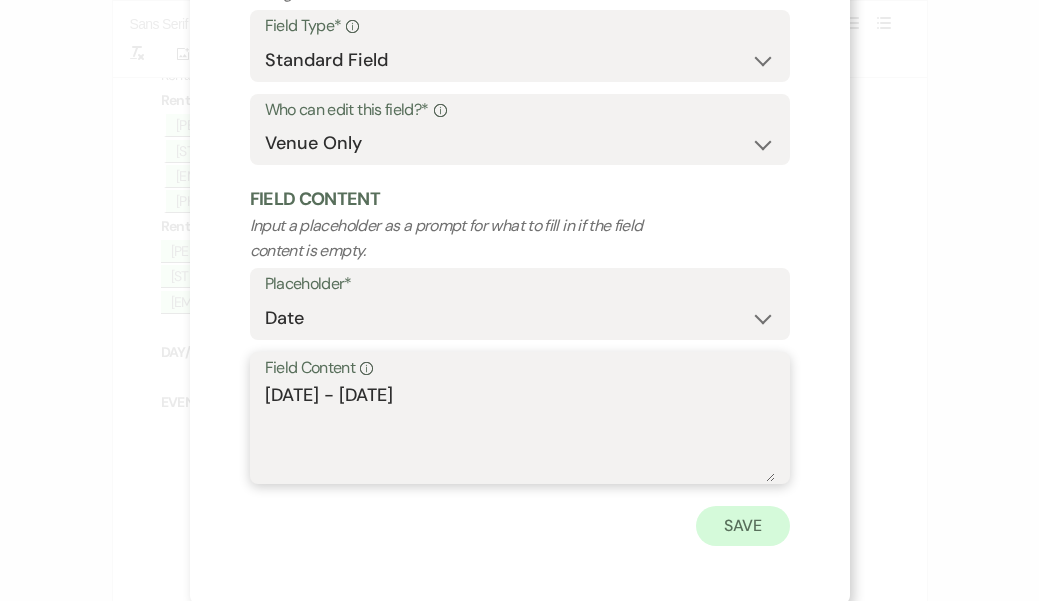 type on "[DATE] - [DATE]" 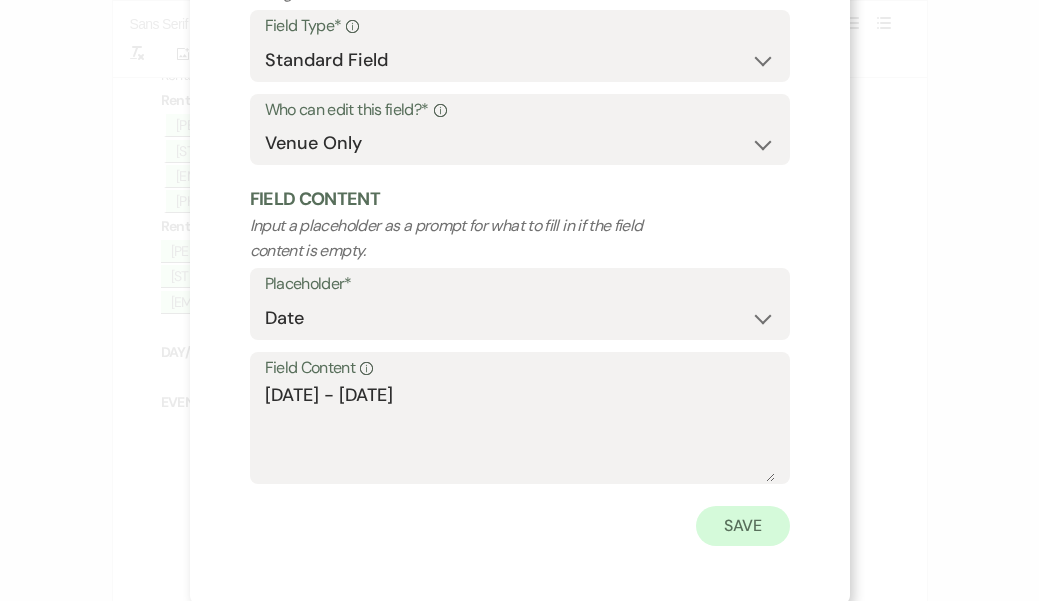 click on "Save" at bounding box center (743, 526) 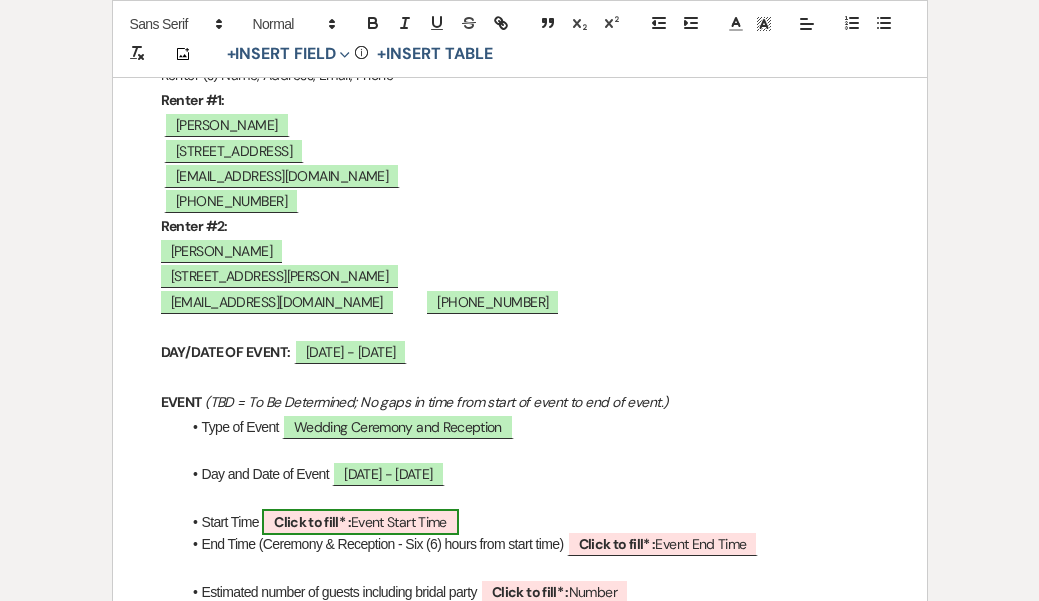 click on "Click to fill* :
Event Start Time" at bounding box center (360, 522) 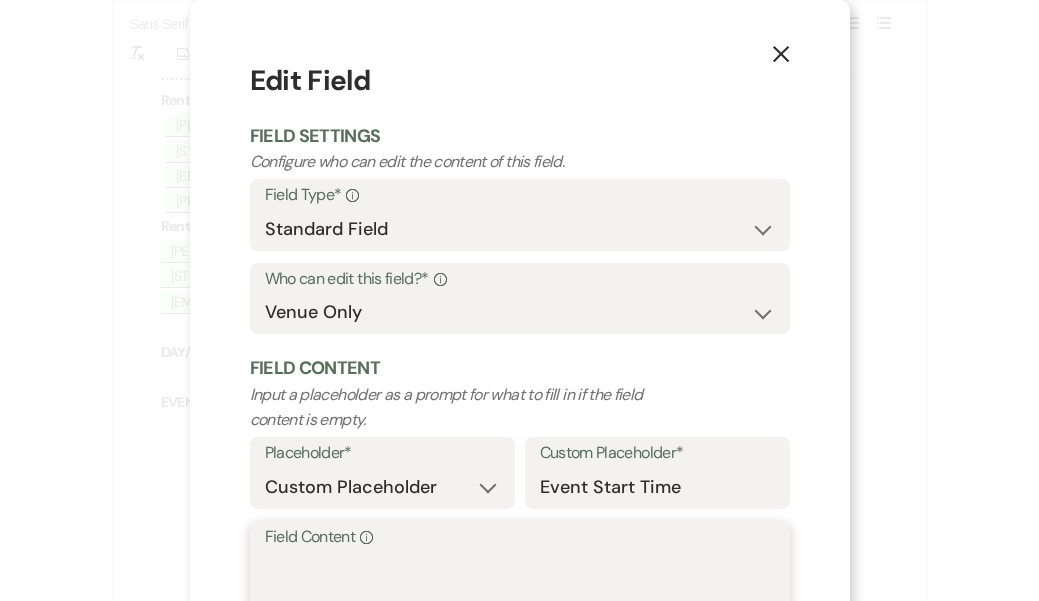 click on "Field Content Info" at bounding box center (520, 601) 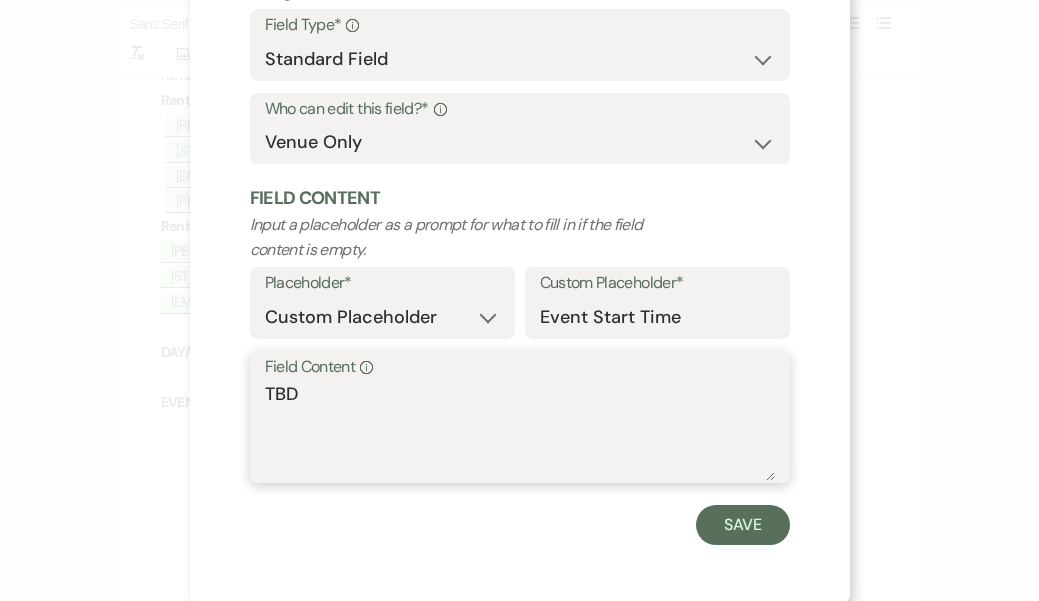 scroll, scrollTop: 169, scrollLeft: 0, axis: vertical 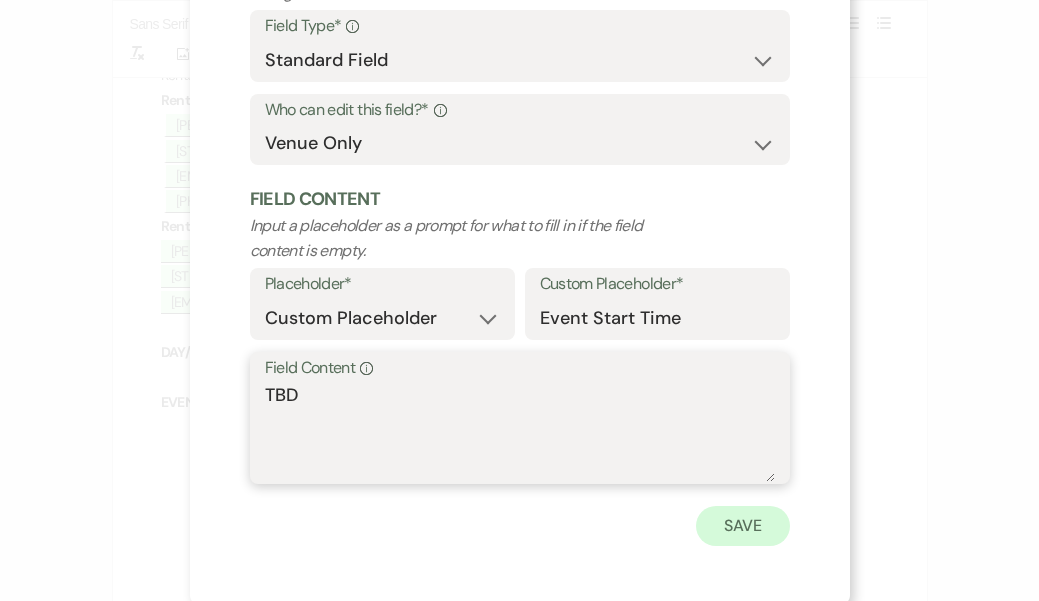 type on "TBD" 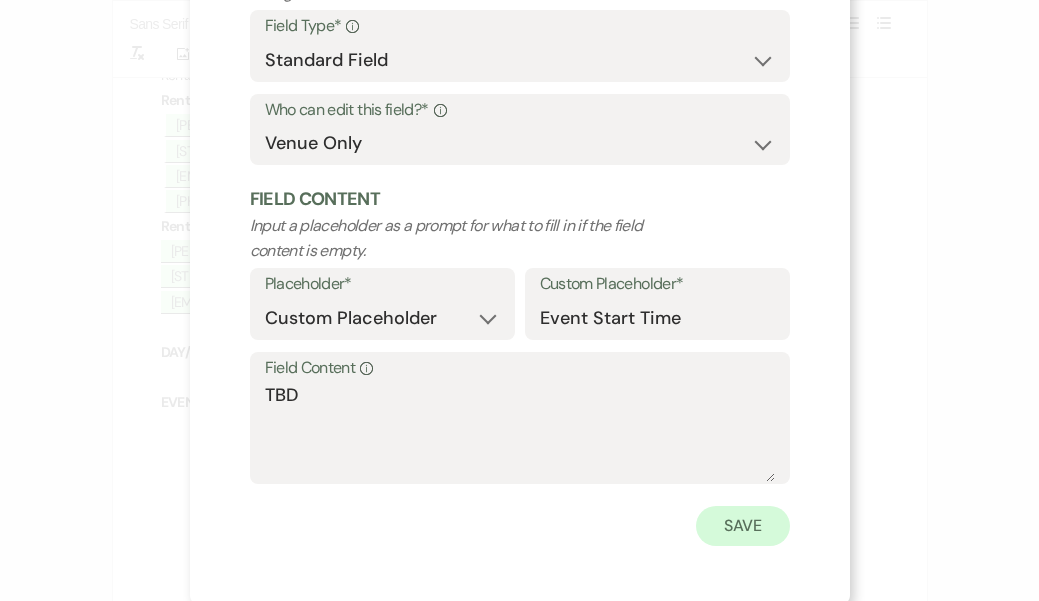 click on "Save" at bounding box center [743, 526] 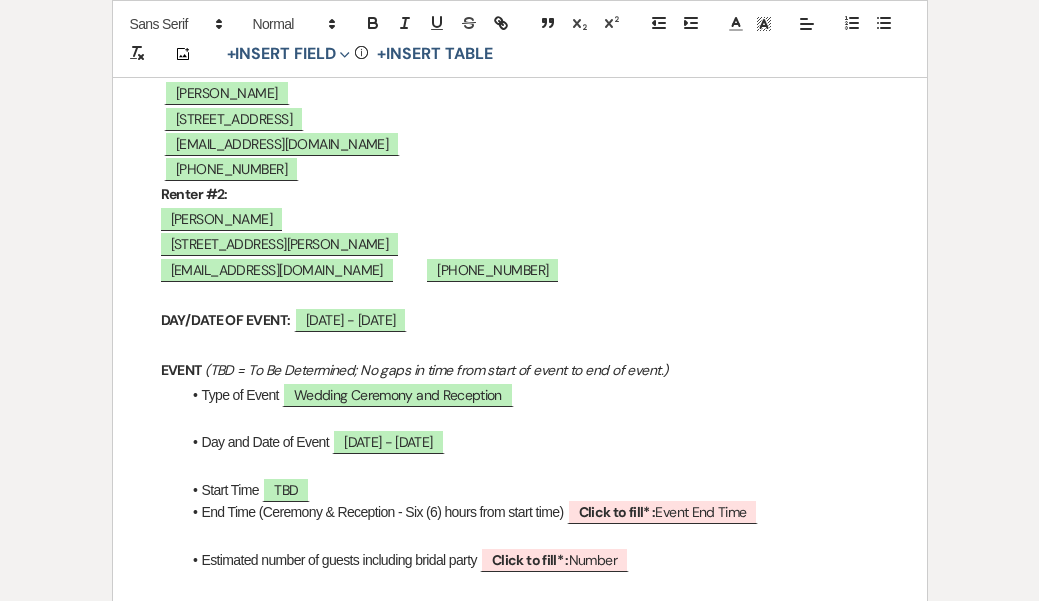 scroll, scrollTop: 949, scrollLeft: 0, axis: vertical 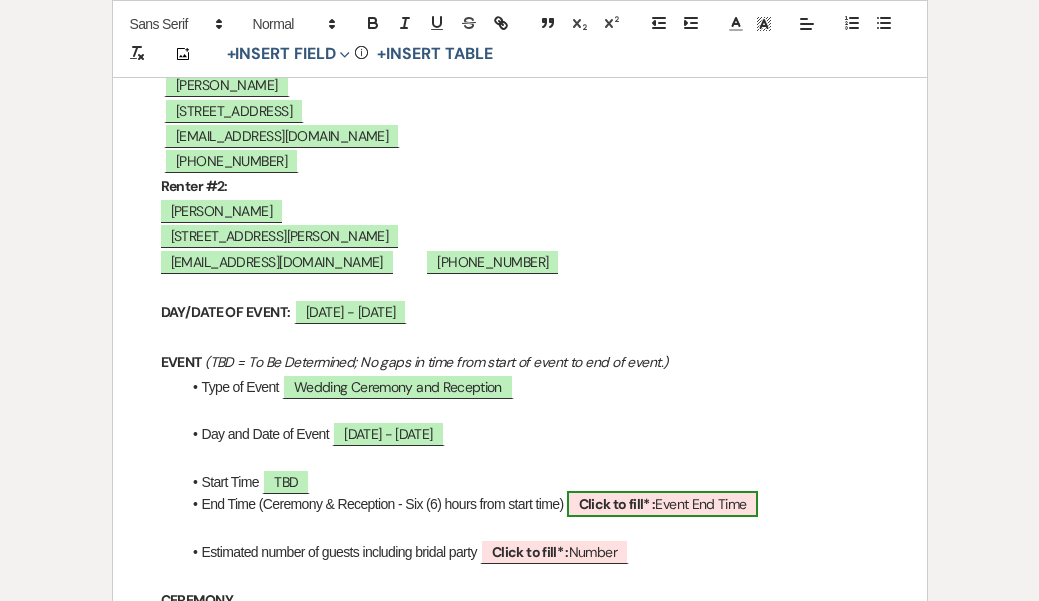 click on "Click to fill* :
Event End Time" at bounding box center [663, 504] 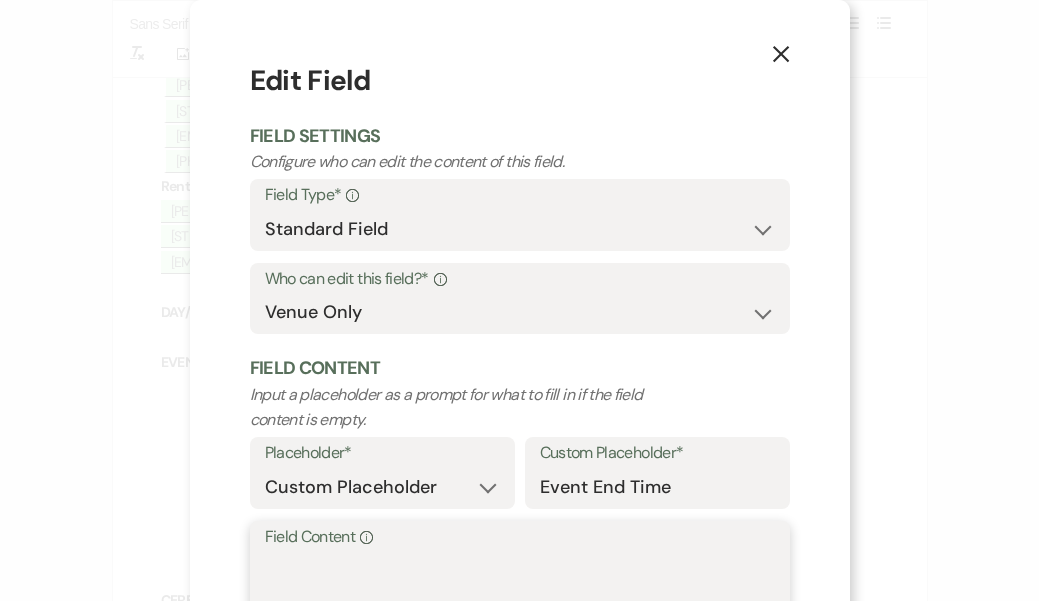 click on "Field Content Info" at bounding box center [520, 601] 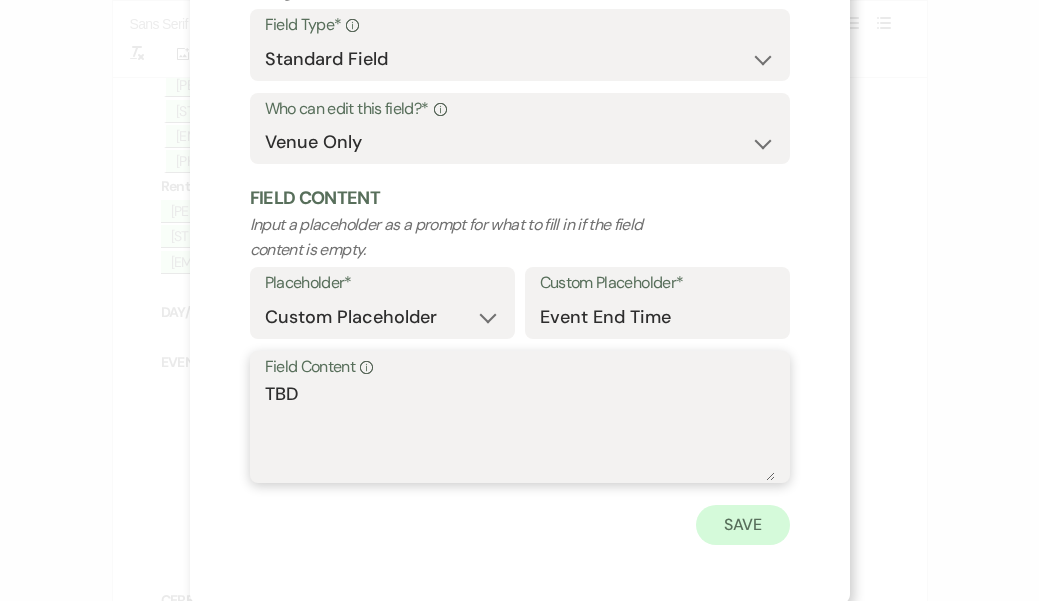 scroll, scrollTop: 169, scrollLeft: 0, axis: vertical 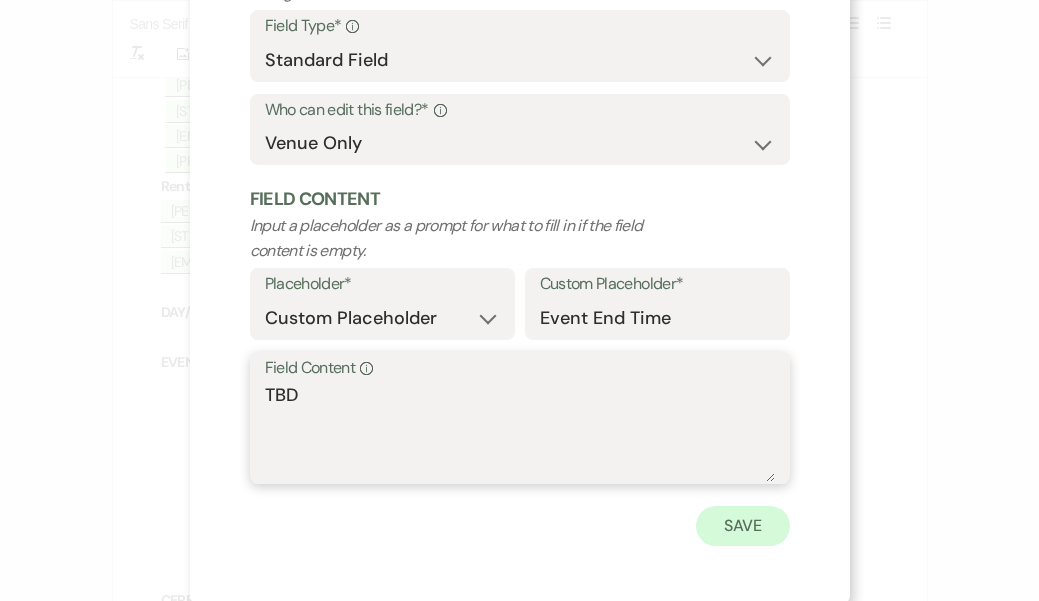 type on "TBD" 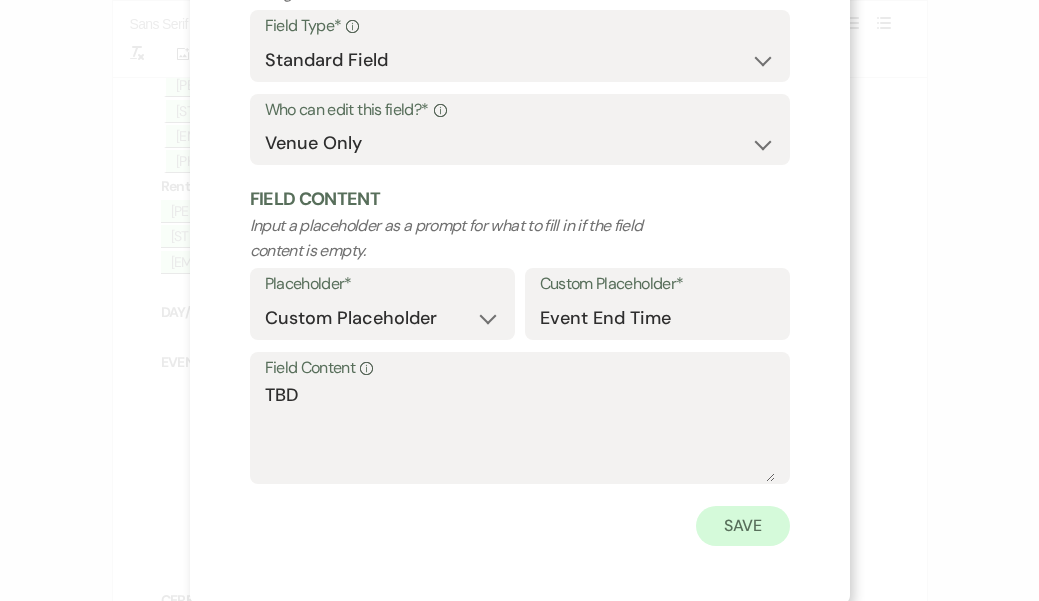 click on "Save" at bounding box center [743, 526] 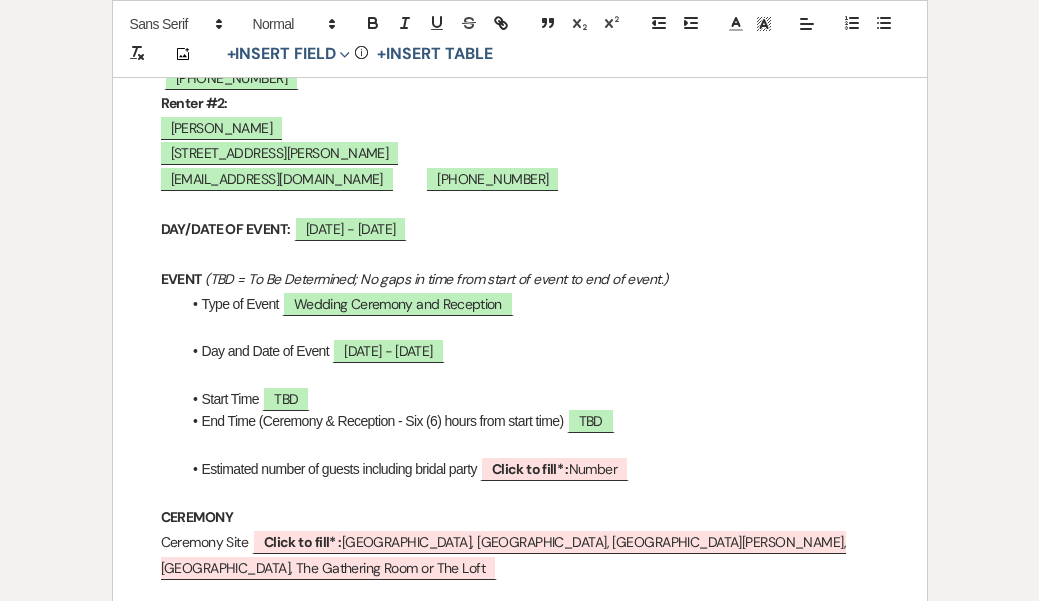 scroll, scrollTop: 1038, scrollLeft: 0, axis: vertical 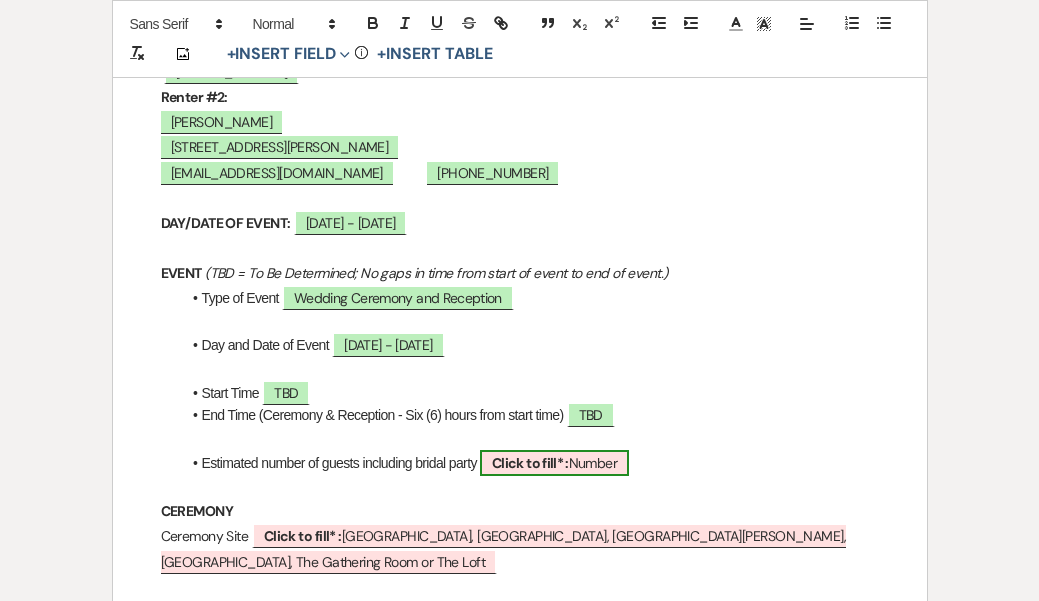 click on "Click to fill* :" at bounding box center (530, 463) 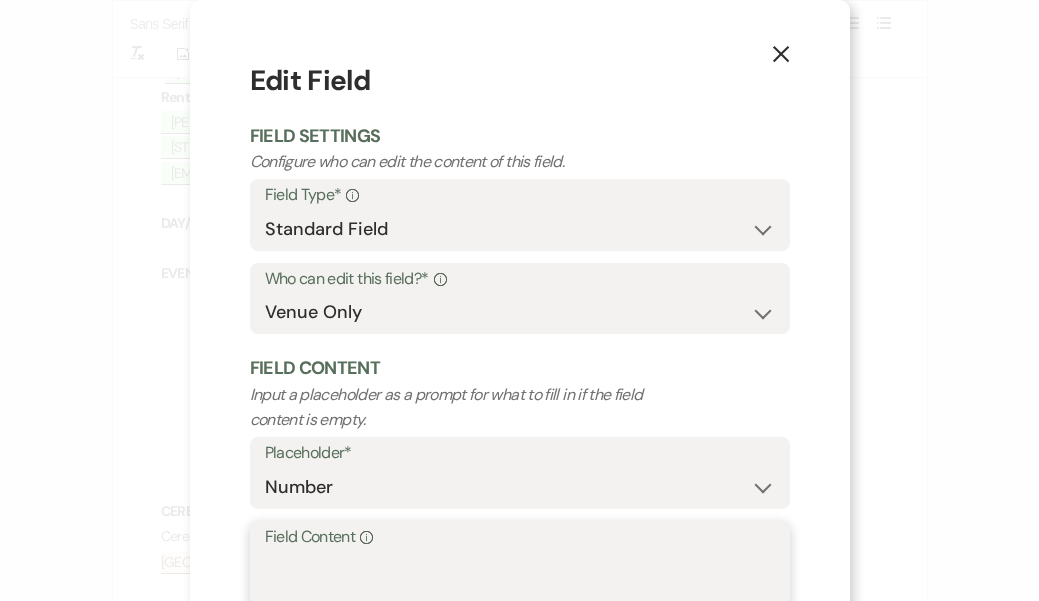 click on "Field Content Info" at bounding box center [520, 601] 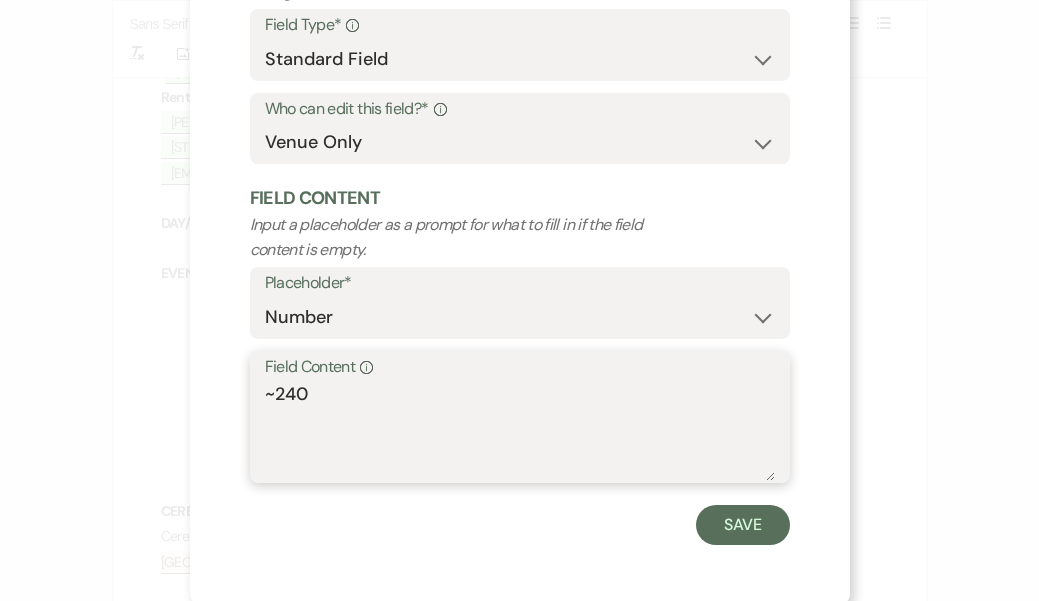 scroll, scrollTop: 169, scrollLeft: 0, axis: vertical 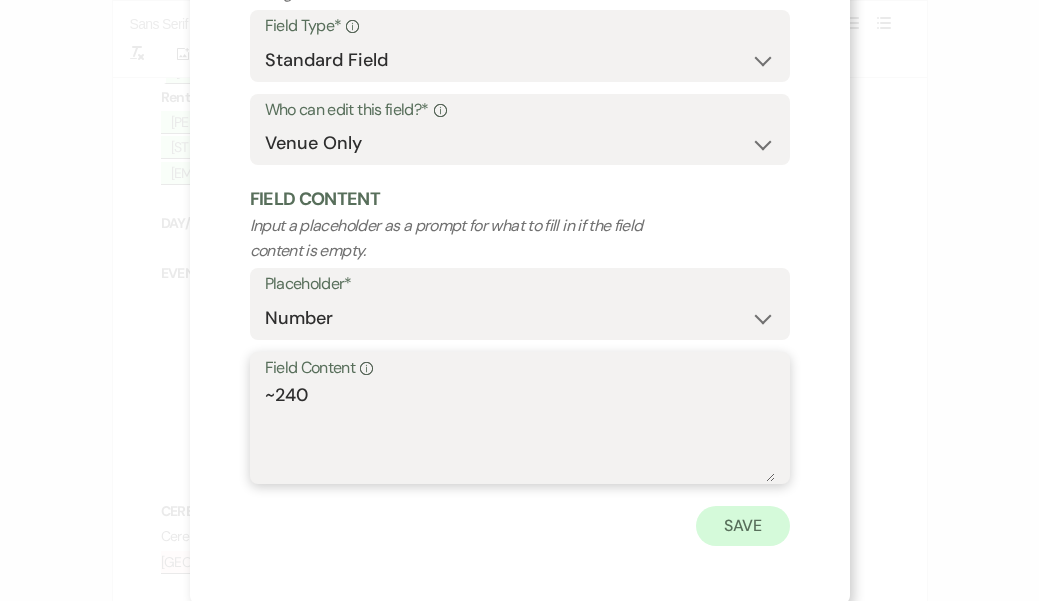 type on "~240" 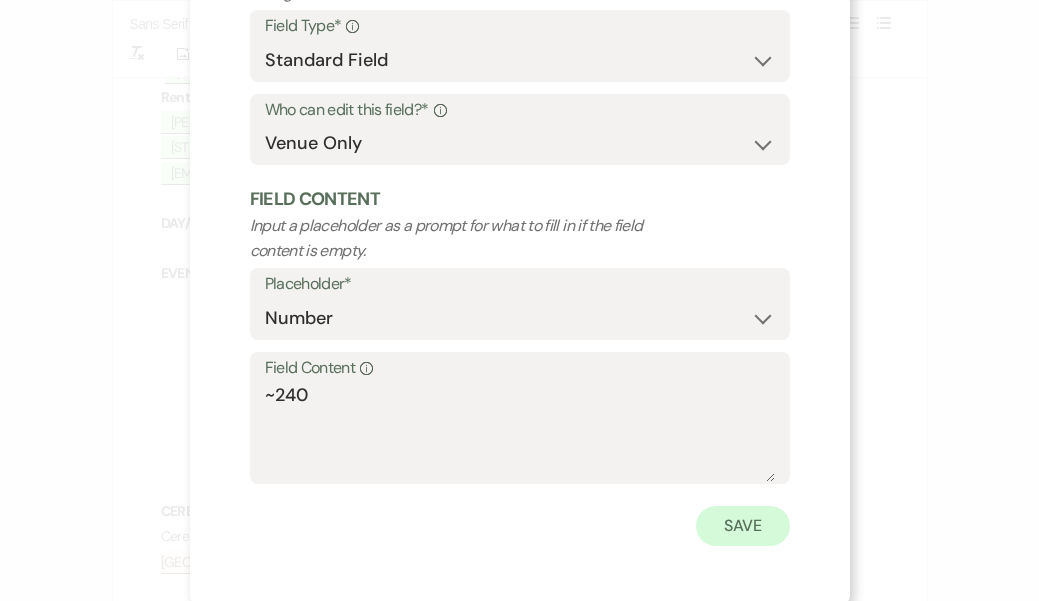 click on "Save" at bounding box center (743, 526) 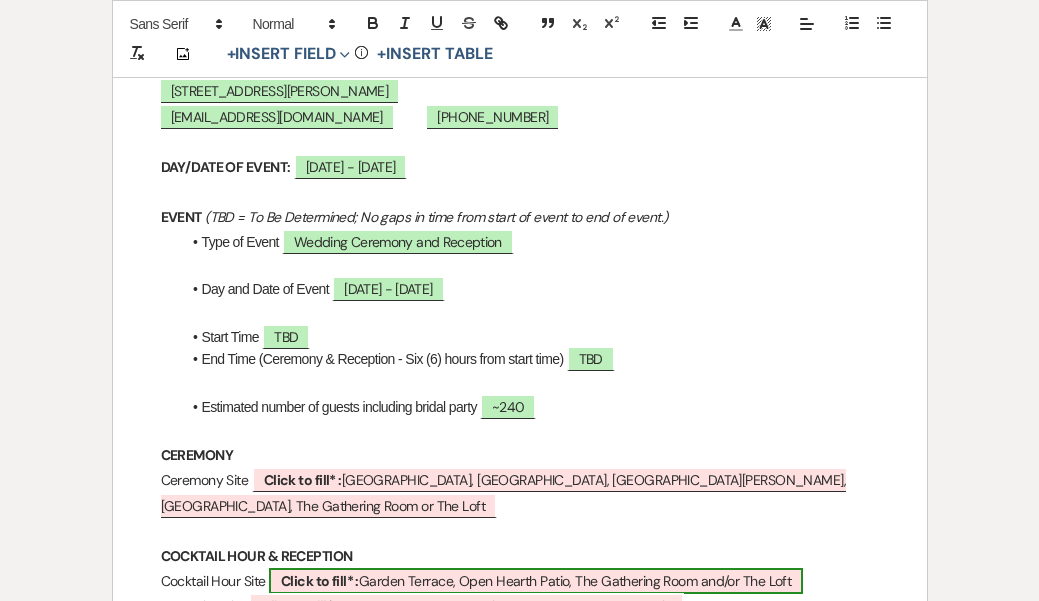 scroll, scrollTop: 1092, scrollLeft: 0, axis: vertical 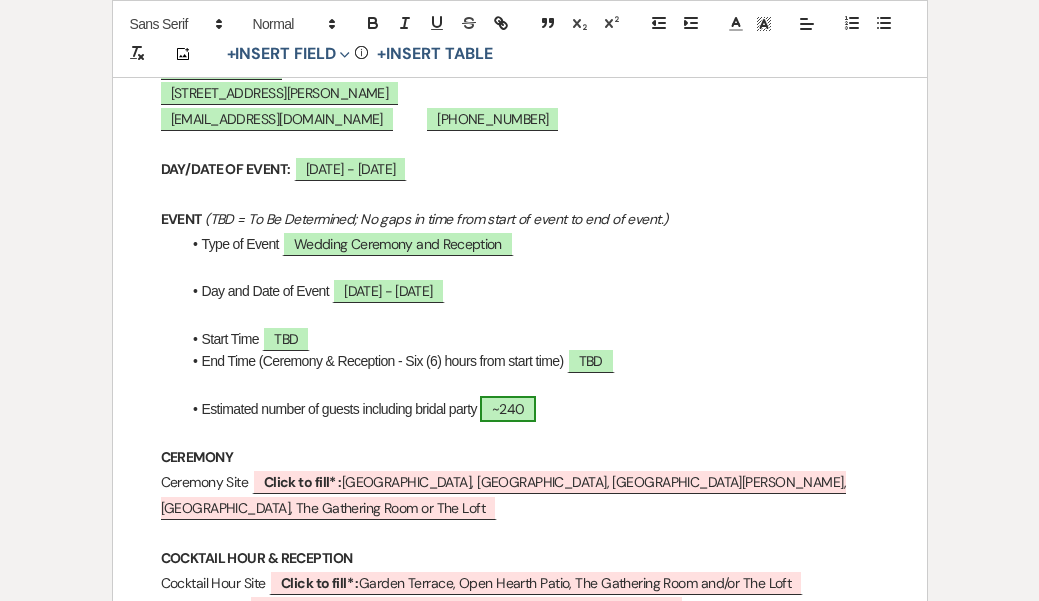 click on "~240" at bounding box center [508, 409] 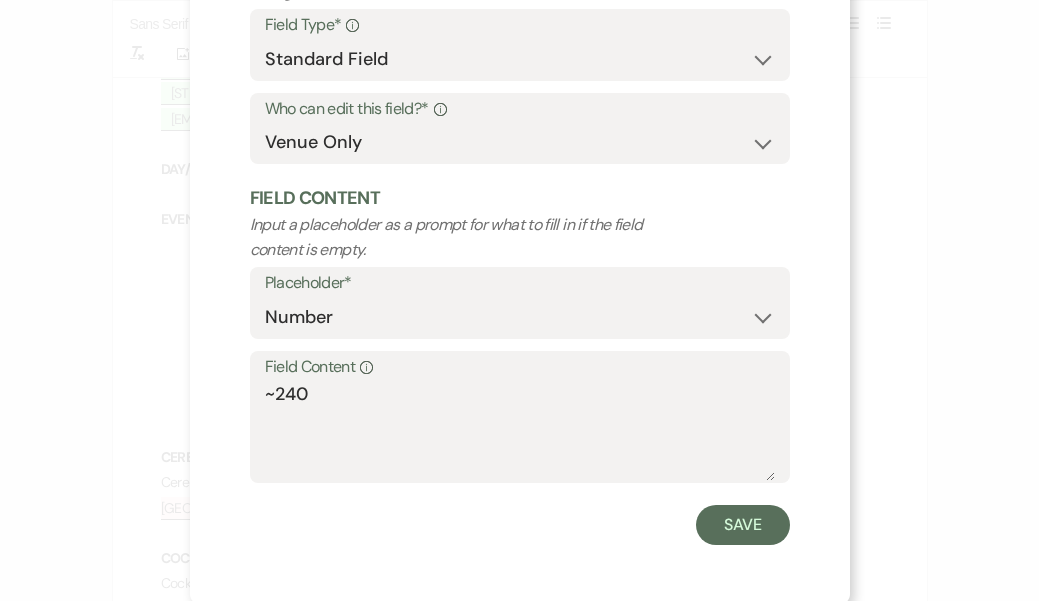 scroll, scrollTop: 169, scrollLeft: 0, axis: vertical 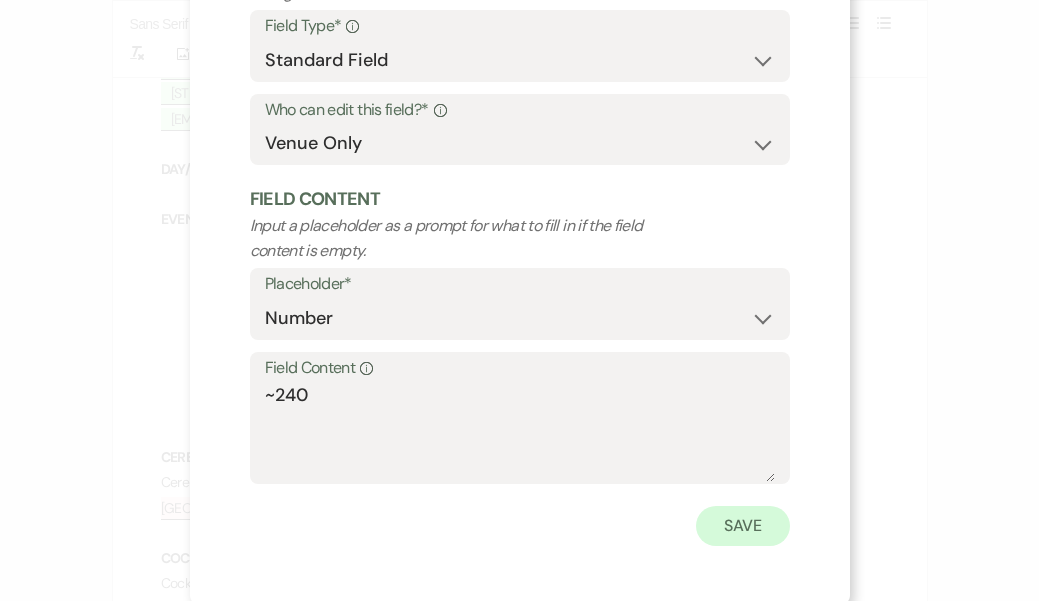 click on "Save" at bounding box center (743, 526) 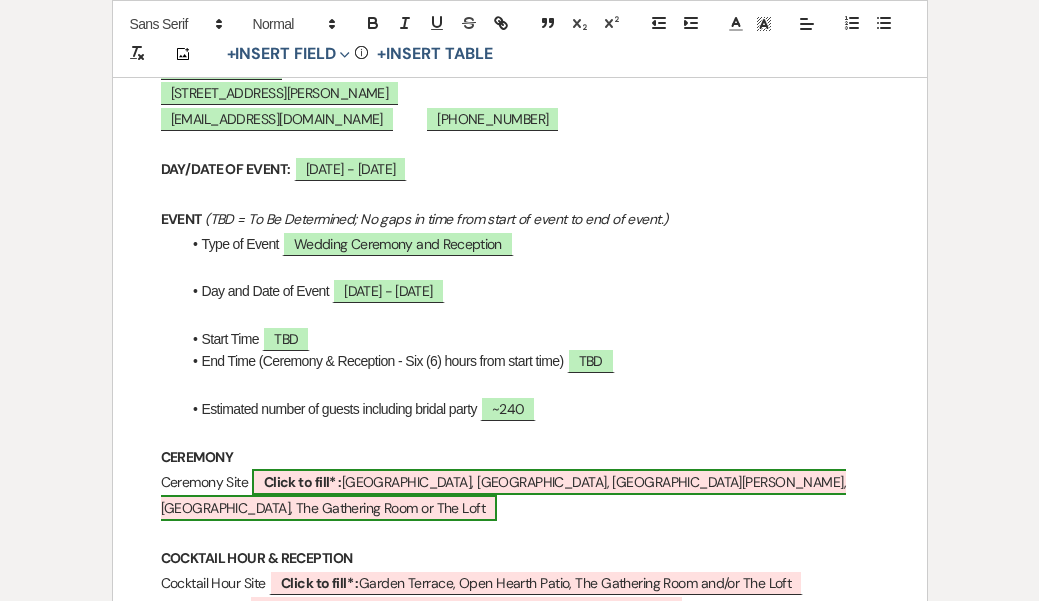 click on "Click to fill* :
[GEOGRAPHIC_DATA], [GEOGRAPHIC_DATA], [GEOGRAPHIC_DATA][PERSON_NAME], [GEOGRAPHIC_DATA], The Gathering Room or The Loft" at bounding box center (504, 494) 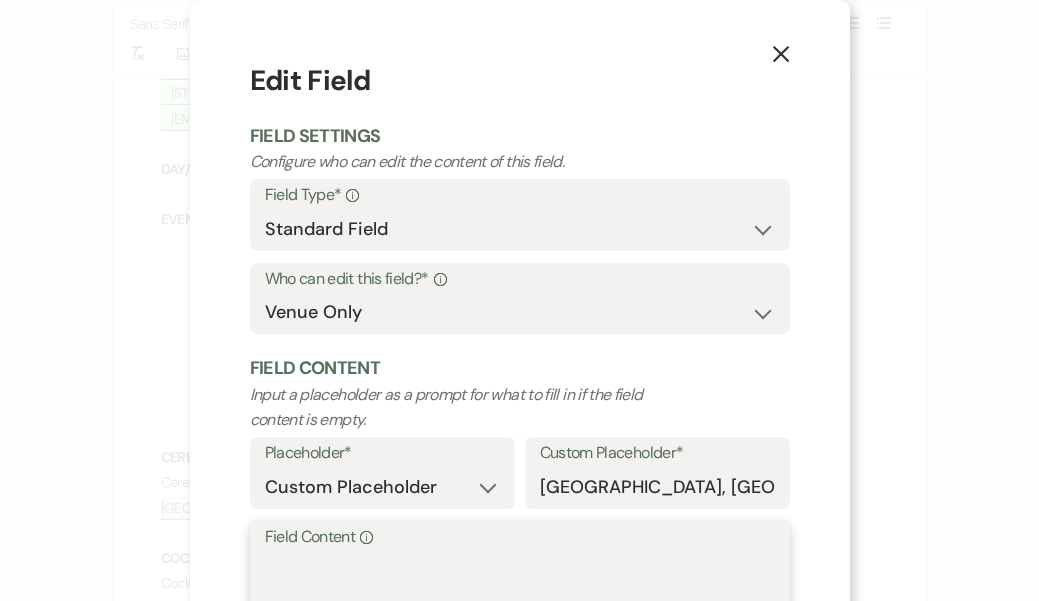 click on "Field Content Info" at bounding box center (520, 601) 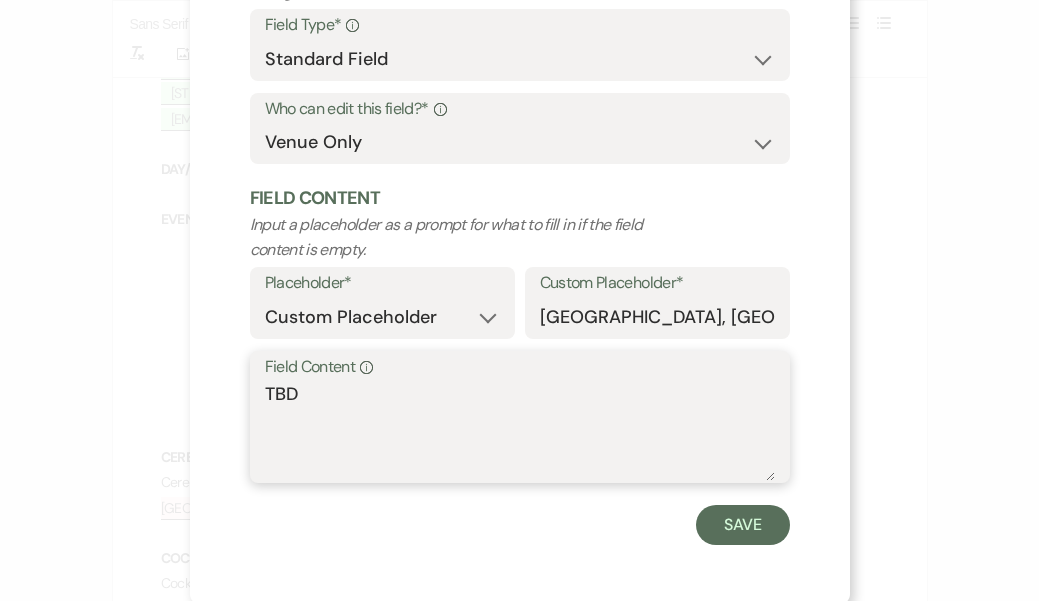 scroll, scrollTop: 169, scrollLeft: 0, axis: vertical 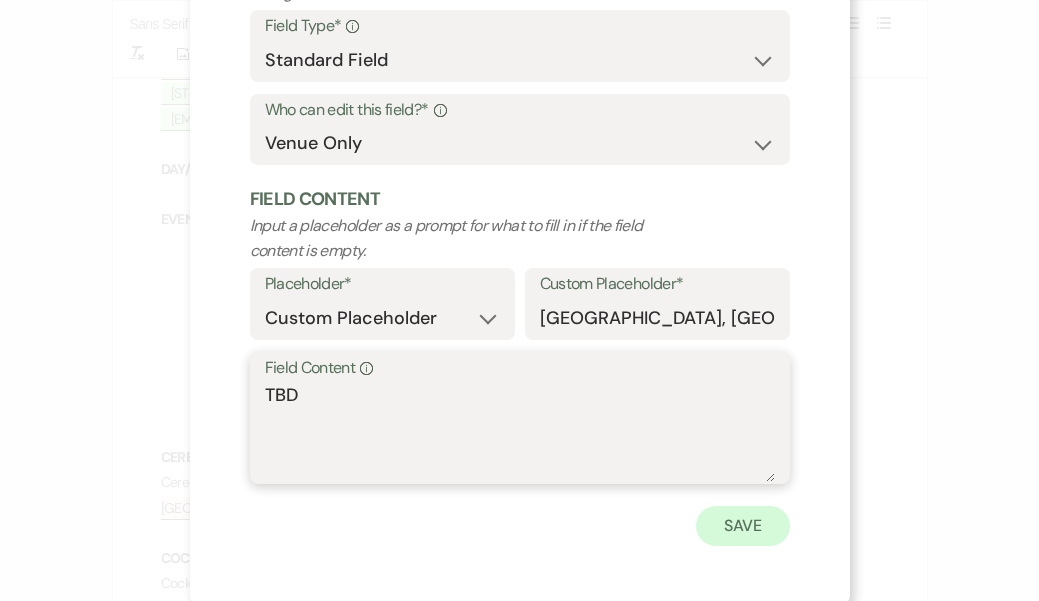 type on "TBD" 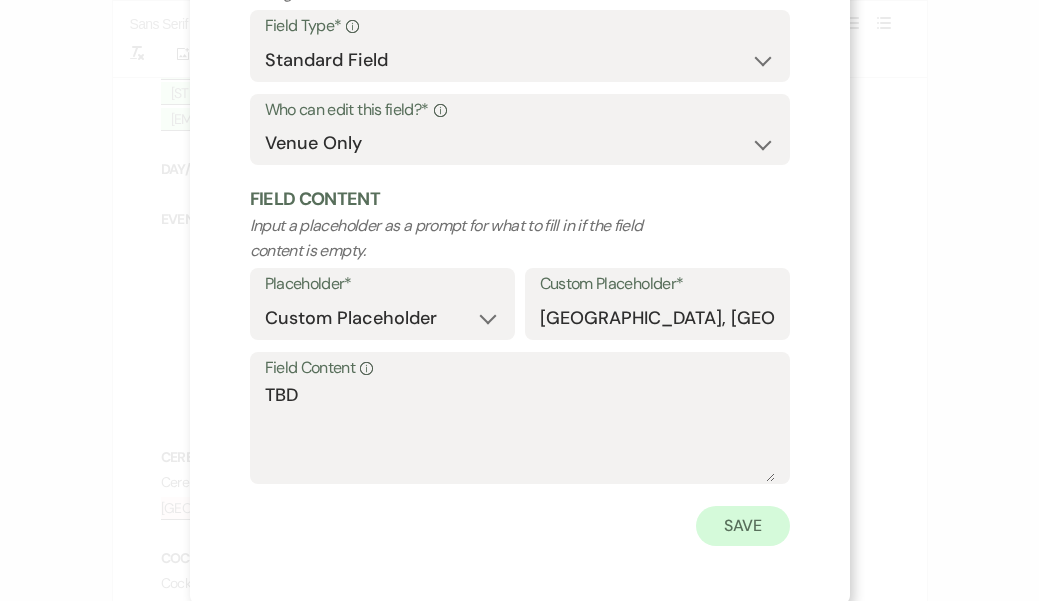 click on "Save" at bounding box center (743, 526) 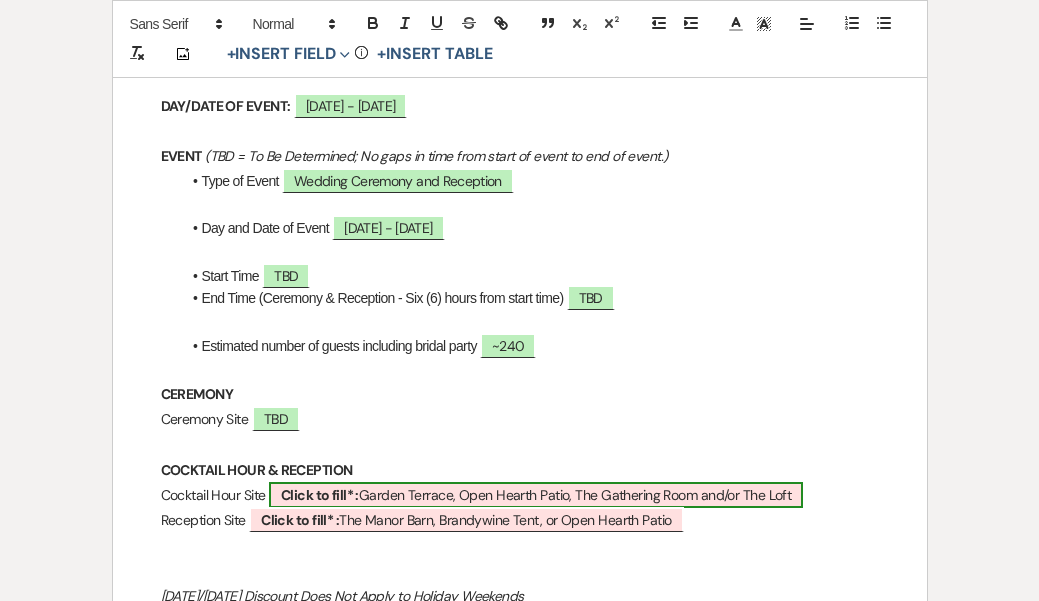 scroll, scrollTop: 1156, scrollLeft: 0, axis: vertical 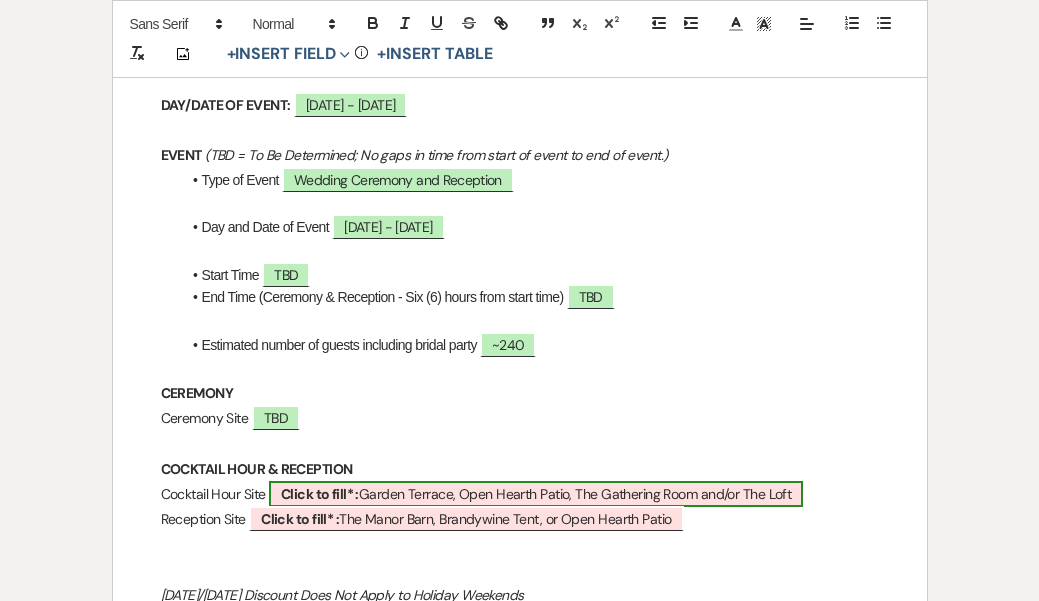 click on "Click to fill* :
Garden Terrace, Open Hearth Patio, The Gathering Room and/or The Loft" at bounding box center [536, 494] 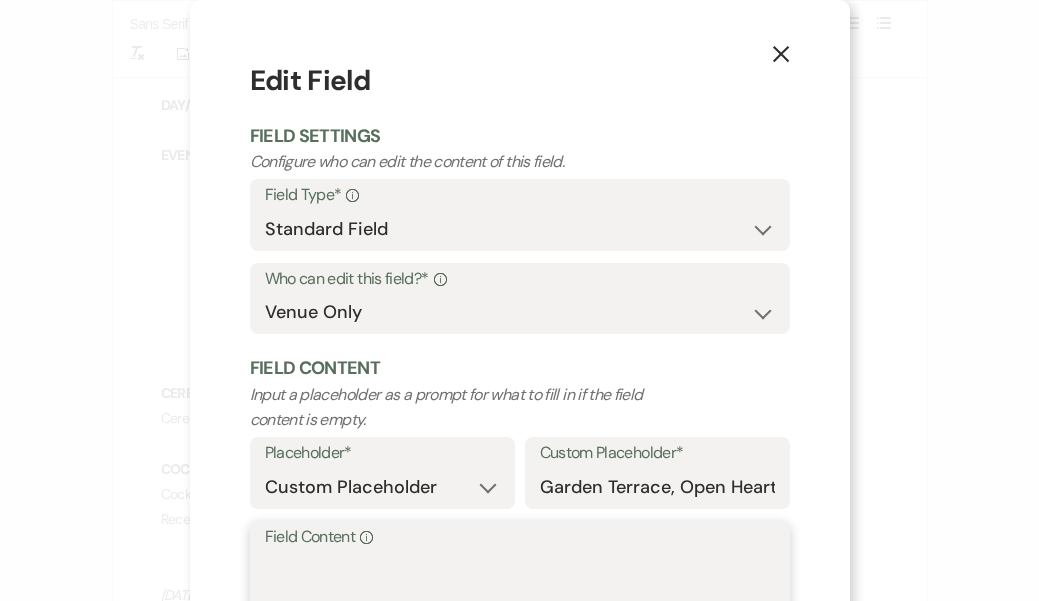 click on "Field Content Info" at bounding box center (520, 601) 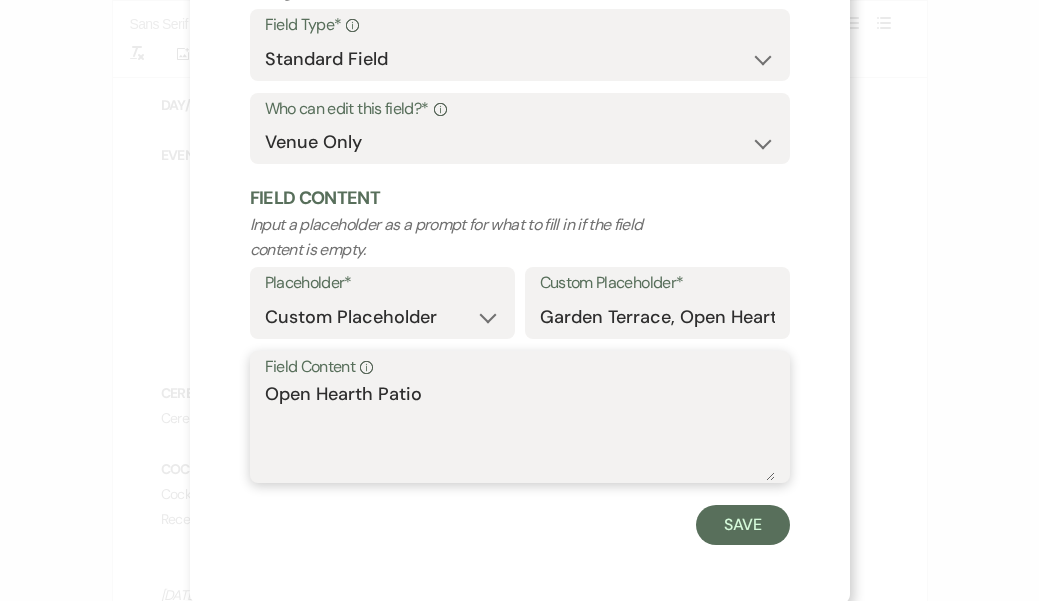 scroll, scrollTop: 169, scrollLeft: 0, axis: vertical 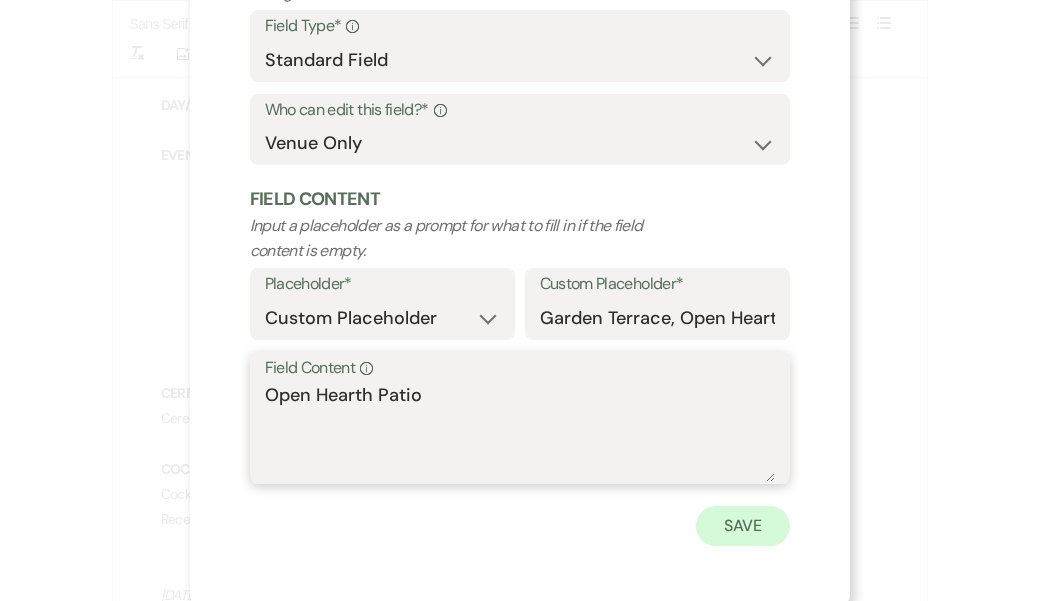 type on "Open Hearth Patio" 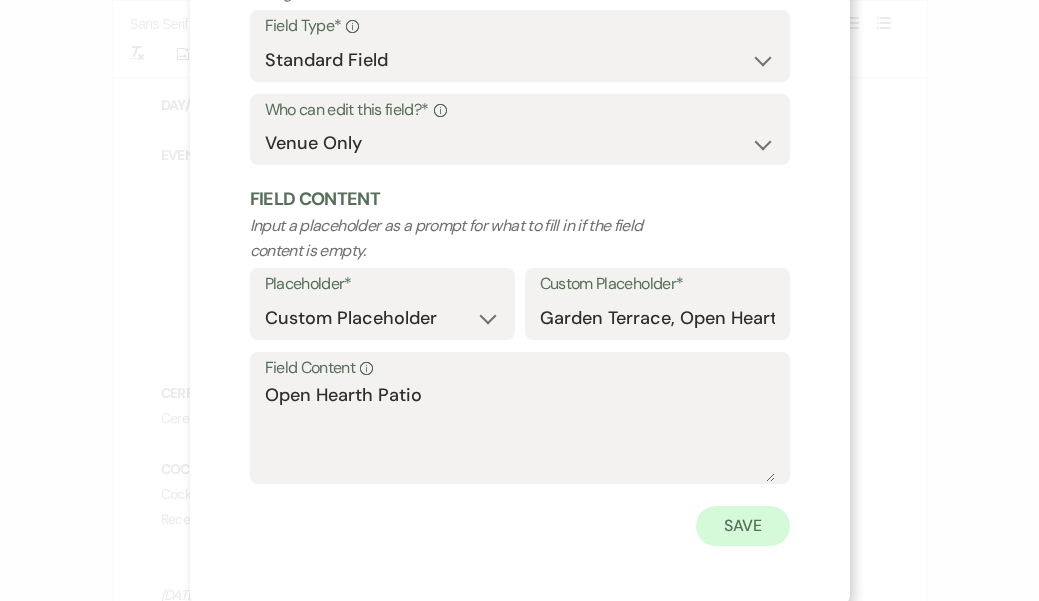 click on "Save" at bounding box center (743, 526) 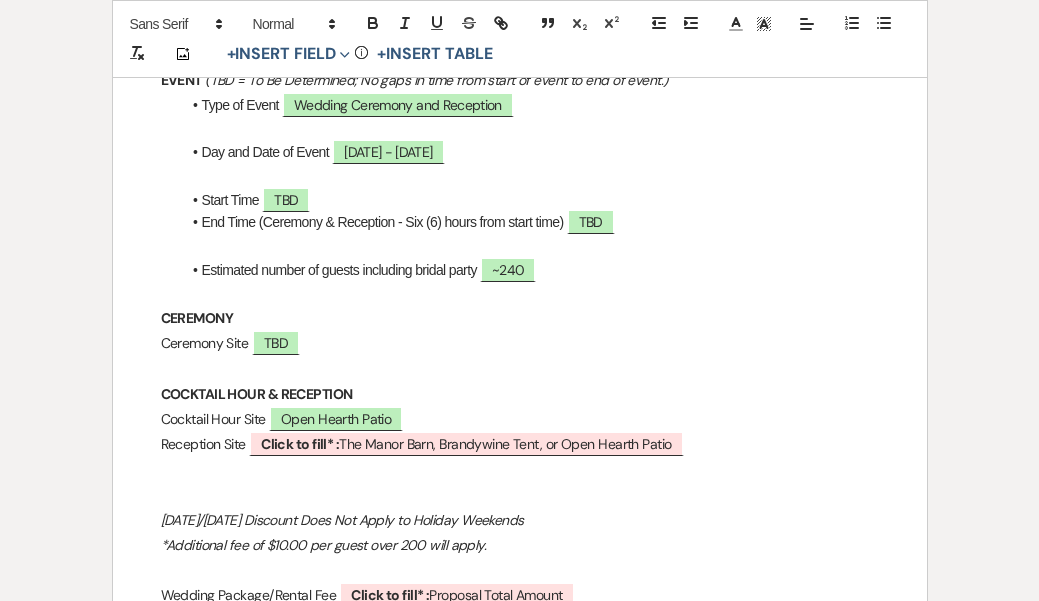 scroll, scrollTop: 1254, scrollLeft: 0, axis: vertical 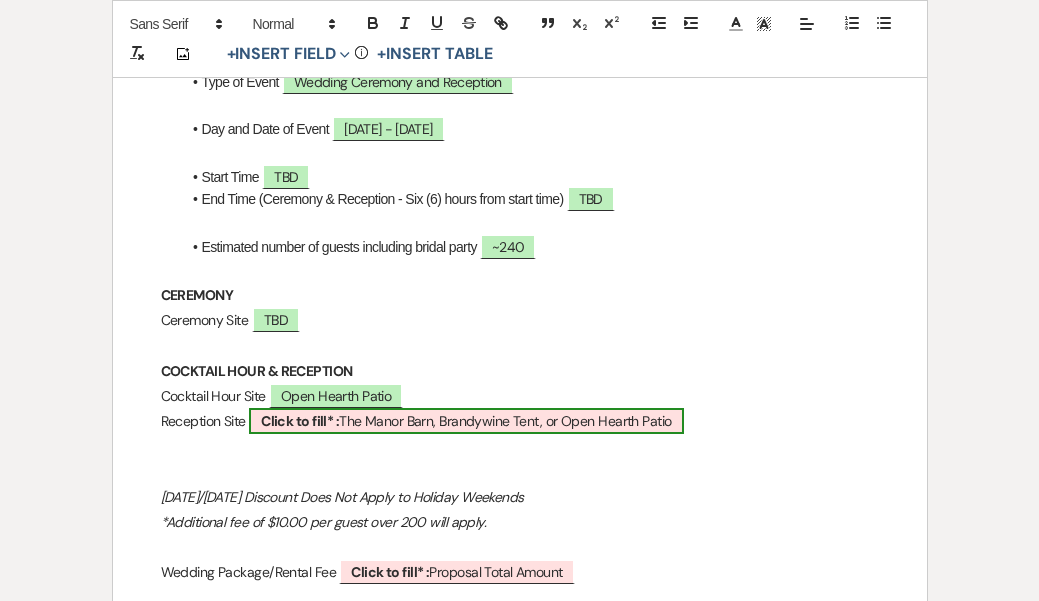 click on "Click to fill* :
The Manor Barn, Brandywine Tent, or Open Hearth Patio" at bounding box center (466, 421) 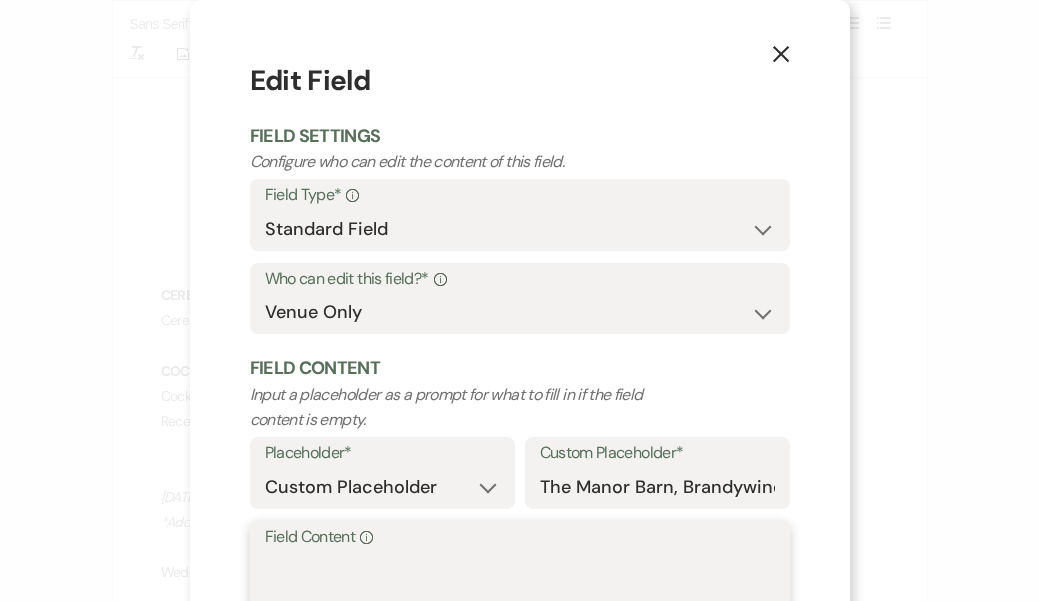 click on "Field Content Info" at bounding box center (520, 601) 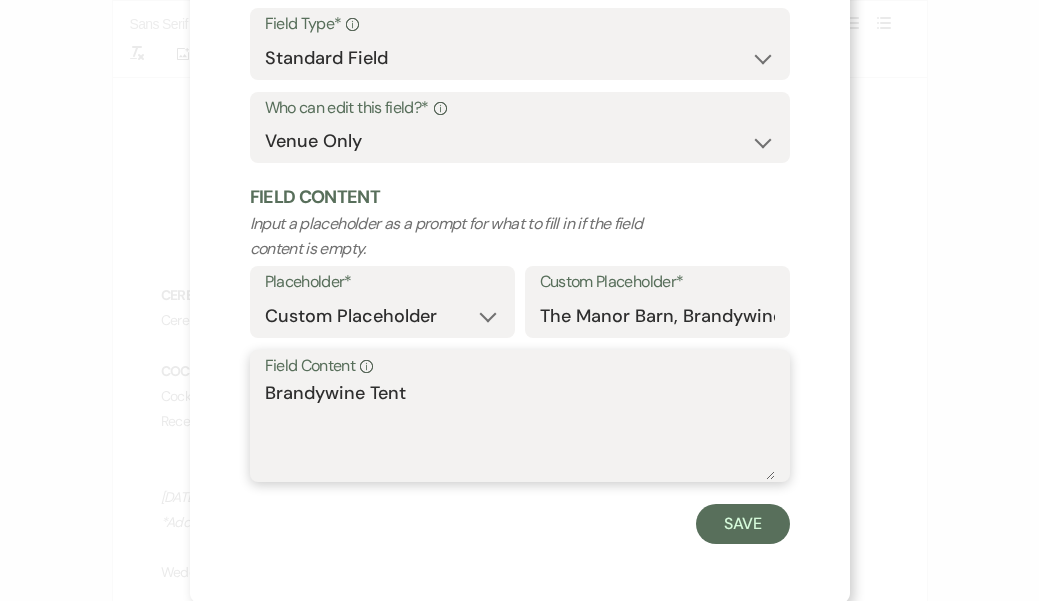 scroll, scrollTop: 169, scrollLeft: 0, axis: vertical 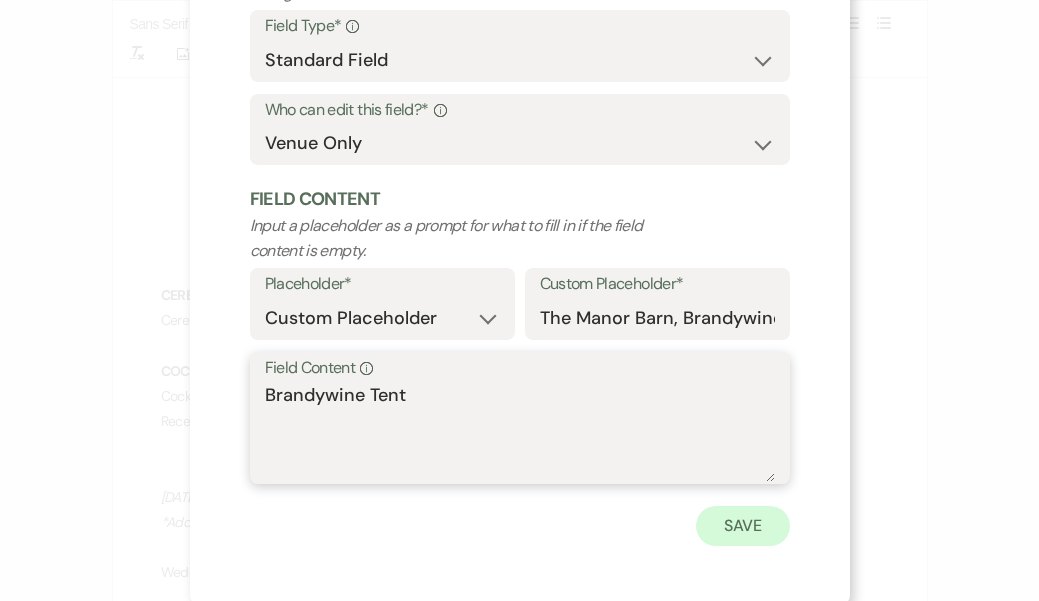 type on "Brandywine Tent" 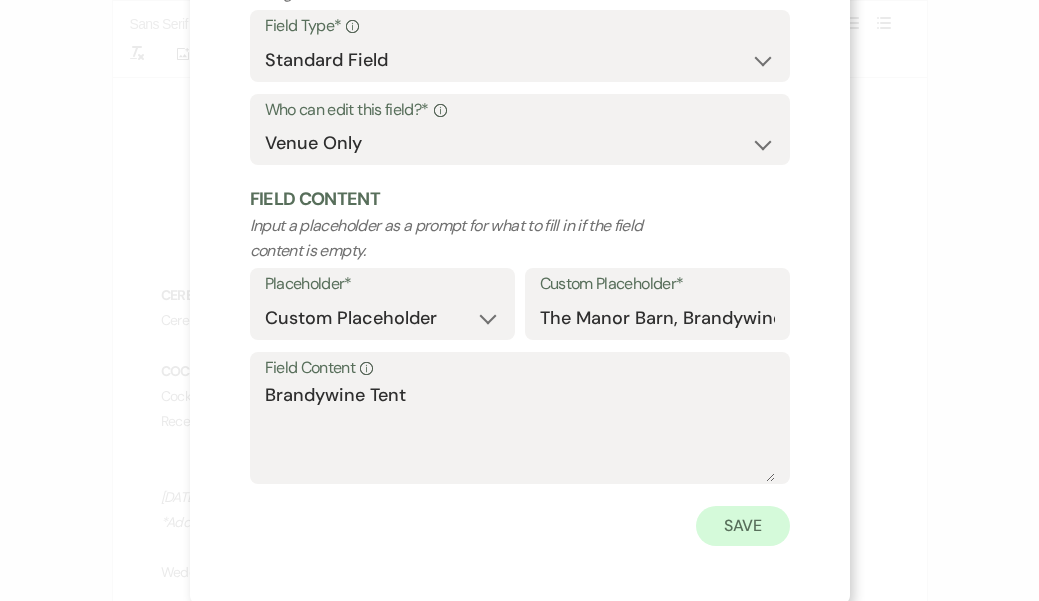 click on "Save" at bounding box center [743, 526] 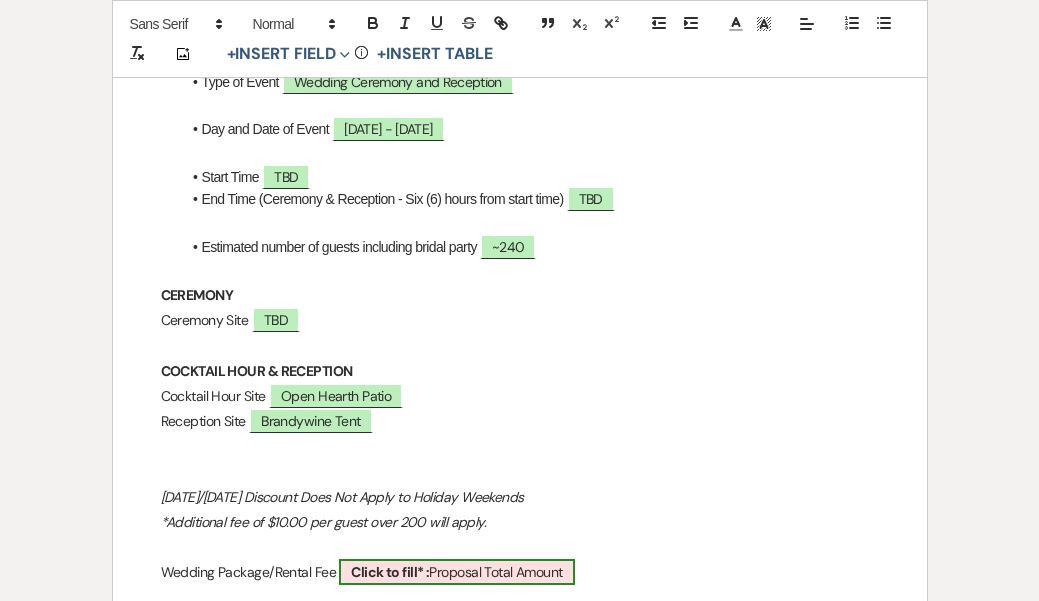 click on "Click to fill* :" at bounding box center [390, 572] 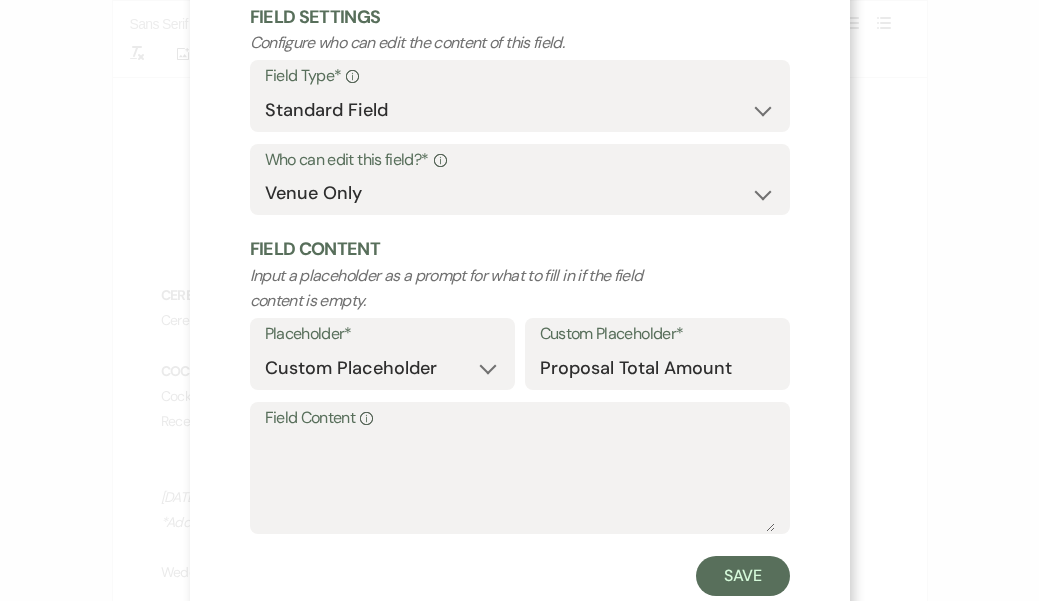 scroll, scrollTop: 117, scrollLeft: 0, axis: vertical 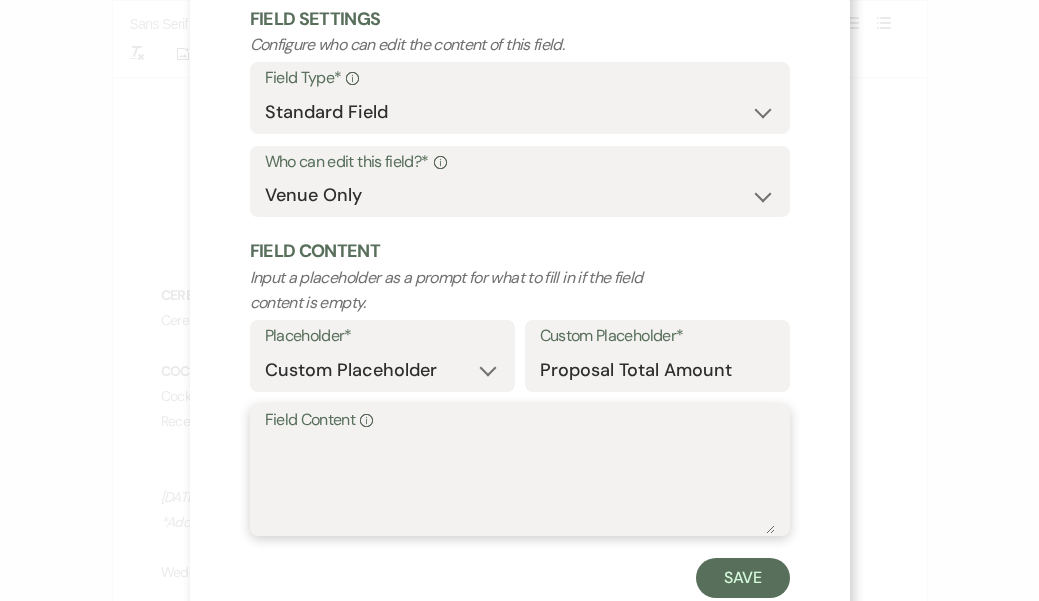 click on "Field Content Info" at bounding box center [520, 484] 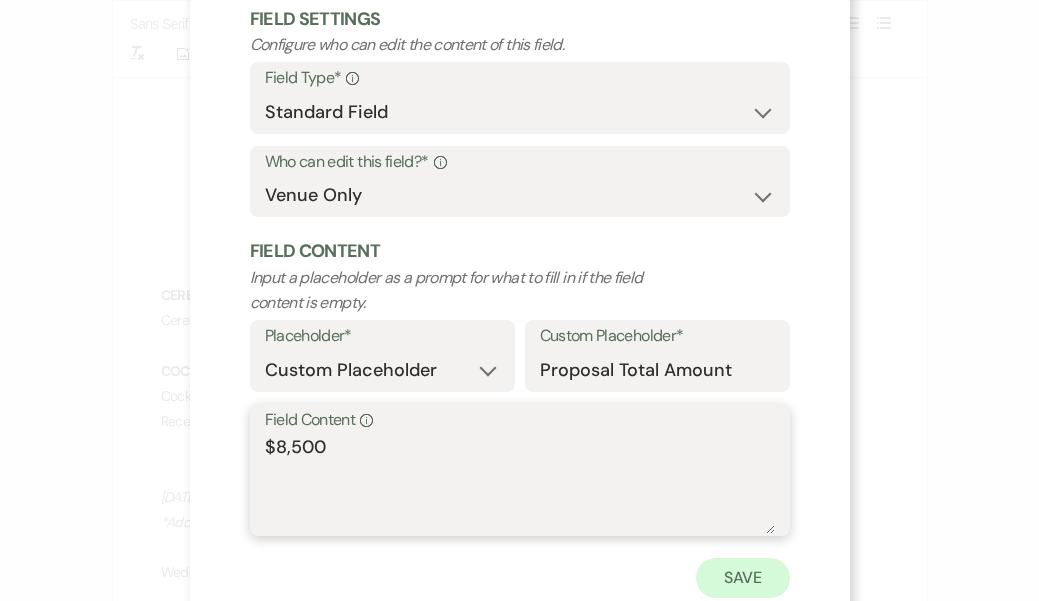 type on "$8,500" 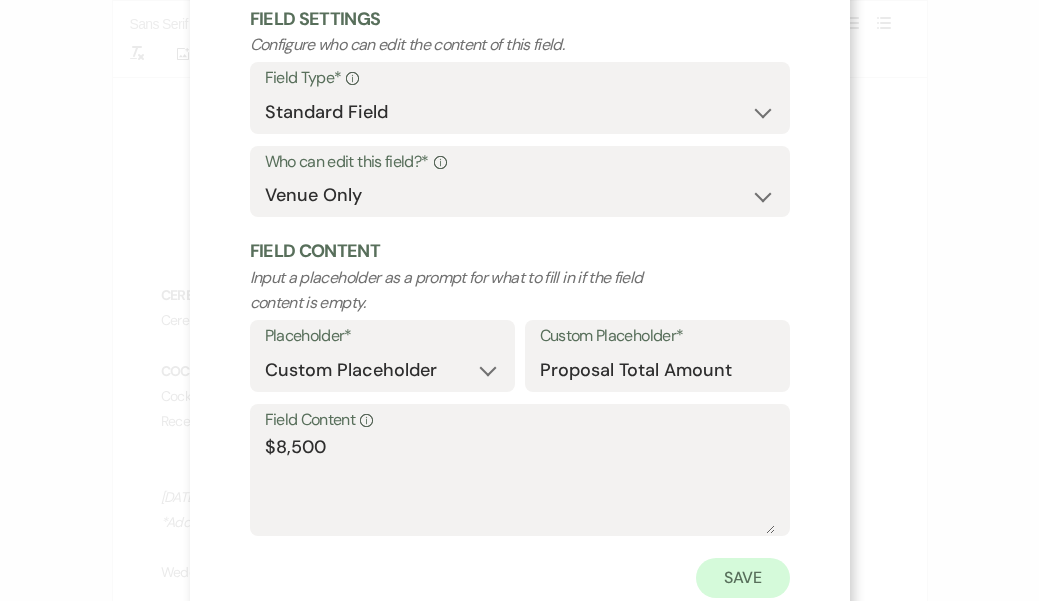 click on "Save" at bounding box center [743, 578] 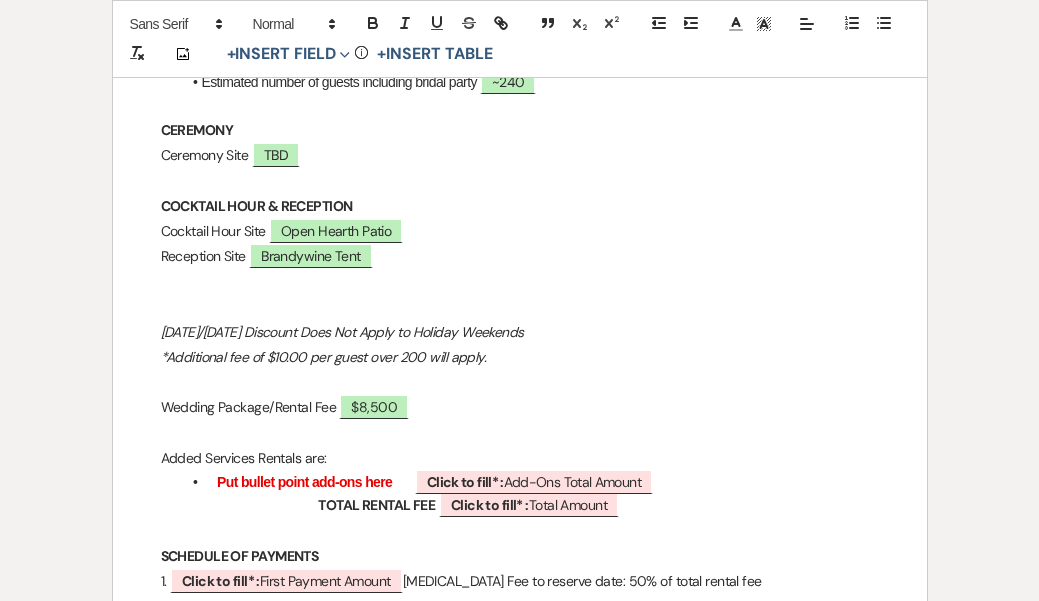 scroll, scrollTop: 1422, scrollLeft: 0, axis: vertical 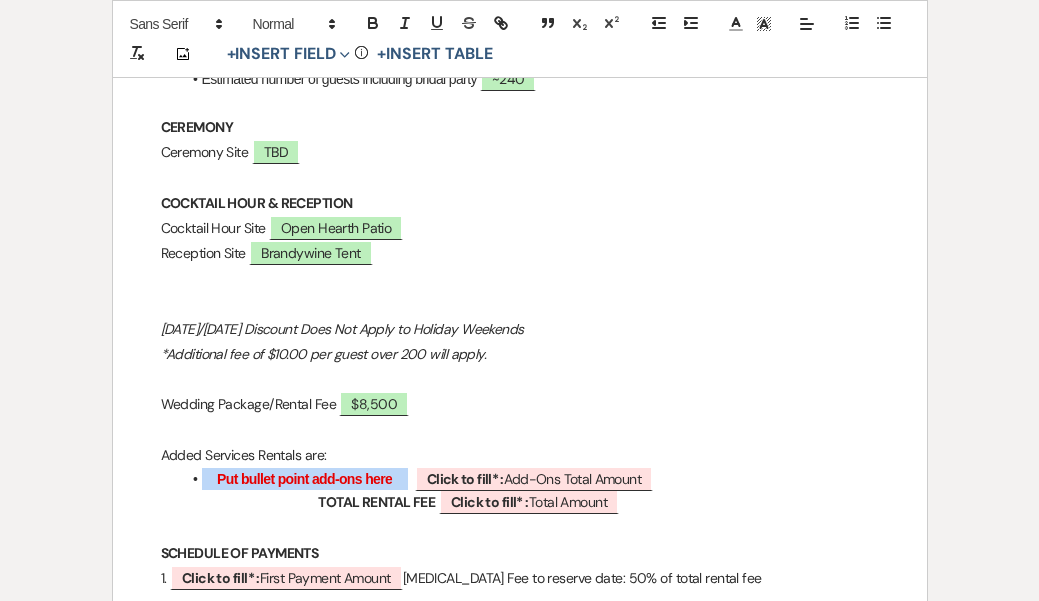 drag, startPoint x: 423, startPoint y: 460, endPoint x: 205, endPoint y: 461, distance: 218.00229 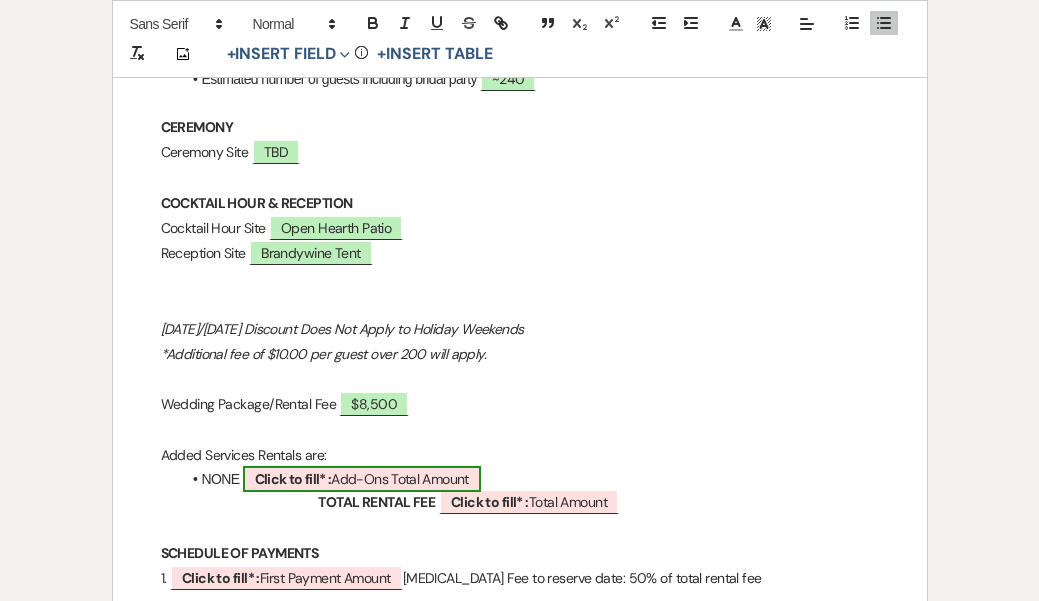 click on "Click to fill* :" at bounding box center (293, 479) 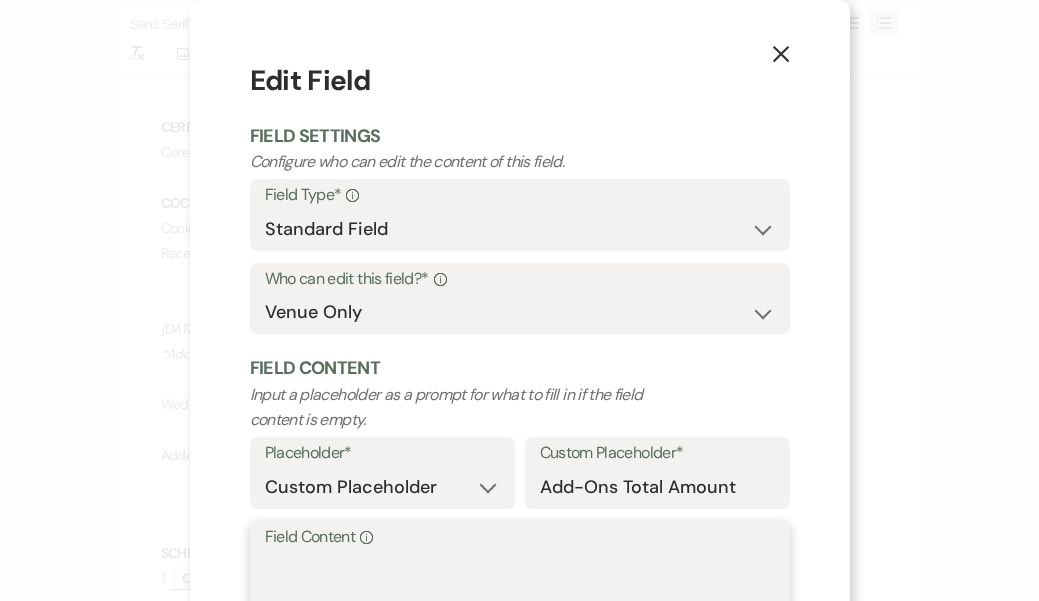 click on "Field Content Info" at bounding box center [520, 601] 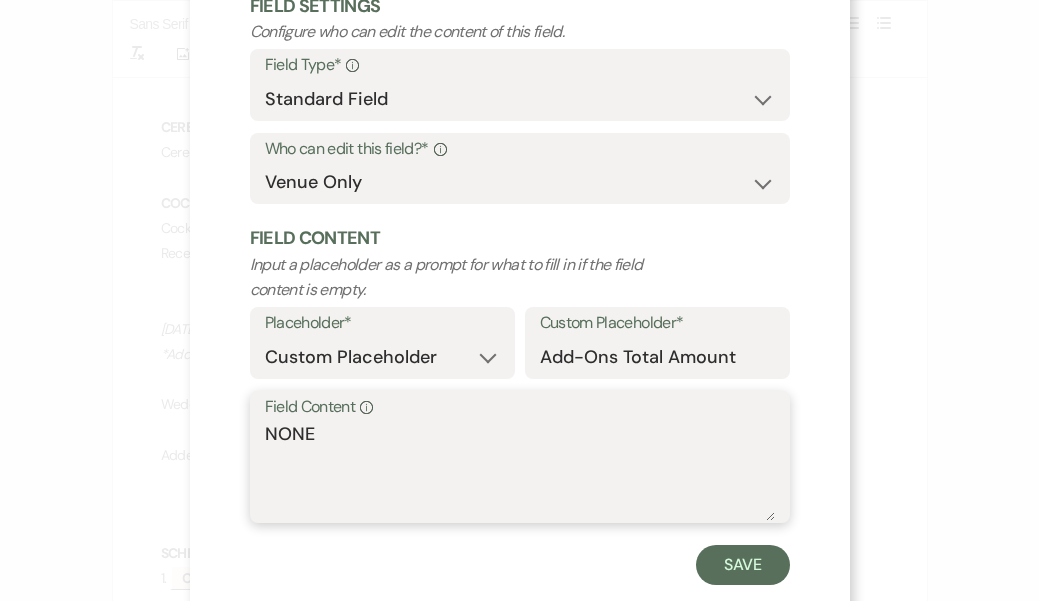 scroll, scrollTop: 159, scrollLeft: 0, axis: vertical 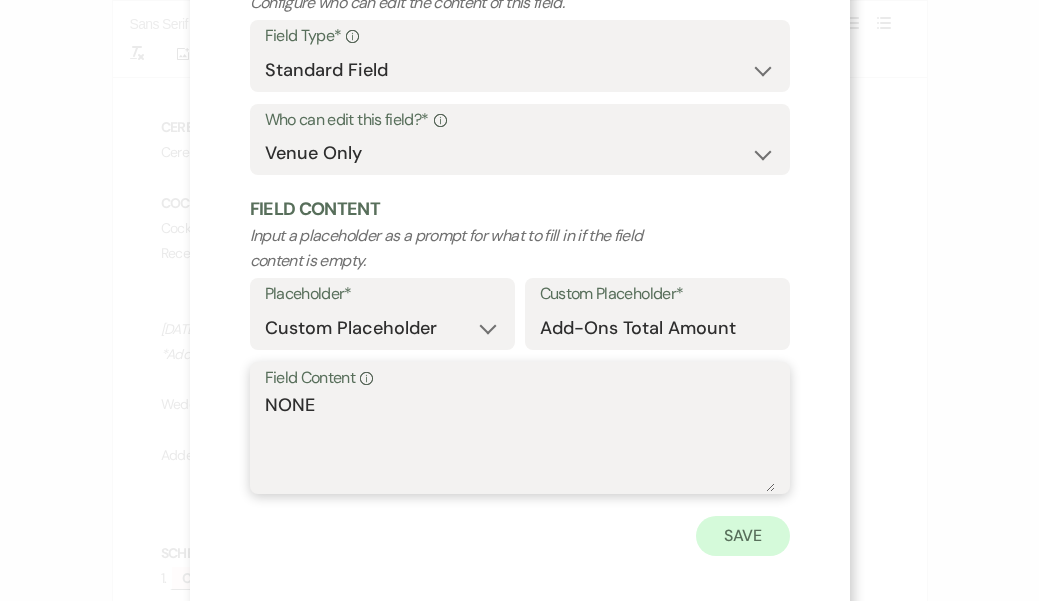 type on "NONE" 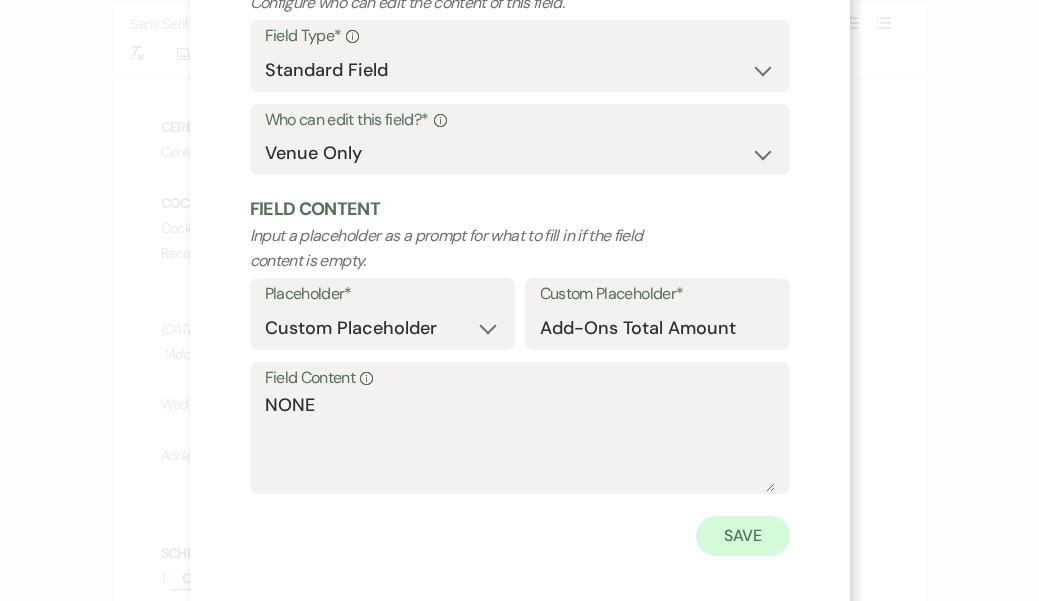 click on "Save" at bounding box center (743, 536) 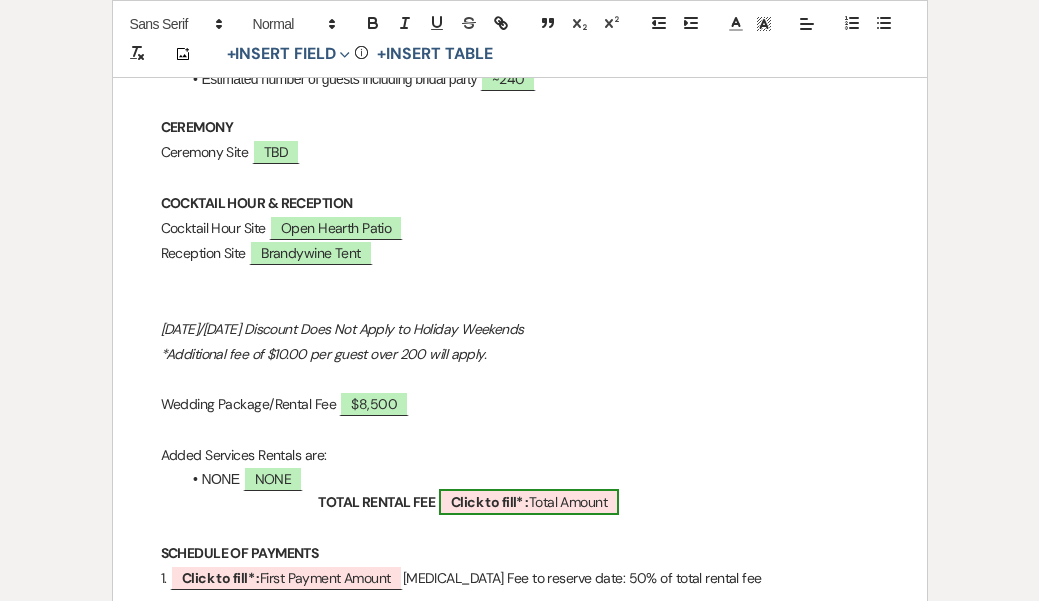 click on "Click to fill* :" at bounding box center [490, 502] 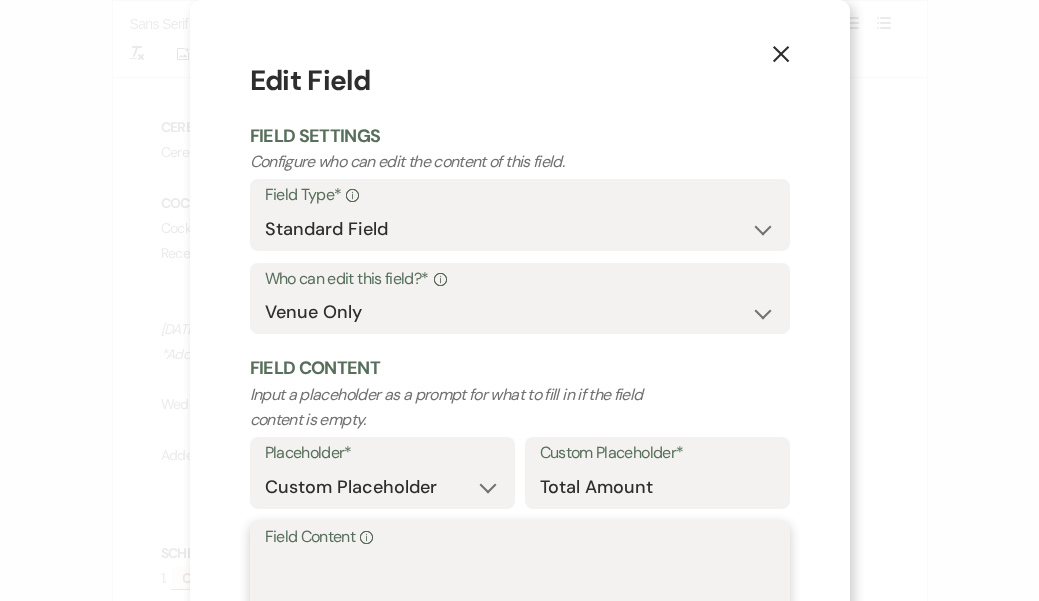click on "Field Content Info" at bounding box center [520, 601] 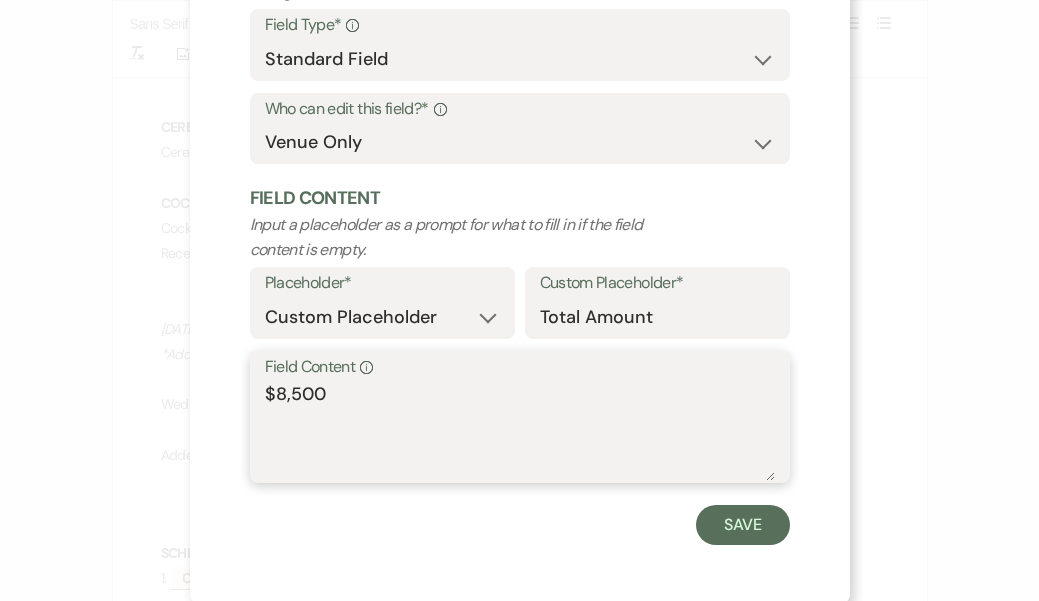scroll, scrollTop: 169, scrollLeft: 0, axis: vertical 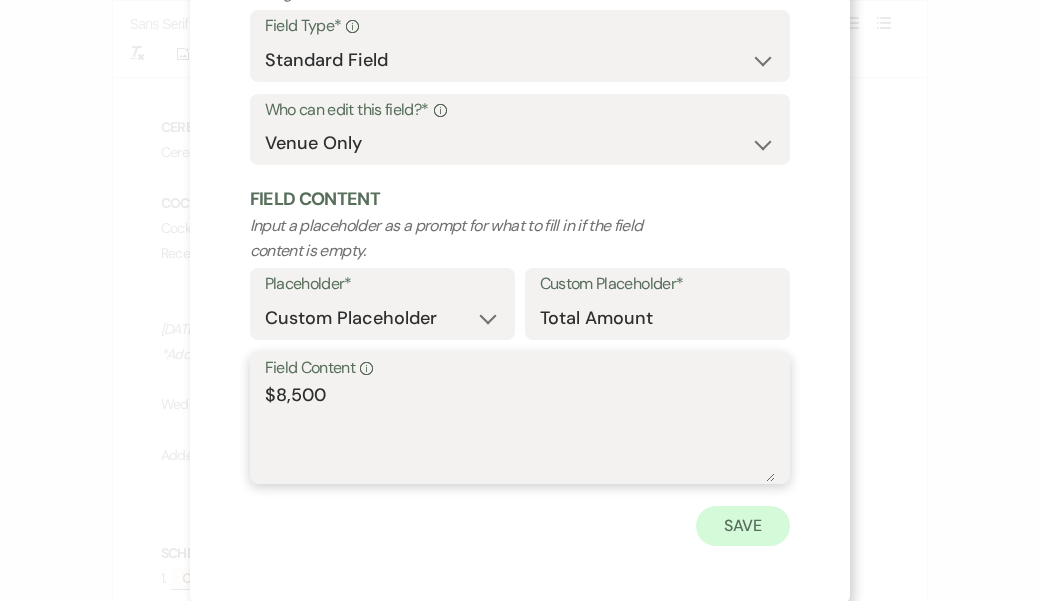 type on "$8,500" 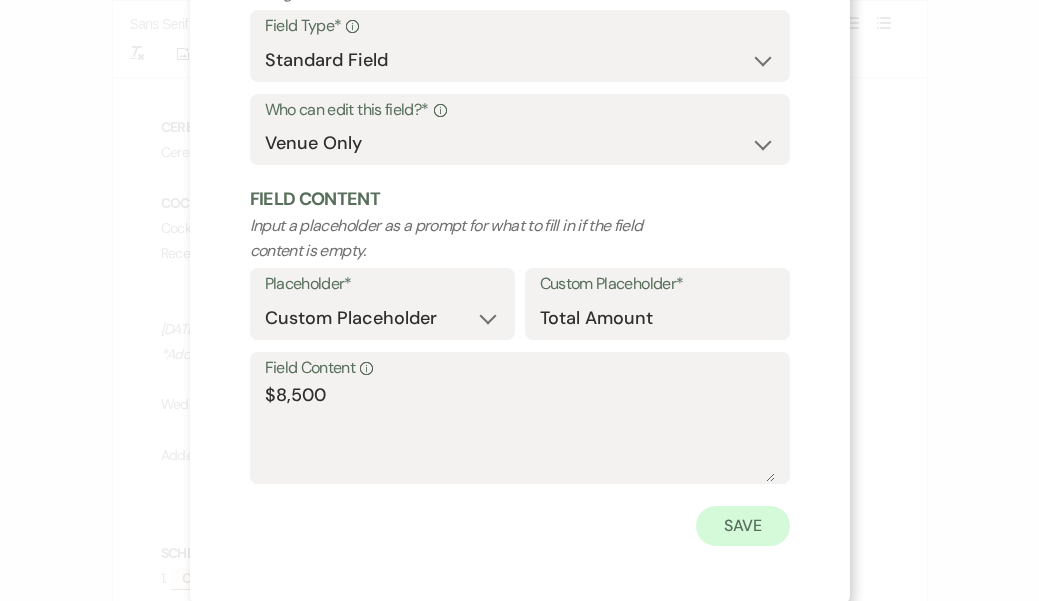 click on "Save" at bounding box center (743, 526) 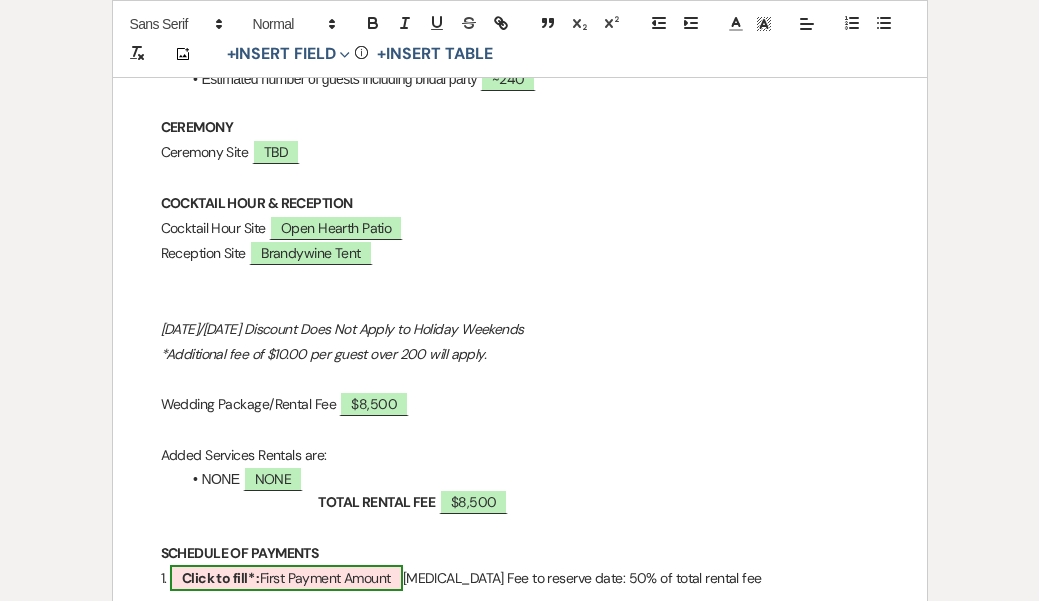 click on "Click to fill* :
First Payment Amount" at bounding box center (286, 578) 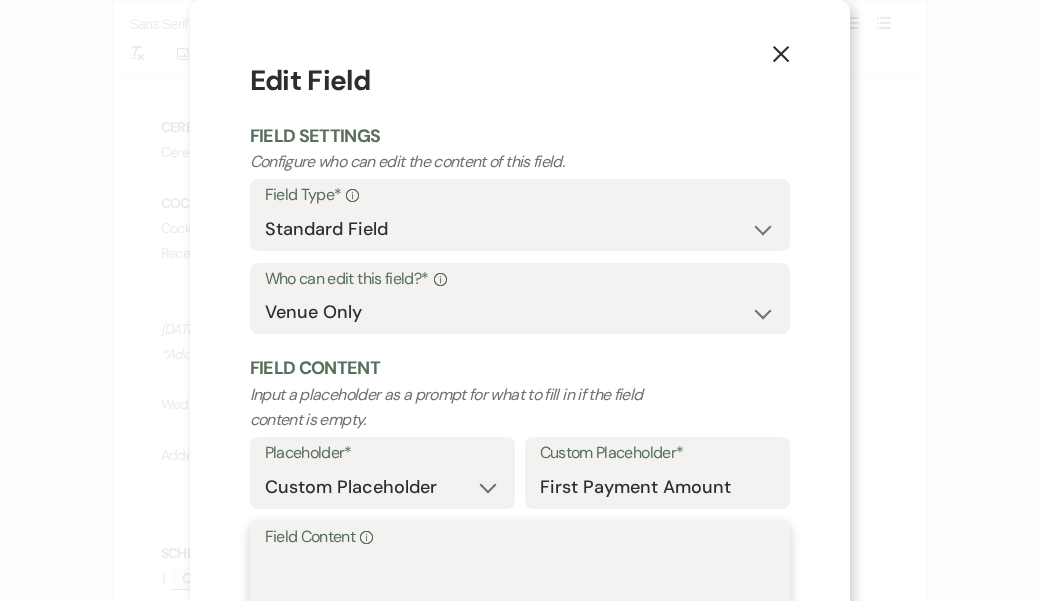click on "Field Content Info" at bounding box center [520, 601] 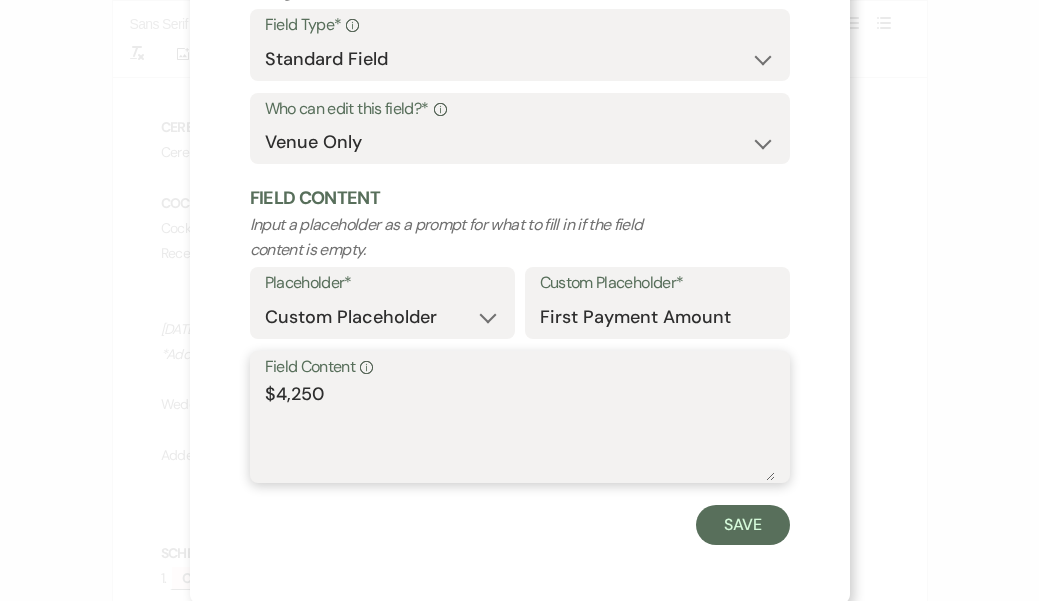 scroll, scrollTop: 169, scrollLeft: 0, axis: vertical 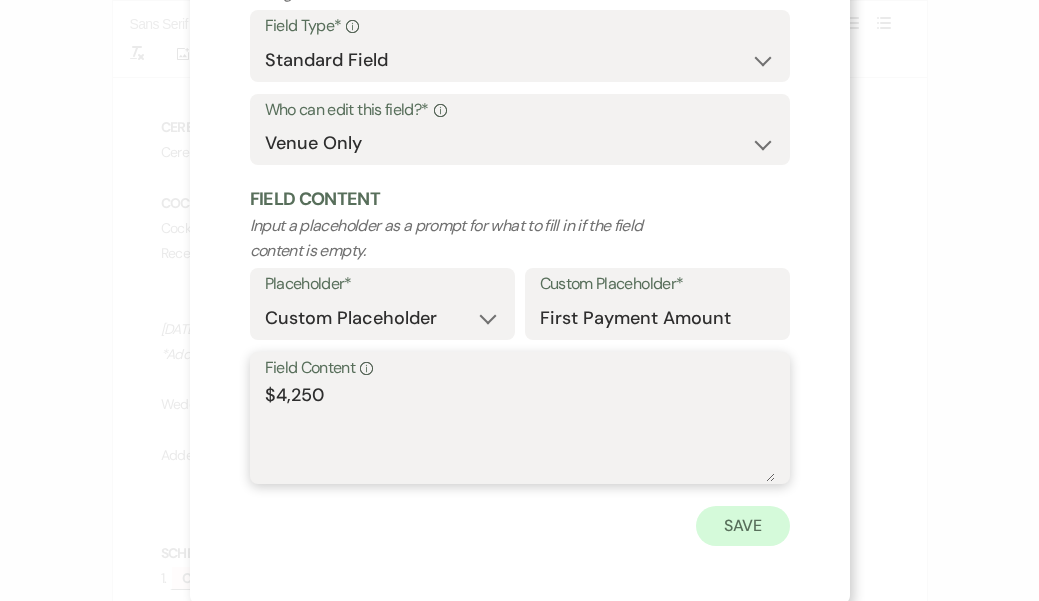 type on "$4,250" 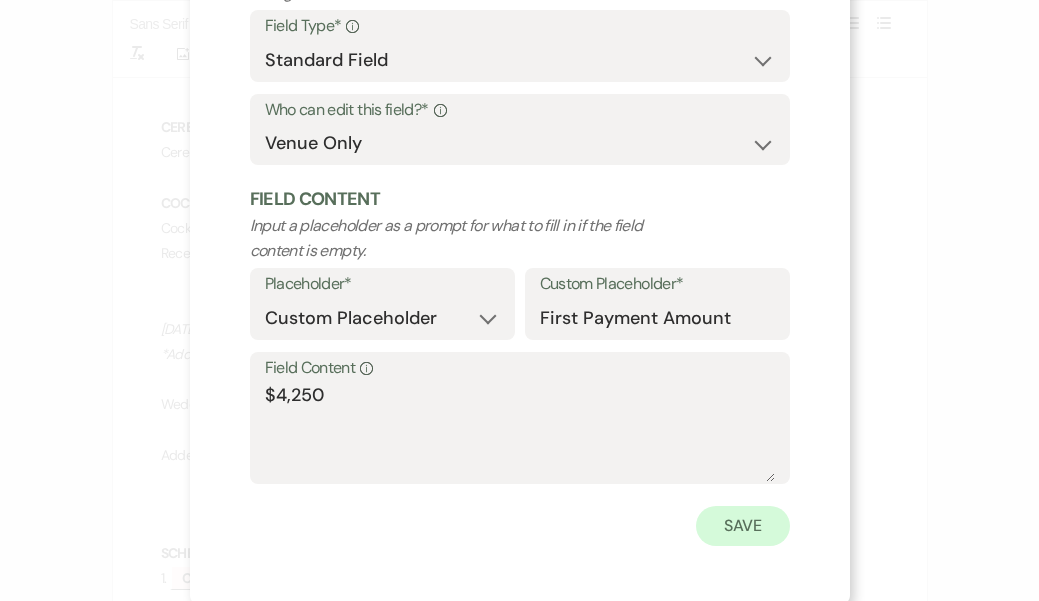 click on "Save" at bounding box center (743, 526) 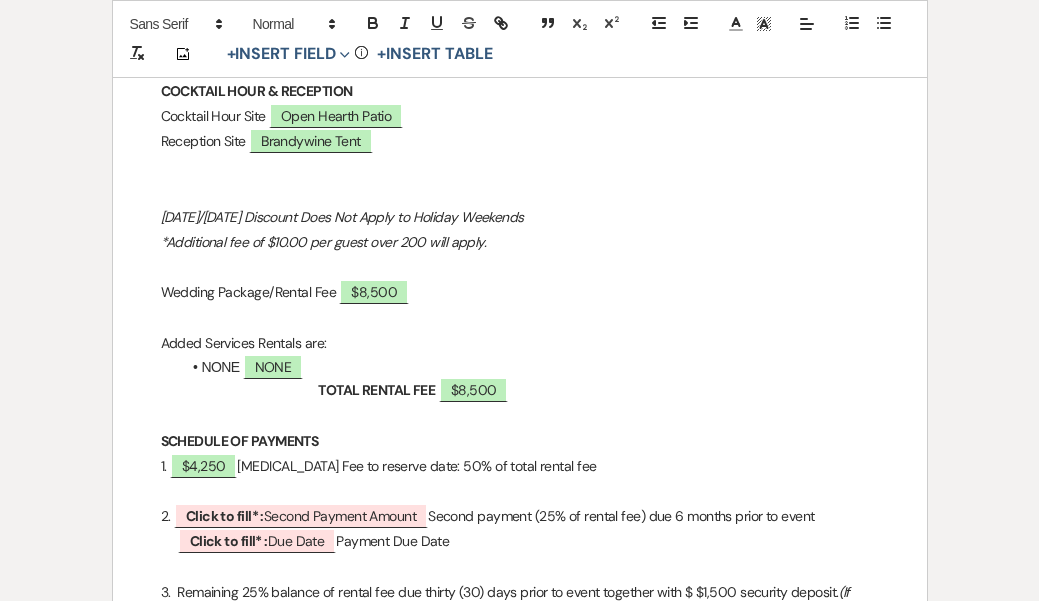 scroll, scrollTop: 1572, scrollLeft: 0, axis: vertical 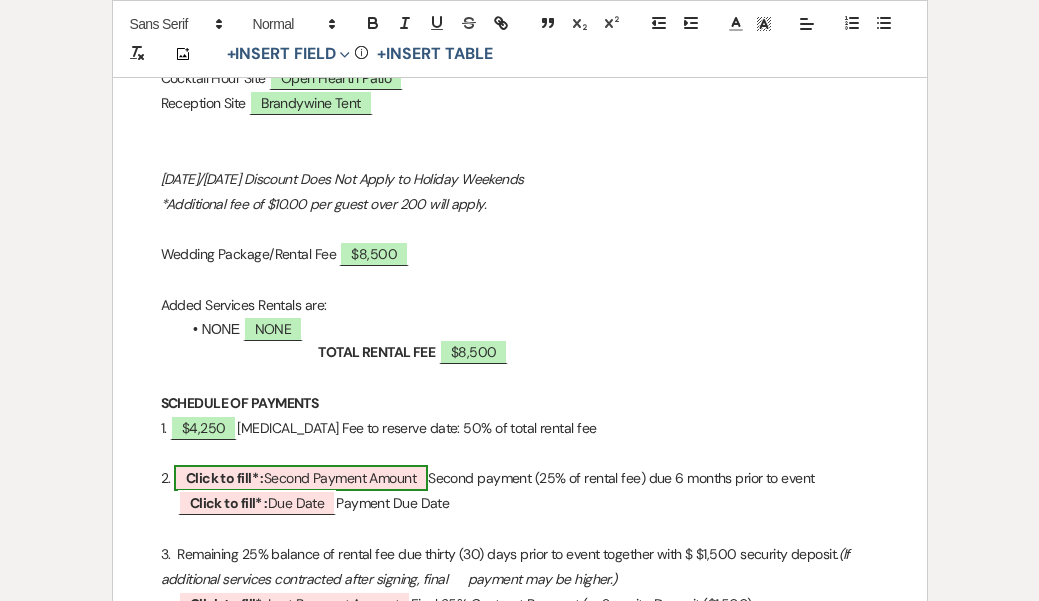 click on "Click to fill* :
Second Payment Amount" at bounding box center (301, 478) 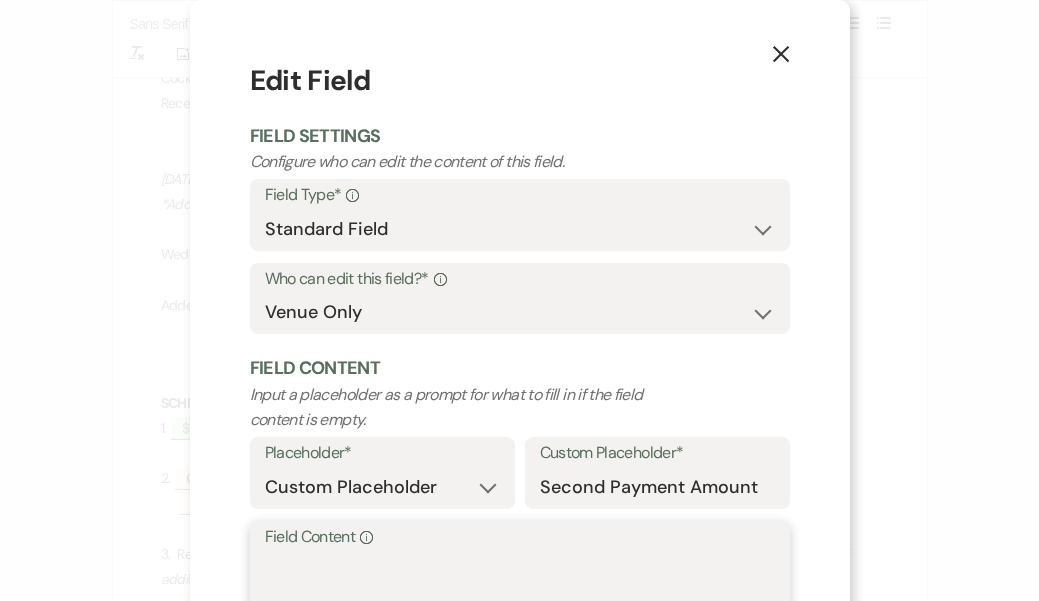 click on "Field Content Info" at bounding box center [520, 601] 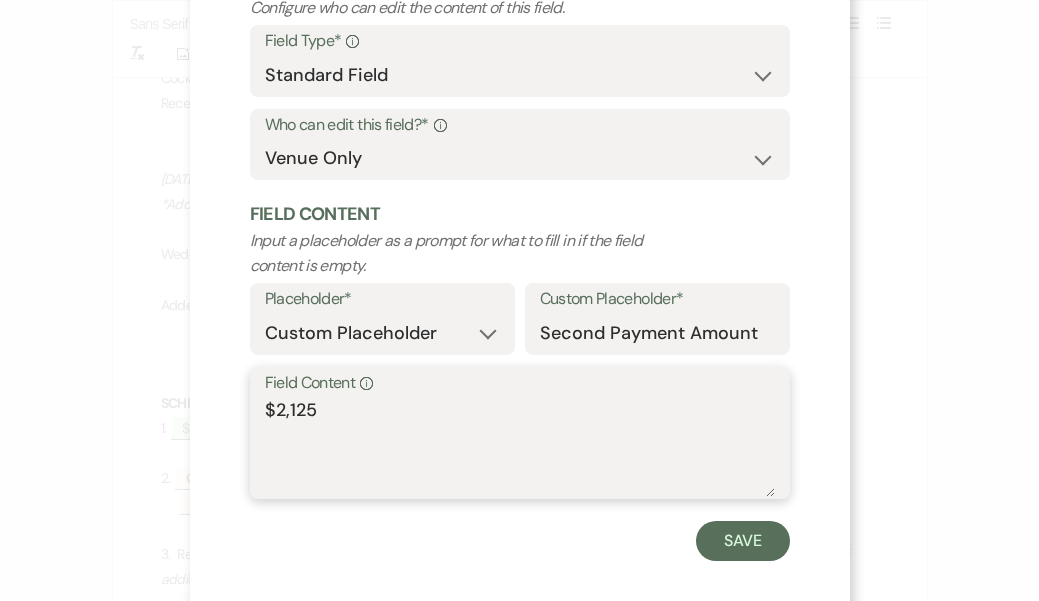 scroll, scrollTop: 168, scrollLeft: 0, axis: vertical 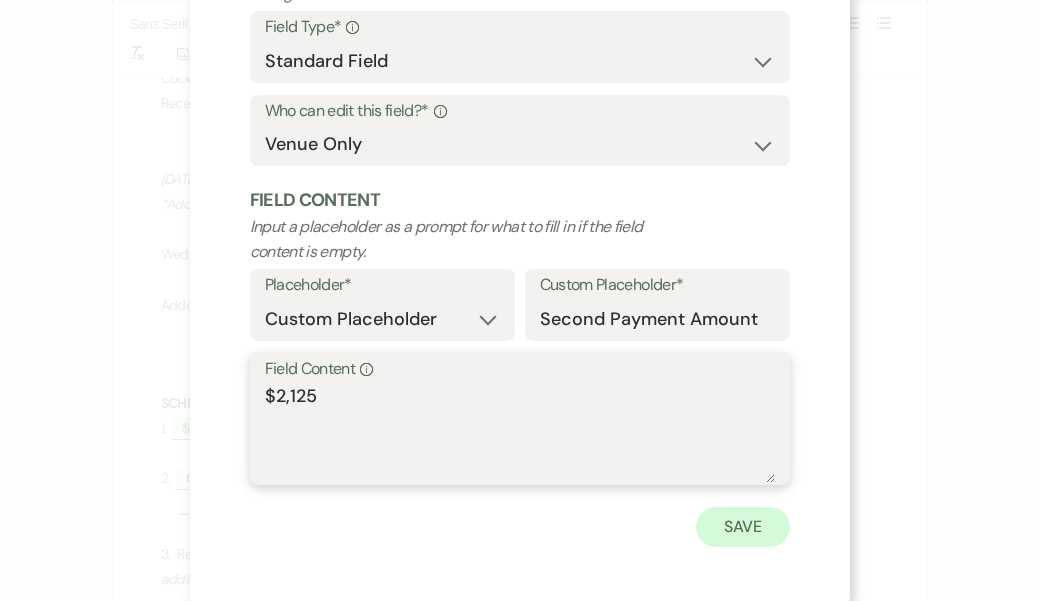 type on "$2,125" 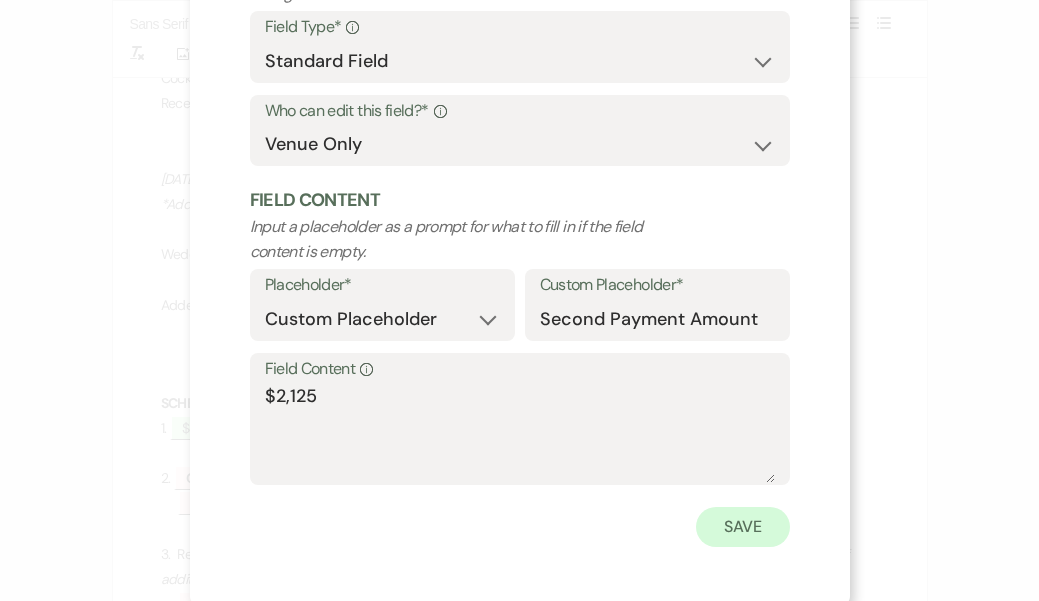 click on "Save" at bounding box center (743, 527) 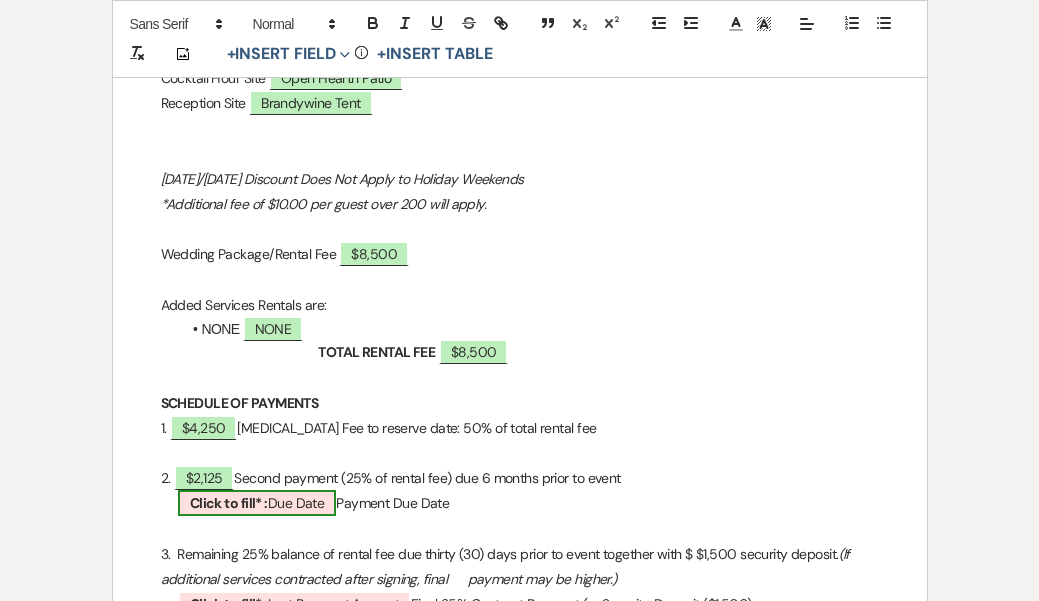 click on "Click to fill* :
Due Date" at bounding box center [257, 503] 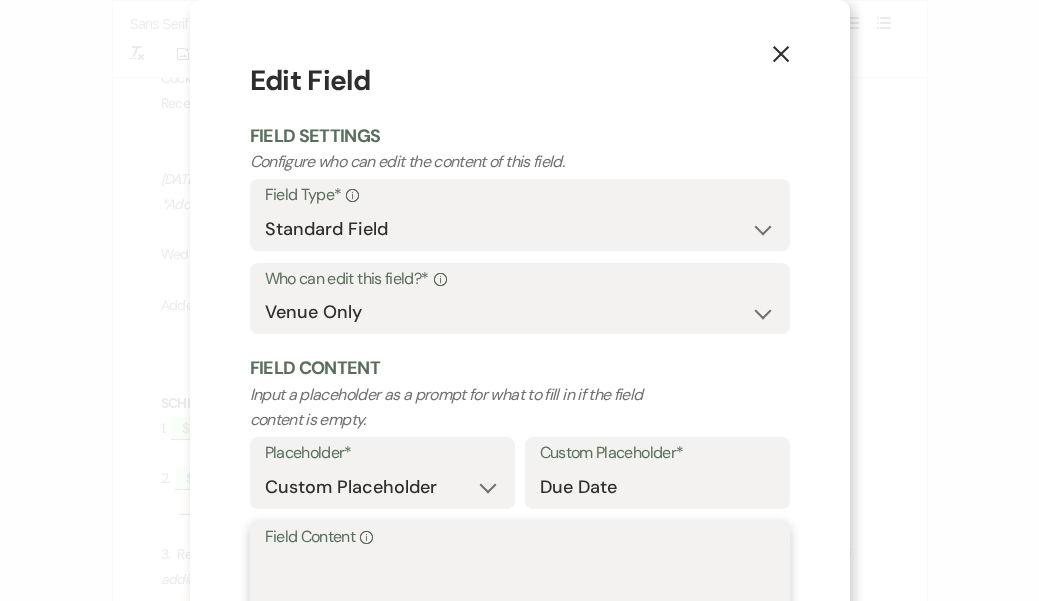 click on "Field Content Info" at bounding box center [520, 601] 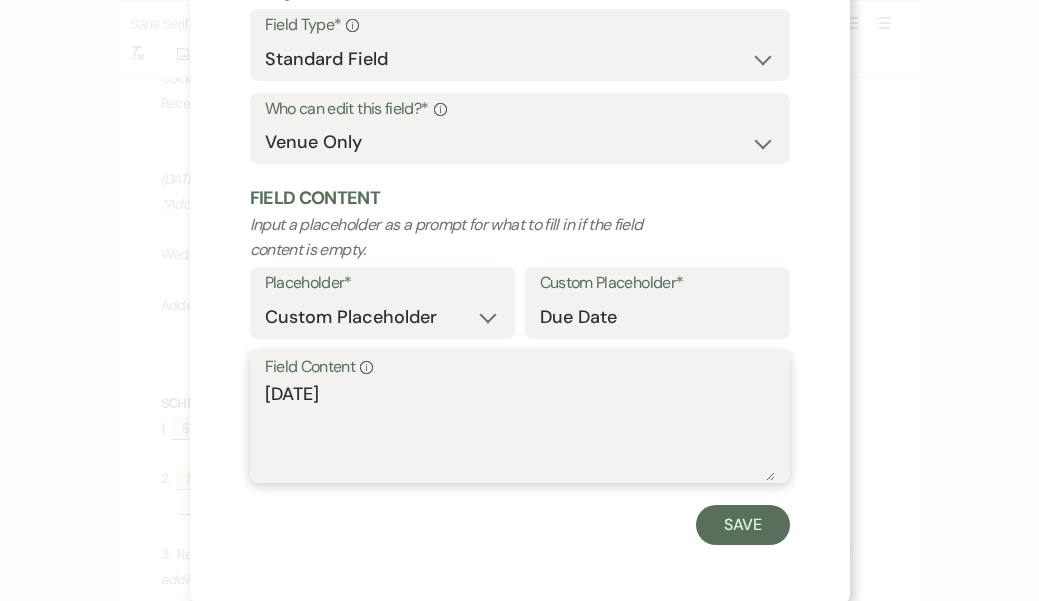 scroll, scrollTop: 169, scrollLeft: 0, axis: vertical 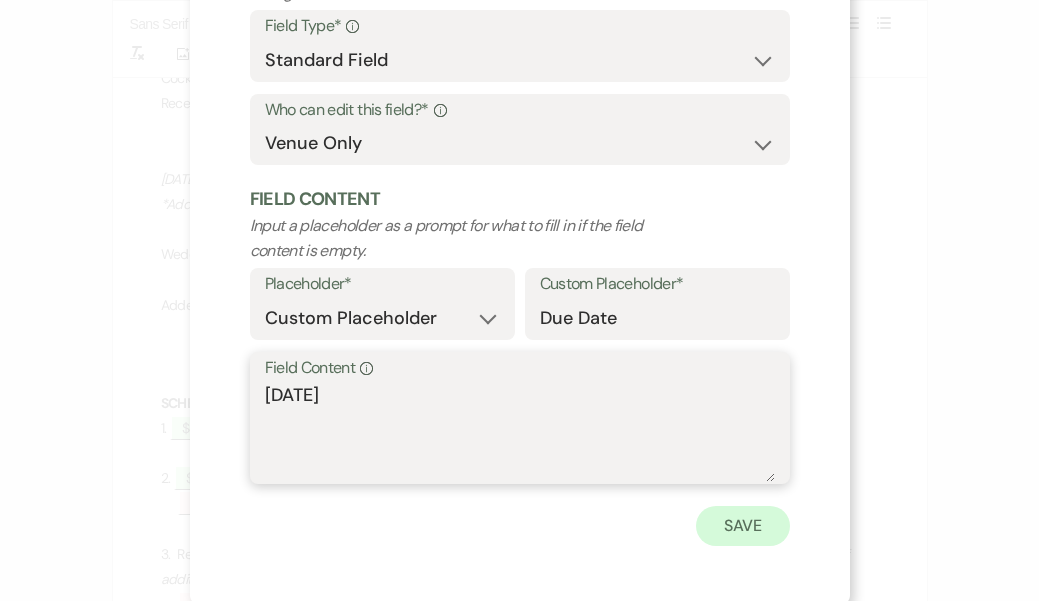 type on "[DATE]" 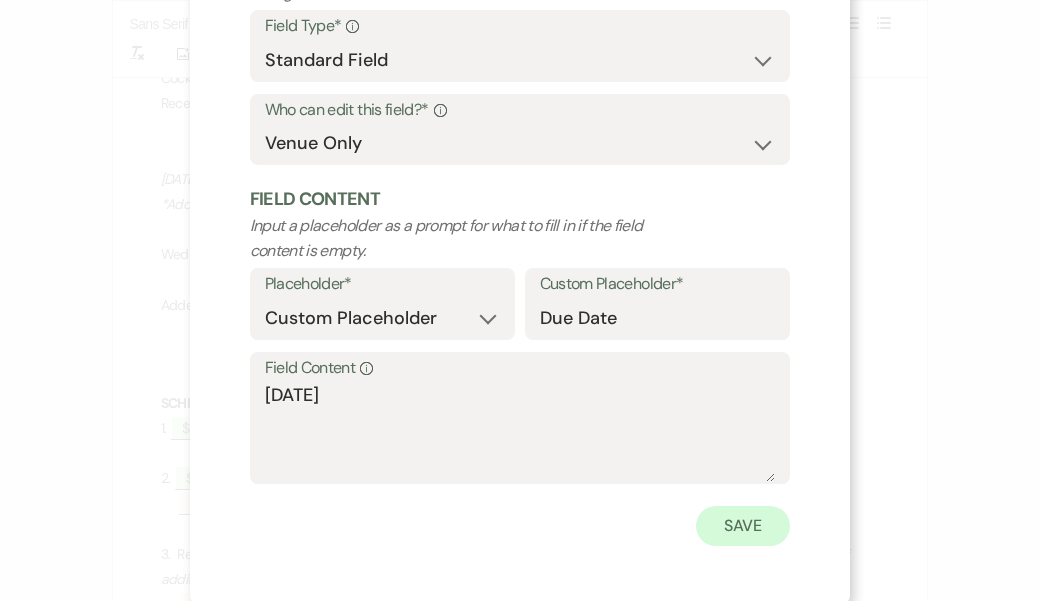 click on "Save" at bounding box center (743, 526) 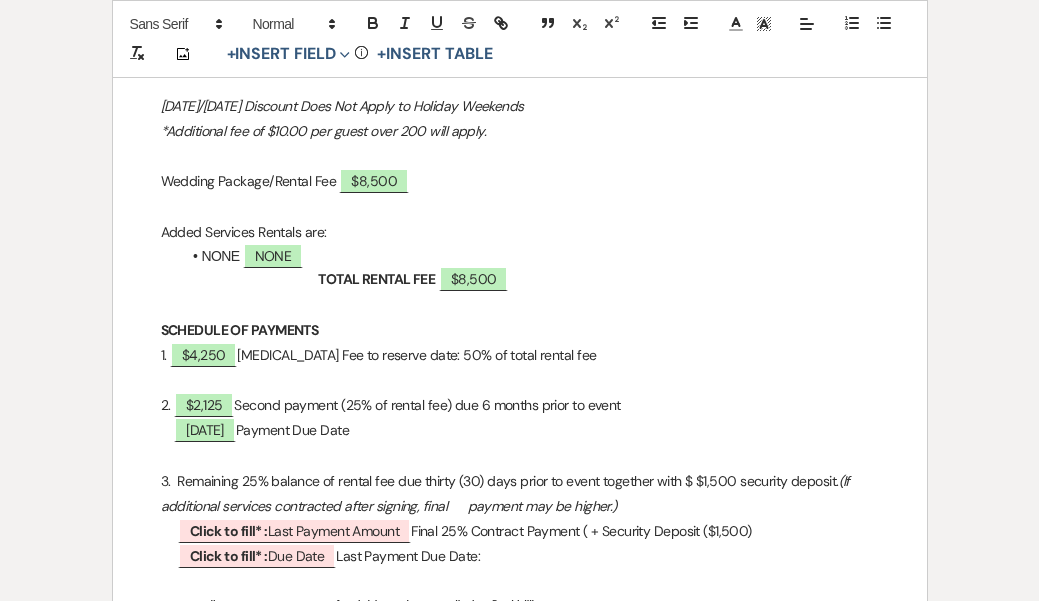 scroll, scrollTop: 1646, scrollLeft: 0, axis: vertical 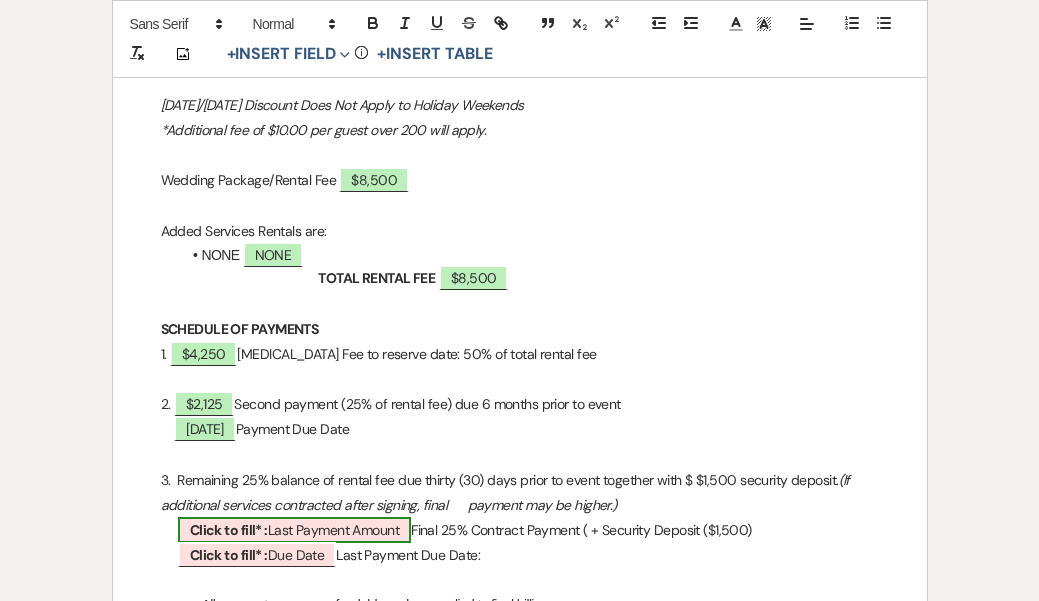 click on "Click to fill* :
Last Payment Amount" at bounding box center (294, 530) 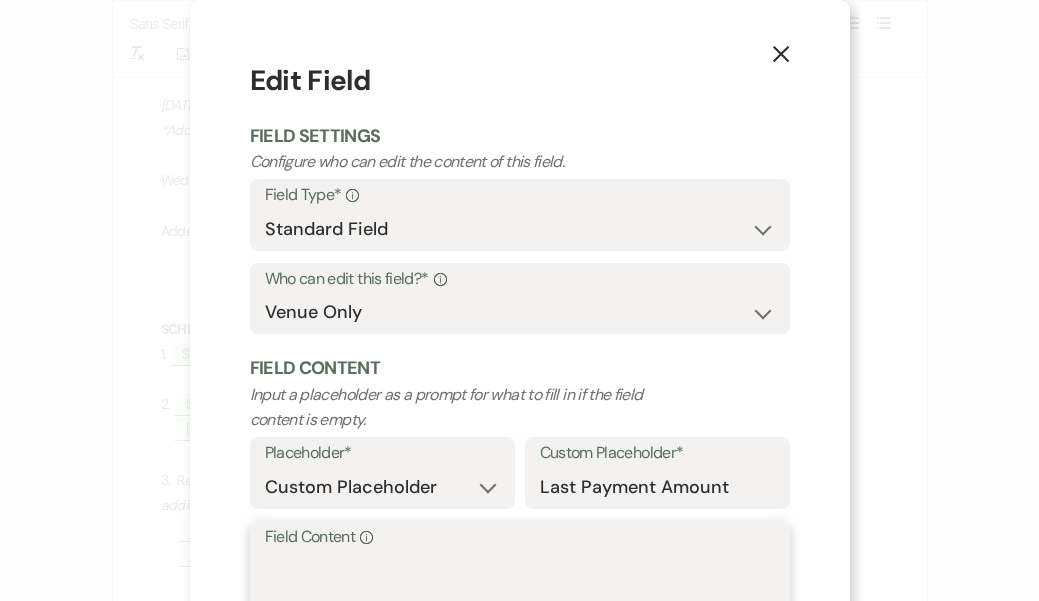 click on "Field Content Info" at bounding box center [520, 601] 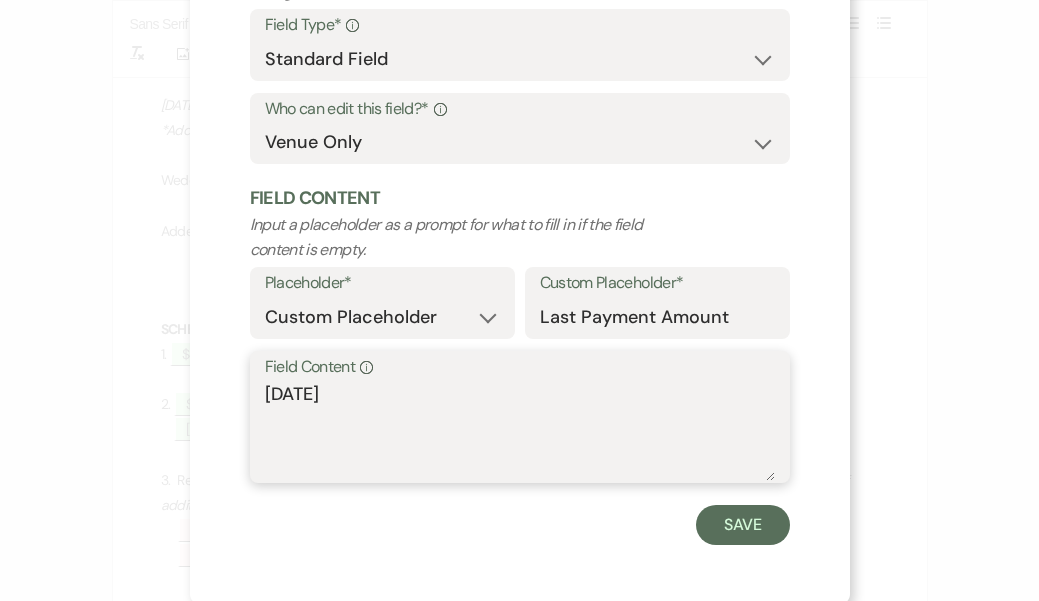 scroll, scrollTop: 169, scrollLeft: 0, axis: vertical 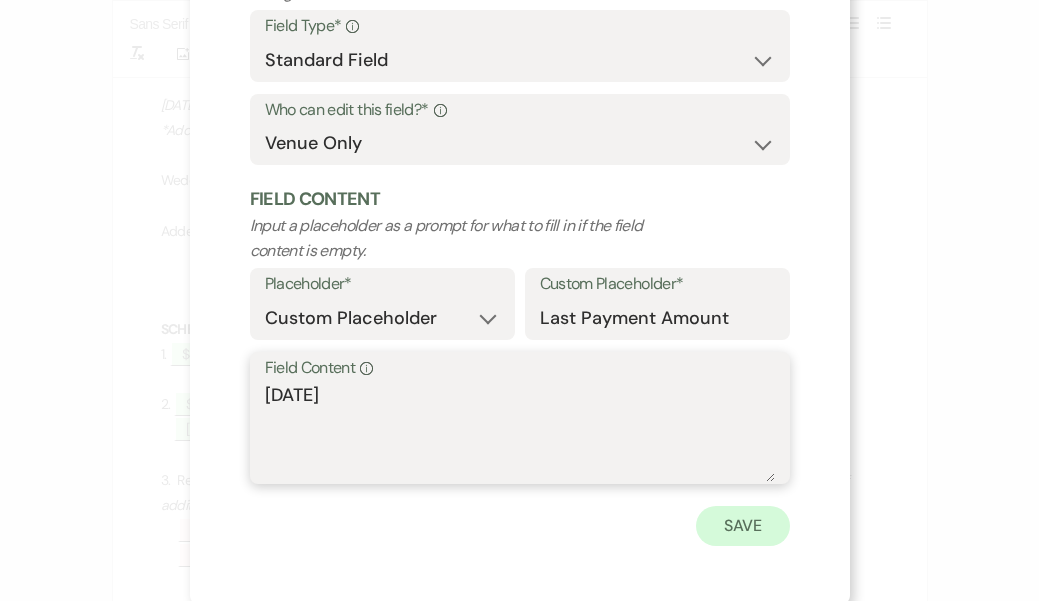 type on "[DATE]" 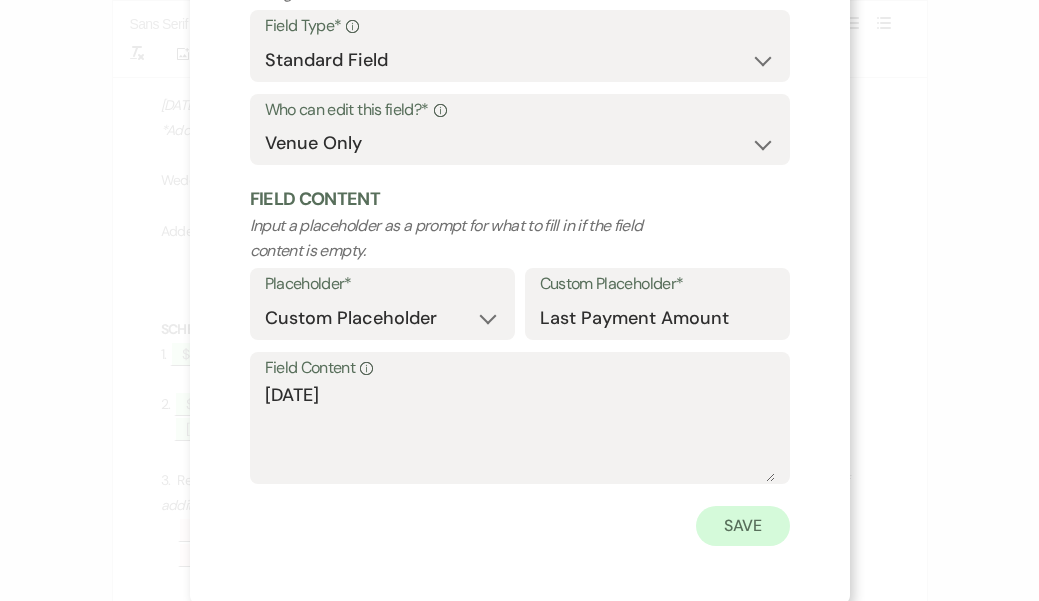 click on "Save" at bounding box center (743, 526) 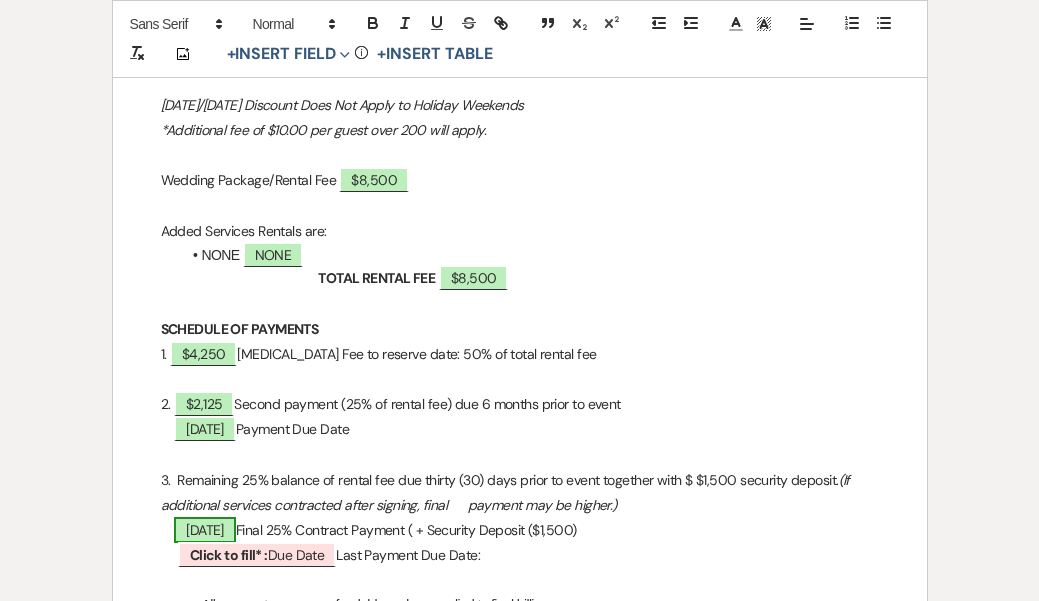 click on "[DATE]" at bounding box center [205, 530] 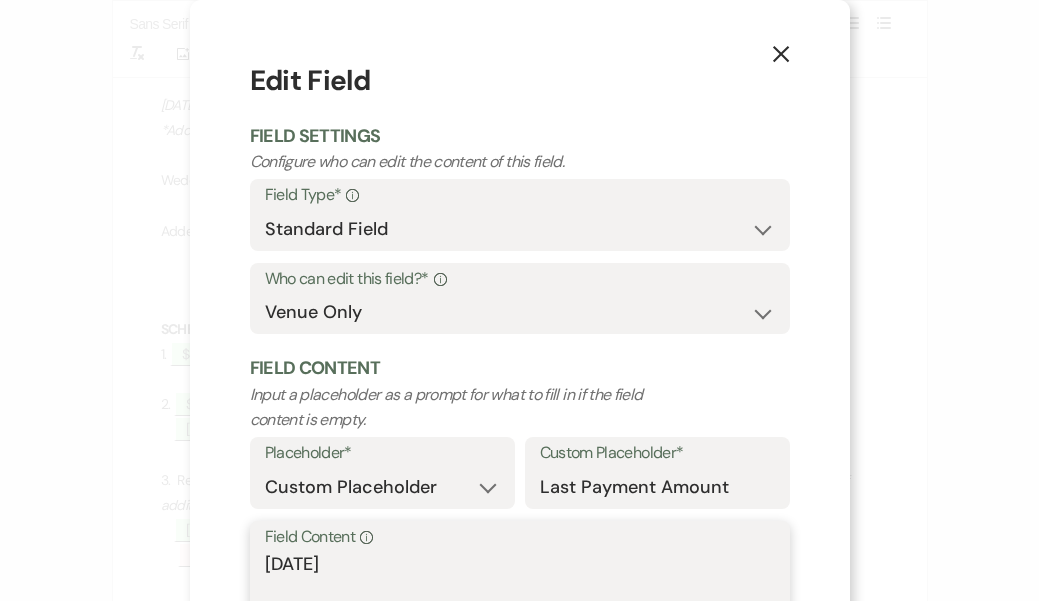 drag, startPoint x: 417, startPoint y: 560, endPoint x: 245, endPoint y: 556, distance: 172.04651 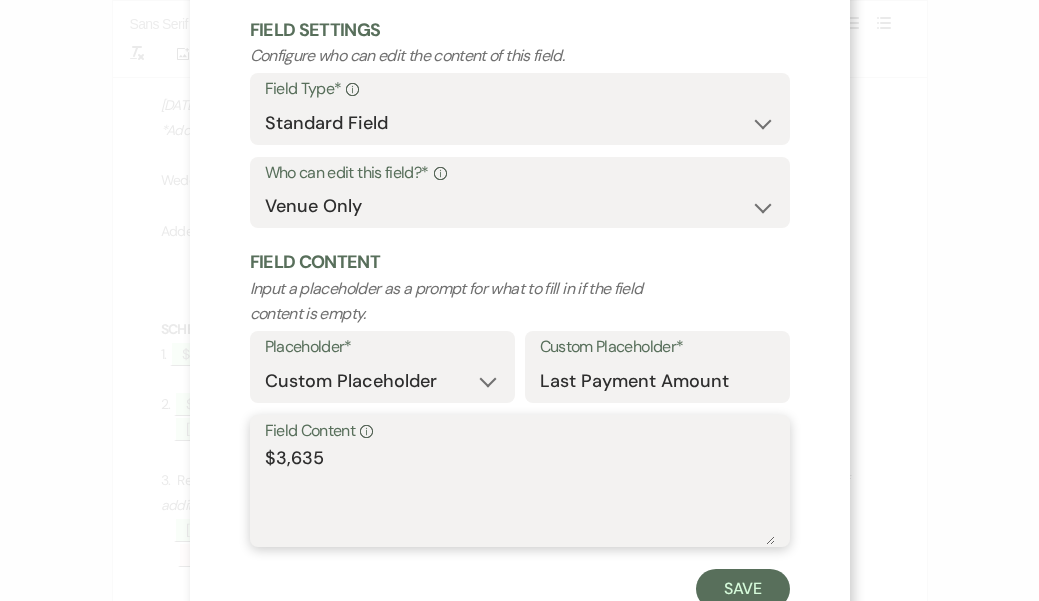 scroll, scrollTop: 107, scrollLeft: 0, axis: vertical 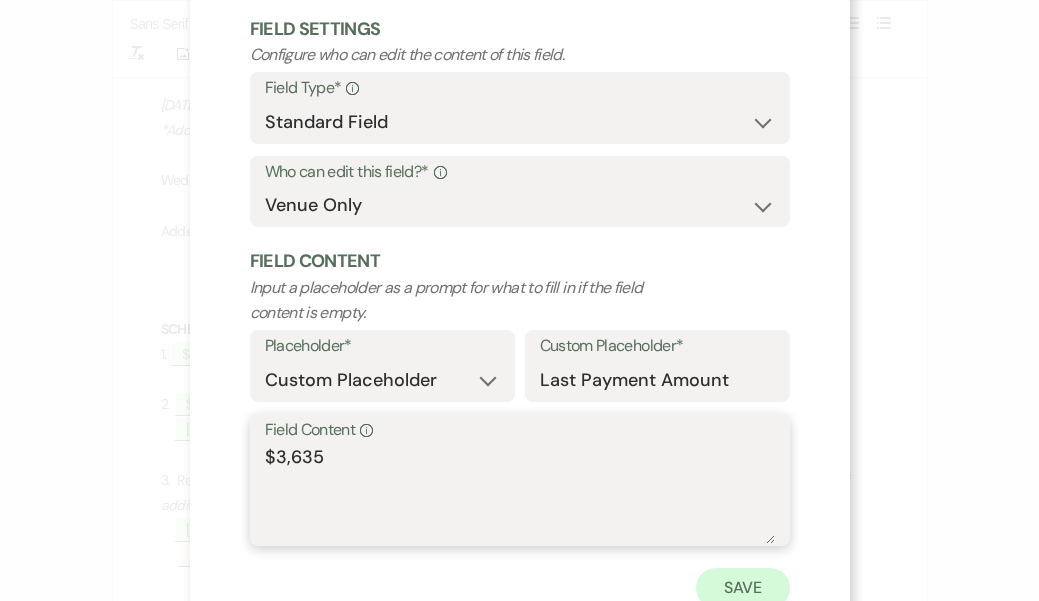type on "$3,635" 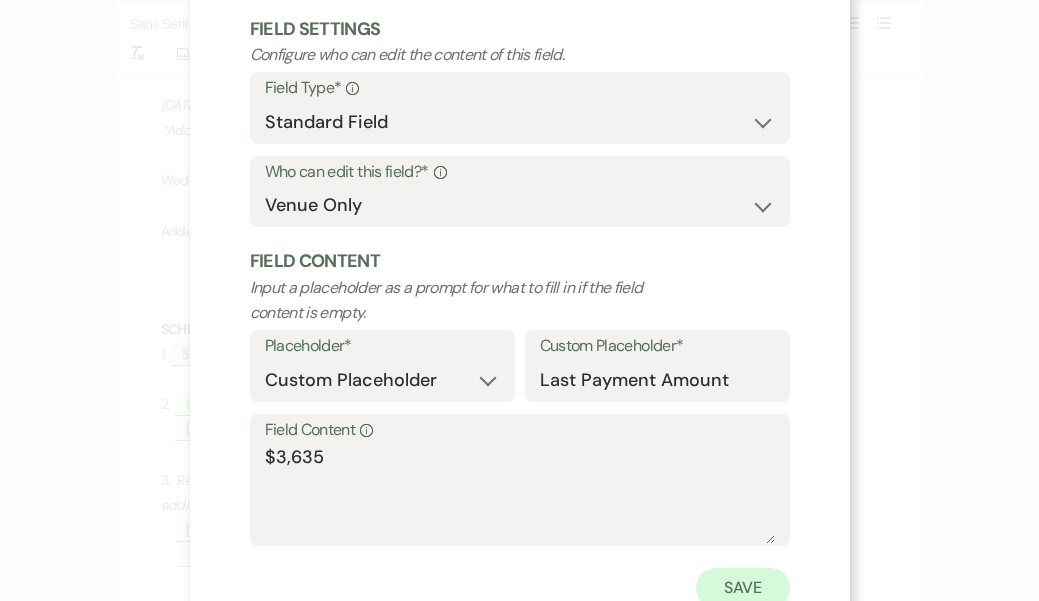 click on "Save" at bounding box center [743, 588] 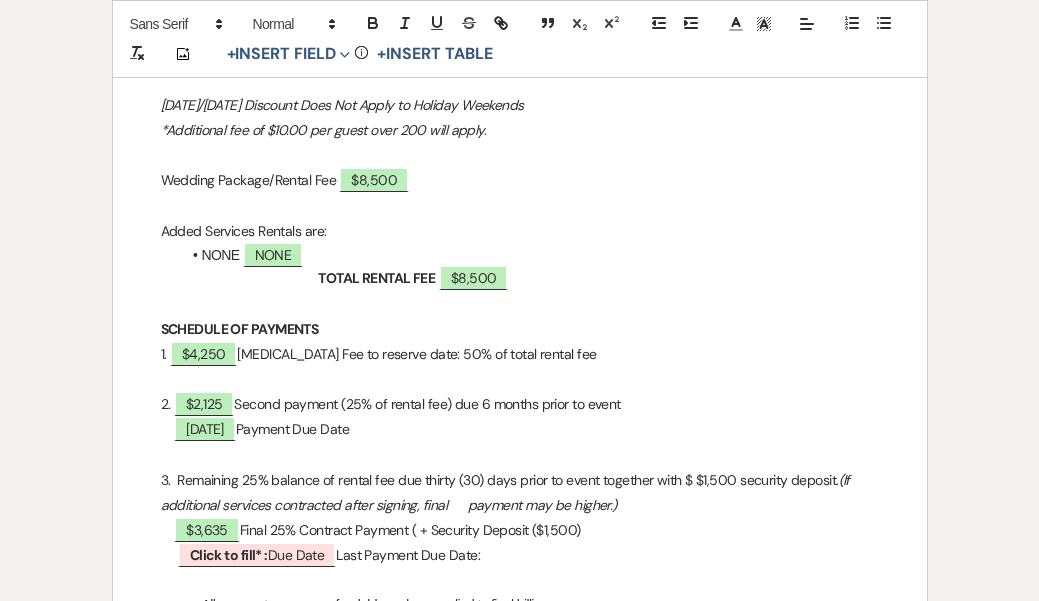 click on "$3,635
Final 25% Contract Payment ( + Security Deposit ($1,500)" at bounding box center (520, 530) 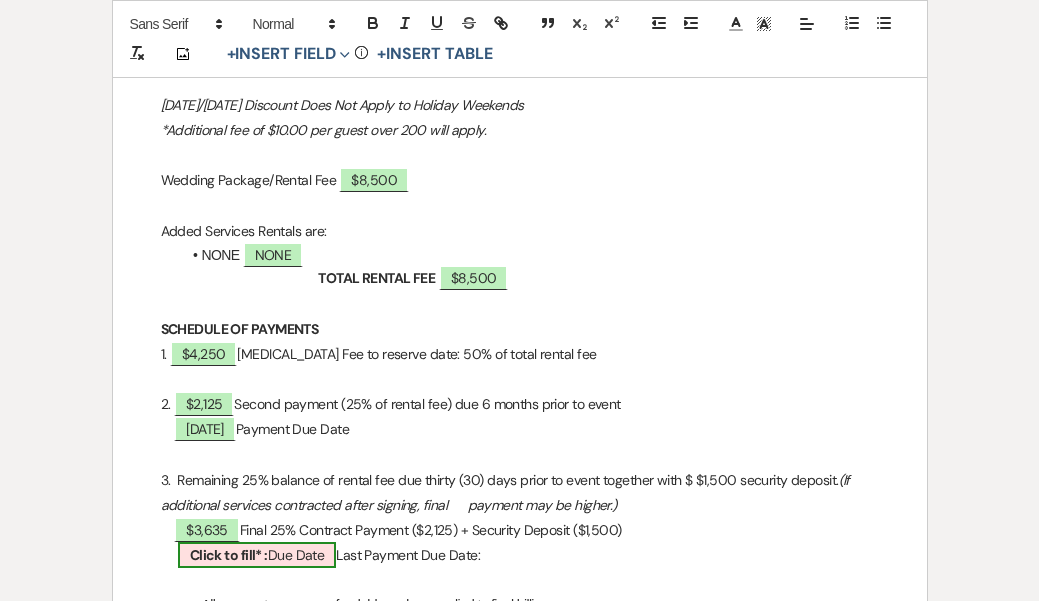 click on "Click to fill* :" at bounding box center [229, 555] 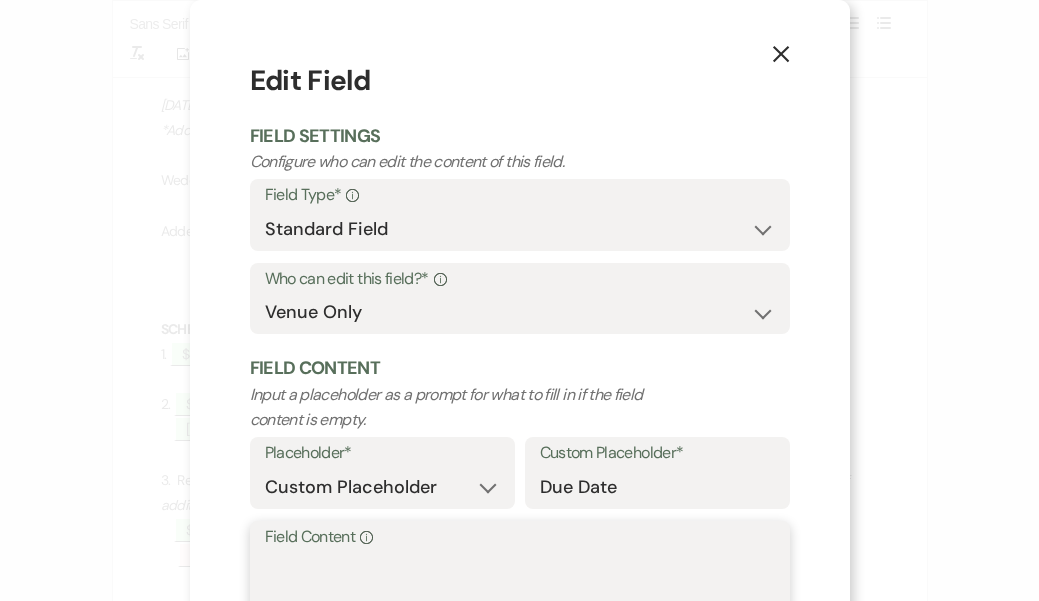 click on "Field Content Info" at bounding box center [520, 601] 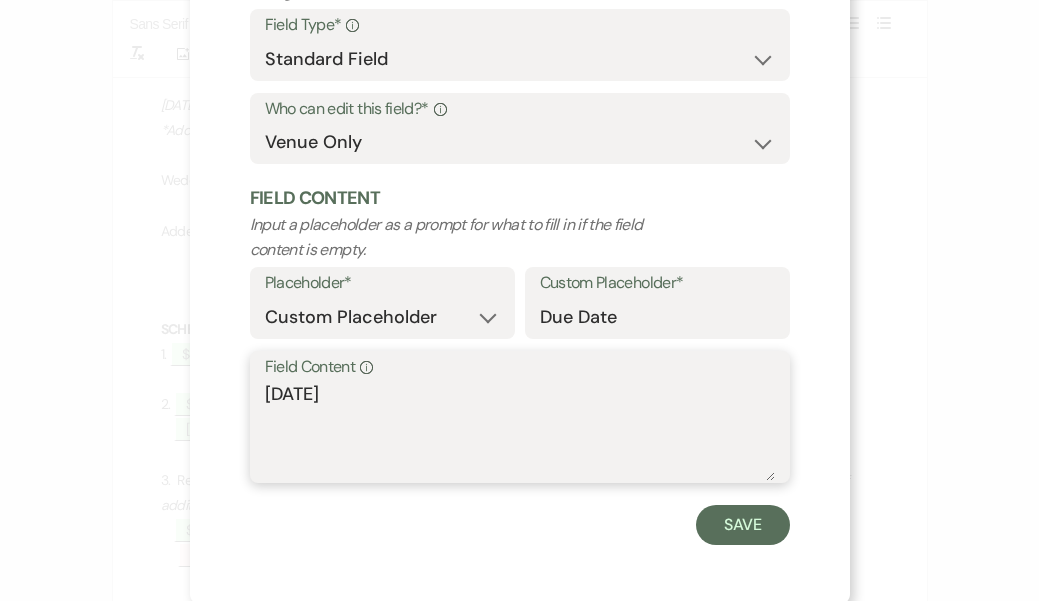 scroll, scrollTop: 169, scrollLeft: 0, axis: vertical 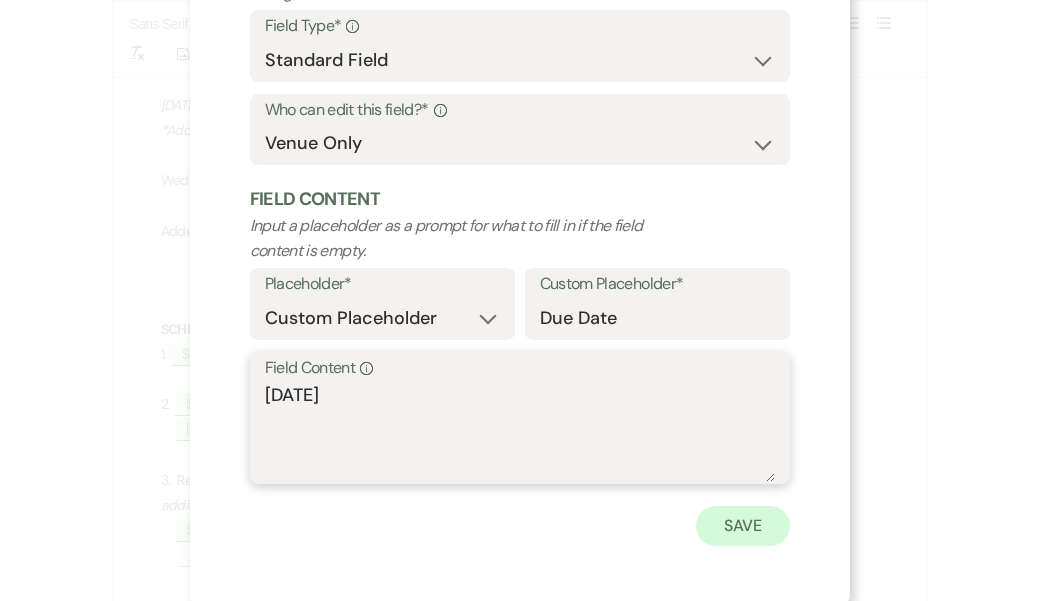 type on "[DATE]" 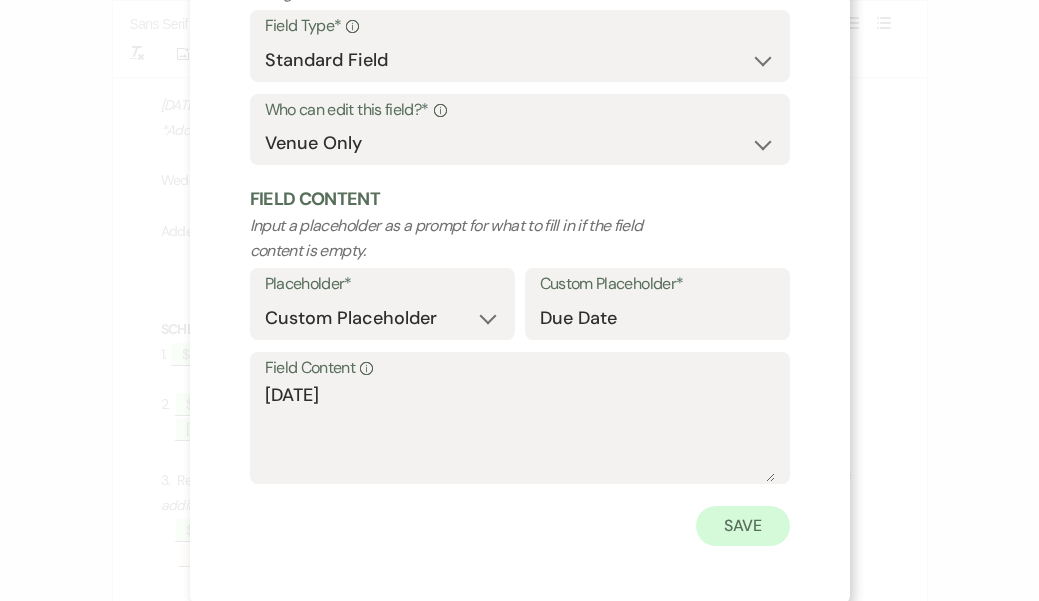 click on "Save" at bounding box center [743, 526] 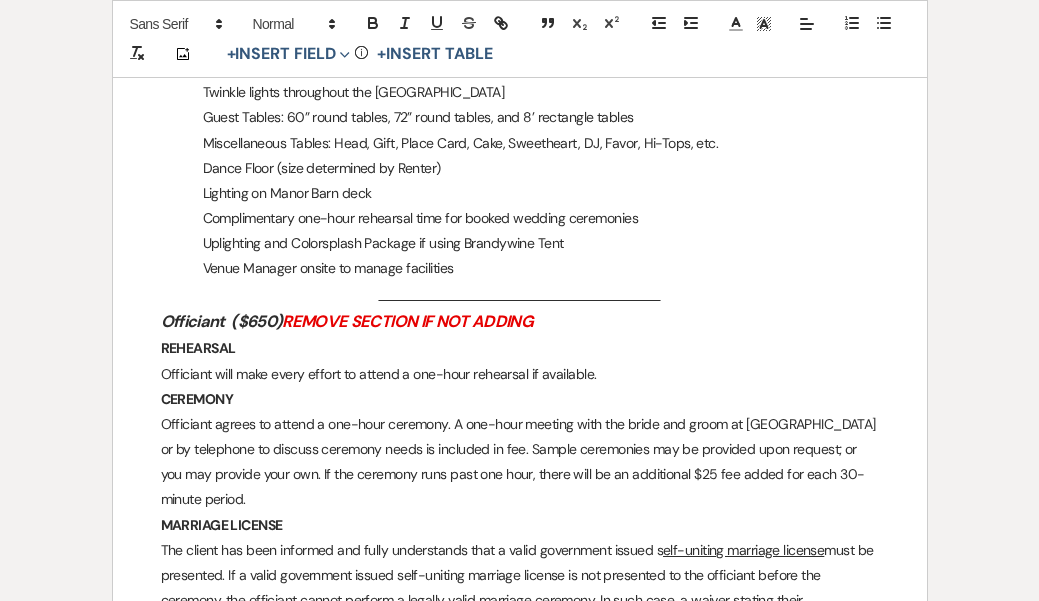 scroll, scrollTop: 3017, scrollLeft: 0, axis: vertical 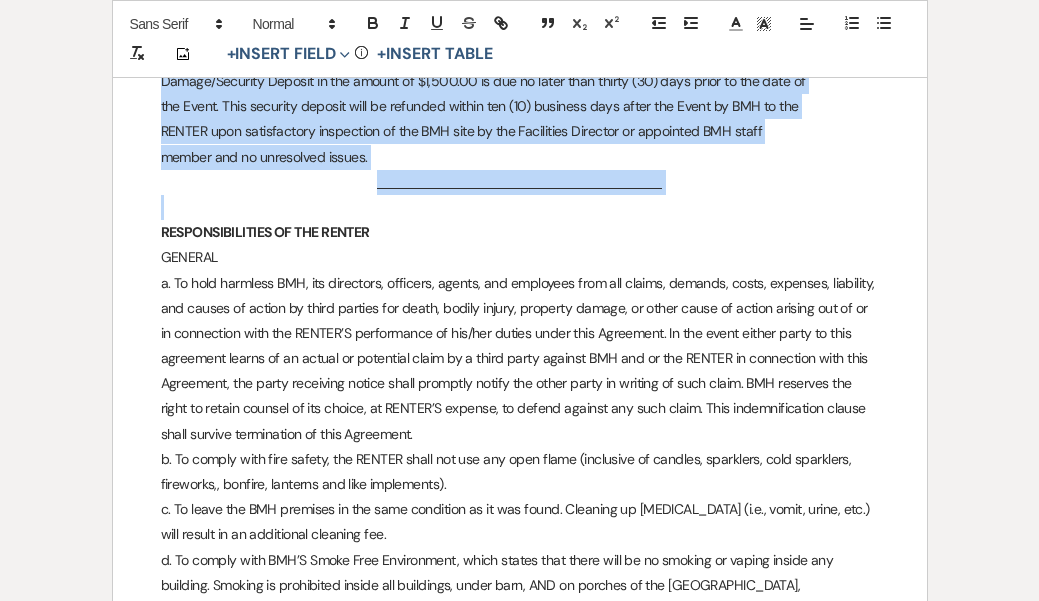 drag, startPoint x: 149, startPoint y: 306, endPoint x: 250, endPoint y: 158, distance: 179.17868 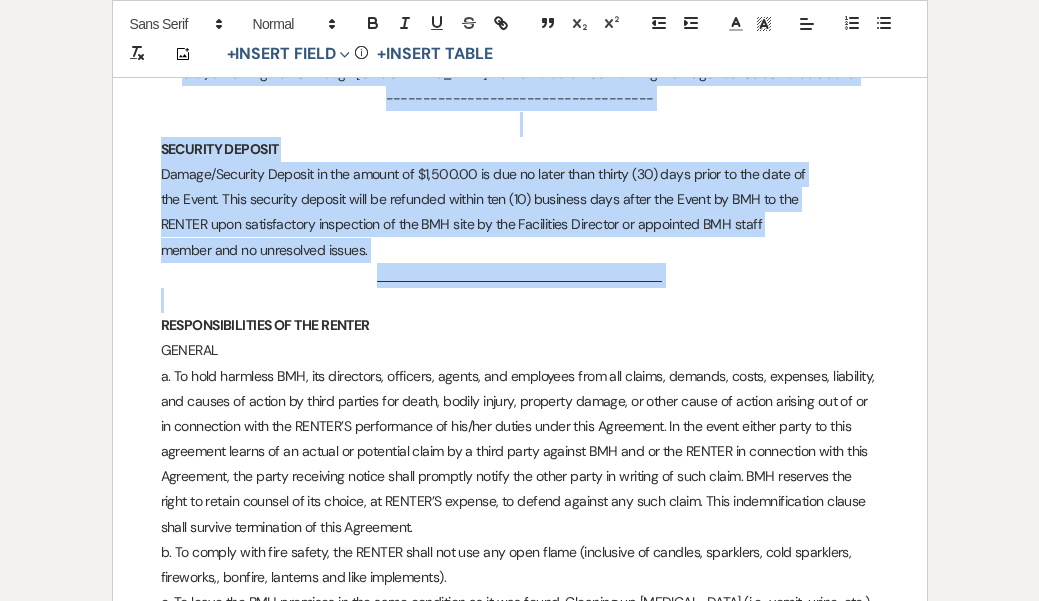 scroll, scrollTop: 4169, scrollLeft: 0, axis: vertical 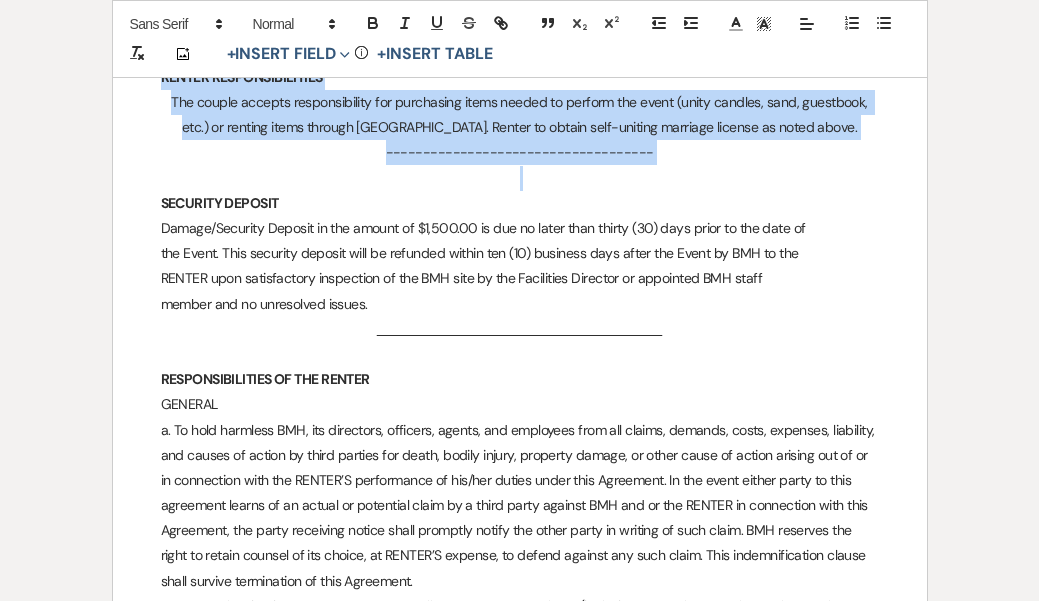 click at bounding box center [520, 178] 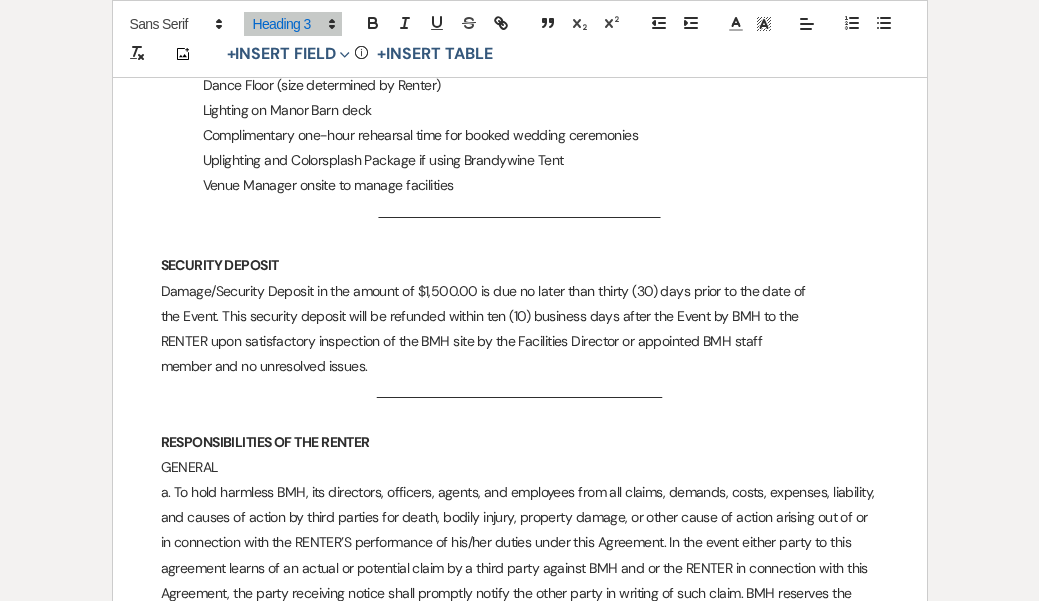 scroll, scrollTop: 3101, scrollLeft: 0, axis: vertical 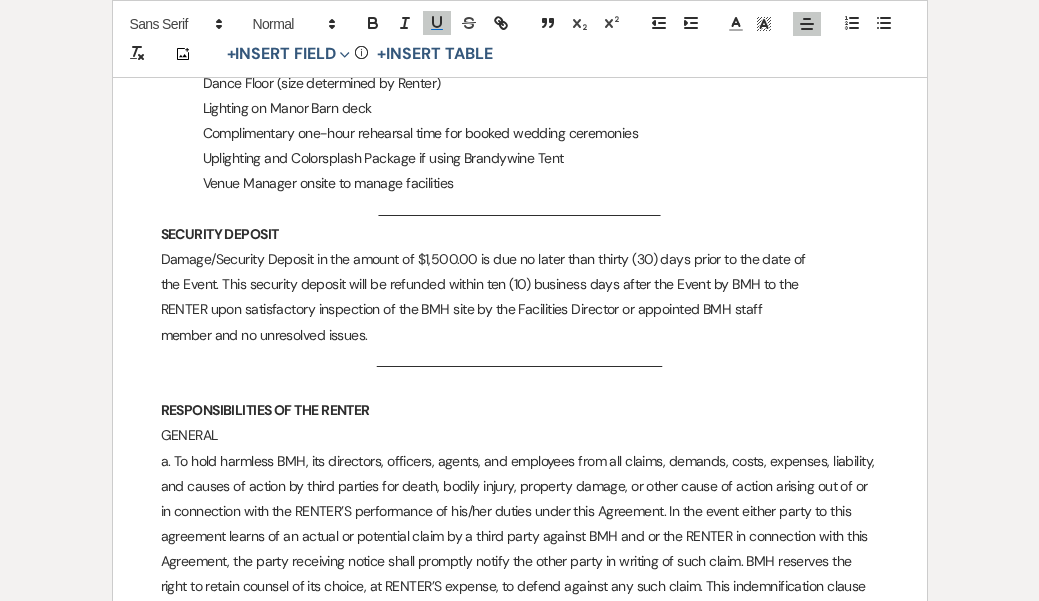 click at bounding box center [520, 385] 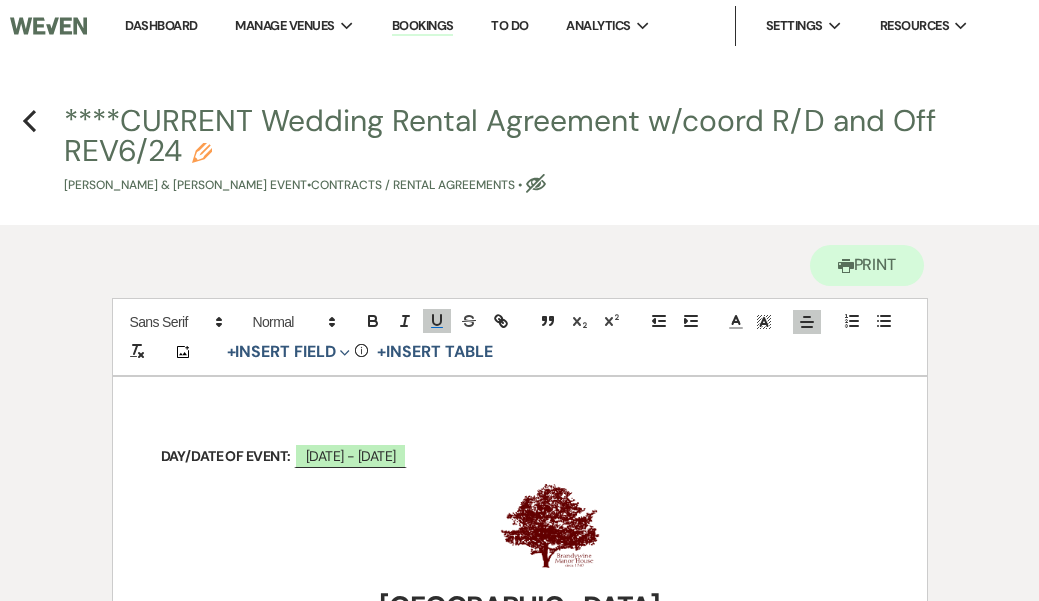 scroll, scrollTop: 0, scrollLeft: 0, axis: both 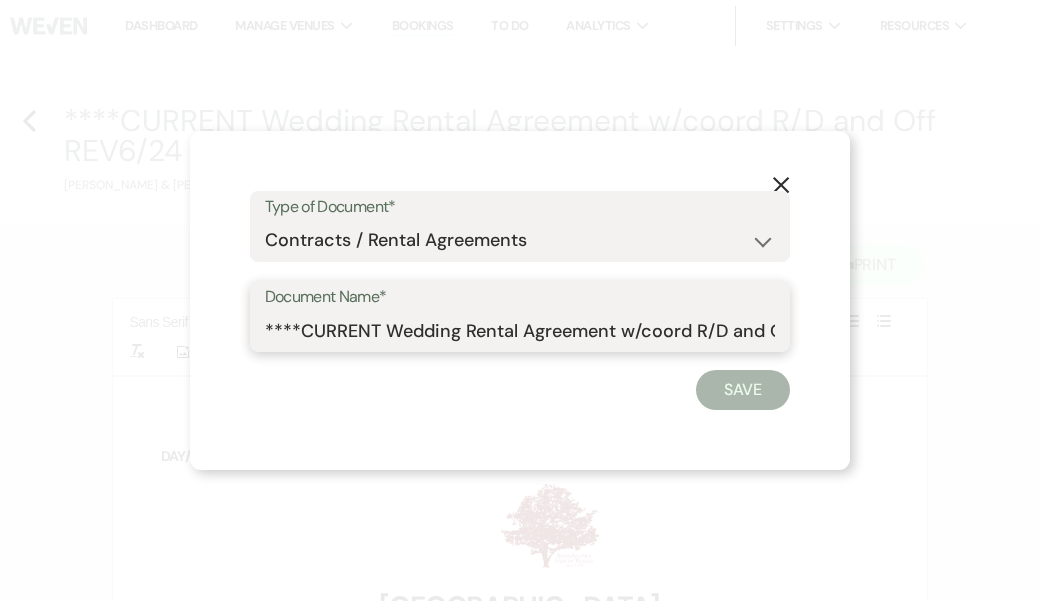 drag, startPoint x: 265, startPoint y: 329, endPoint x: 897, endPoint y: 344, distance: 632.178 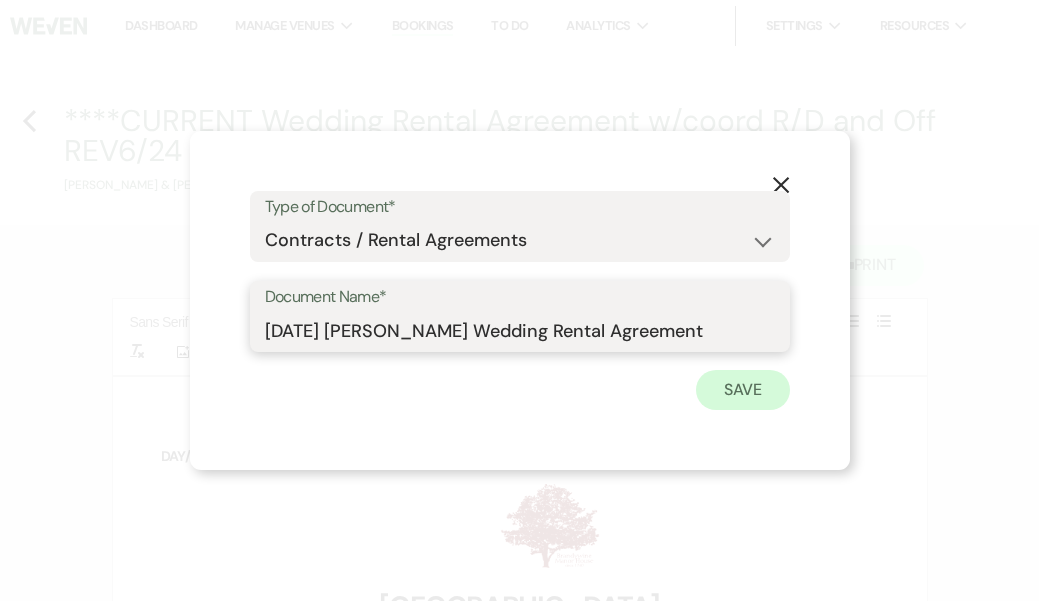 type on "[DATE] [PERSON_NAME] Wedding Rental Agreement" 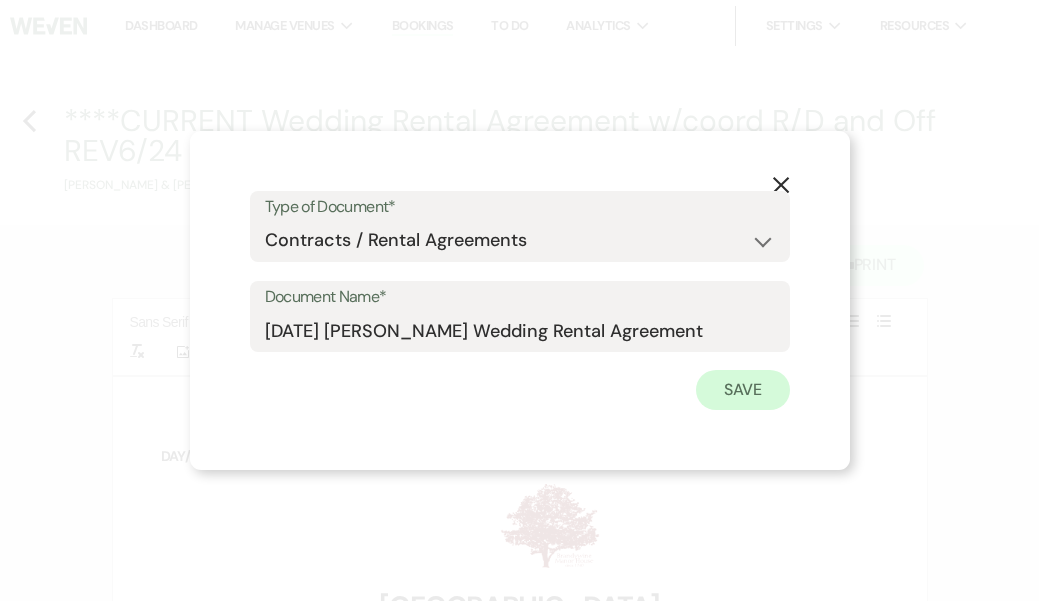 click on "Save" at bounding box center (743, 390) 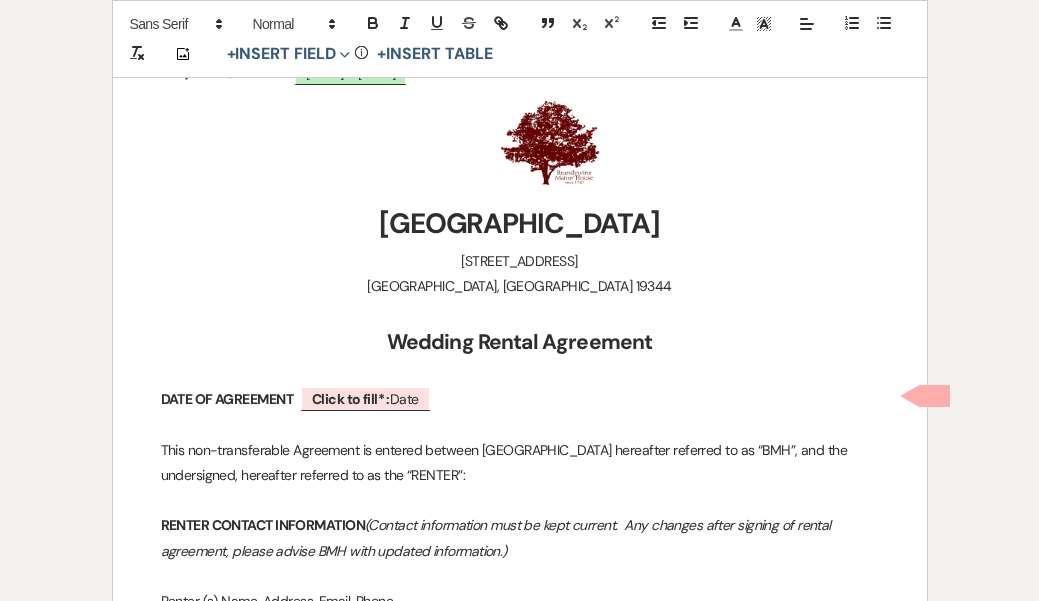 scroll, scrollTop: 365, scrollLeft: 0, axis: vertical 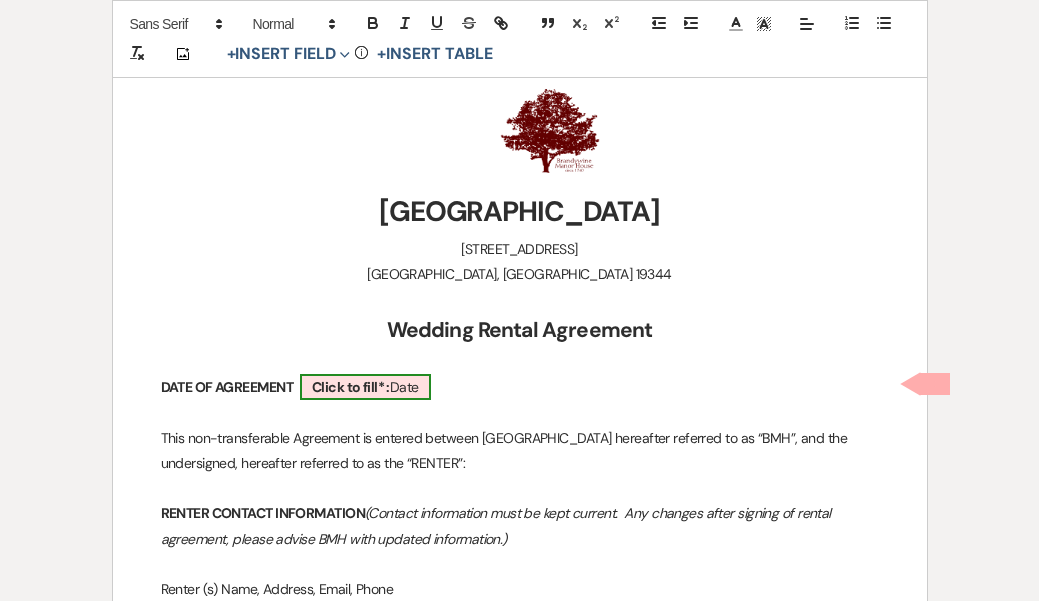 click on "Click to fill* :" at bounding box center (351, 387) 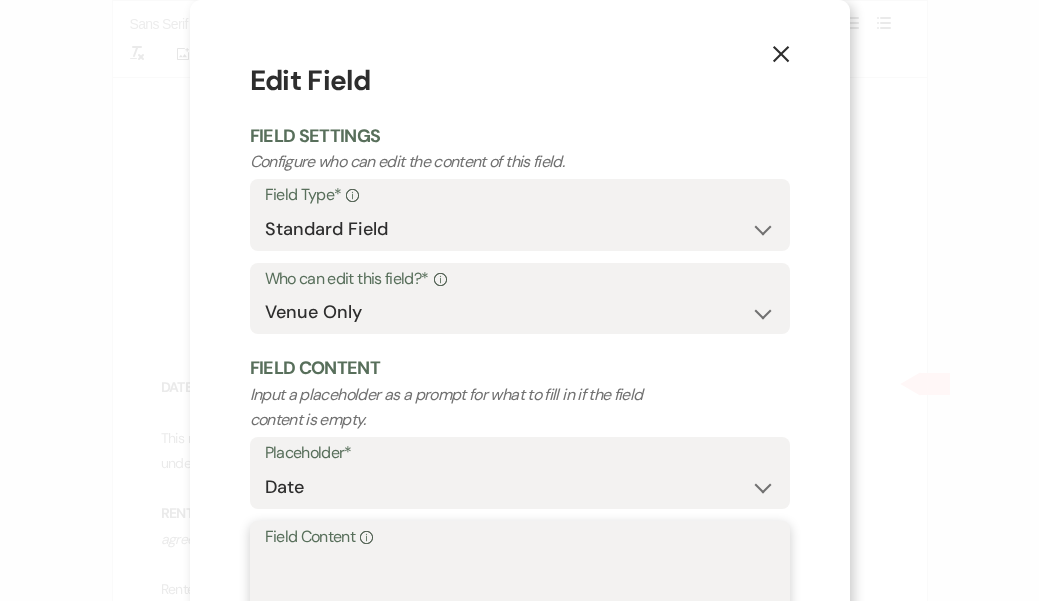 click on "Field Content Info" at bounding box center [520, 601] 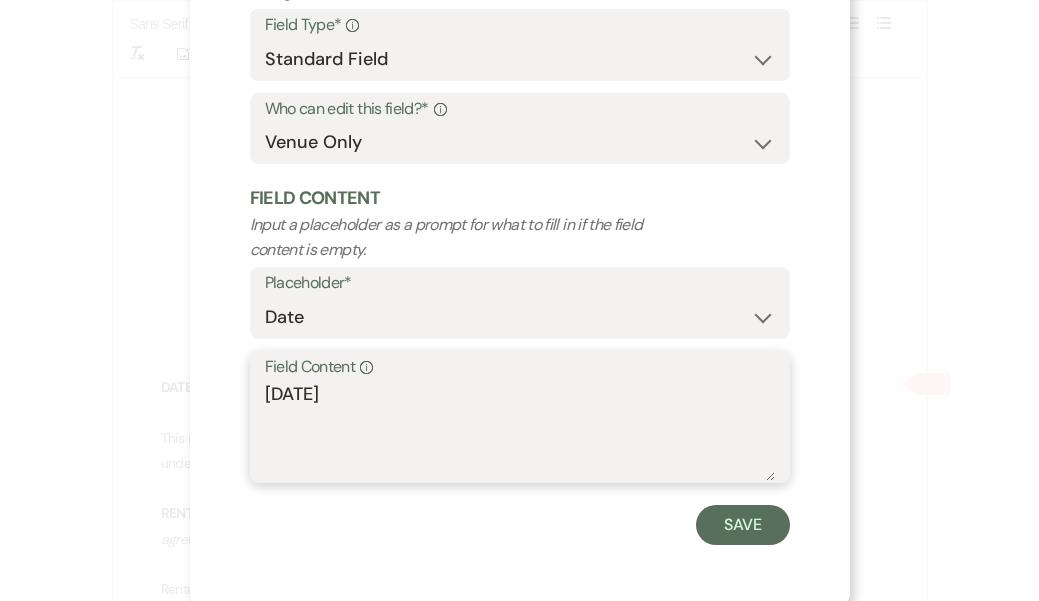 scroll, scrollTop: 169, scrollLeft: 0, axis: vertical 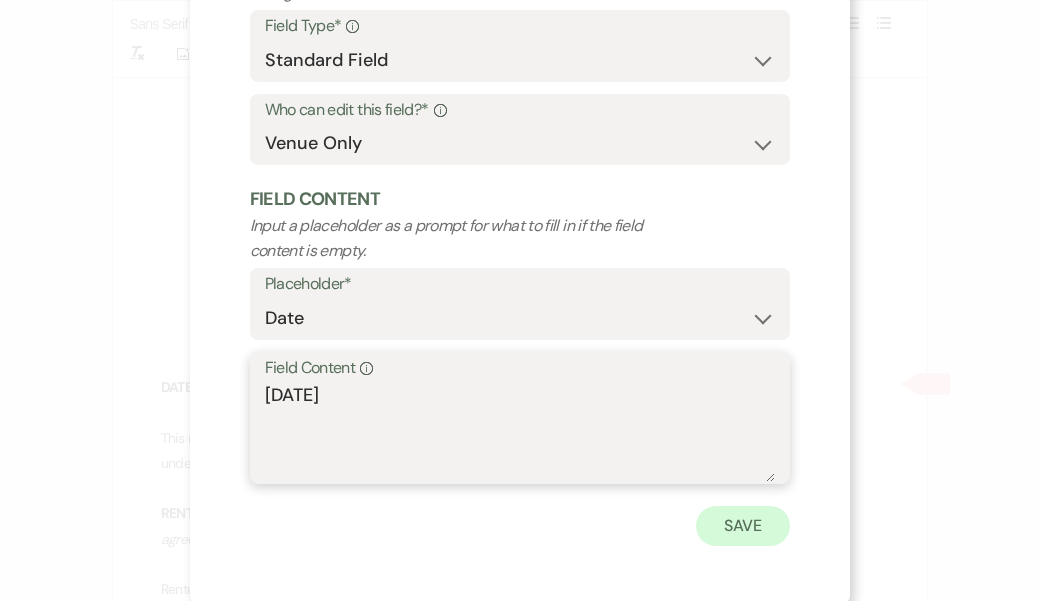 type on "[DATE]" 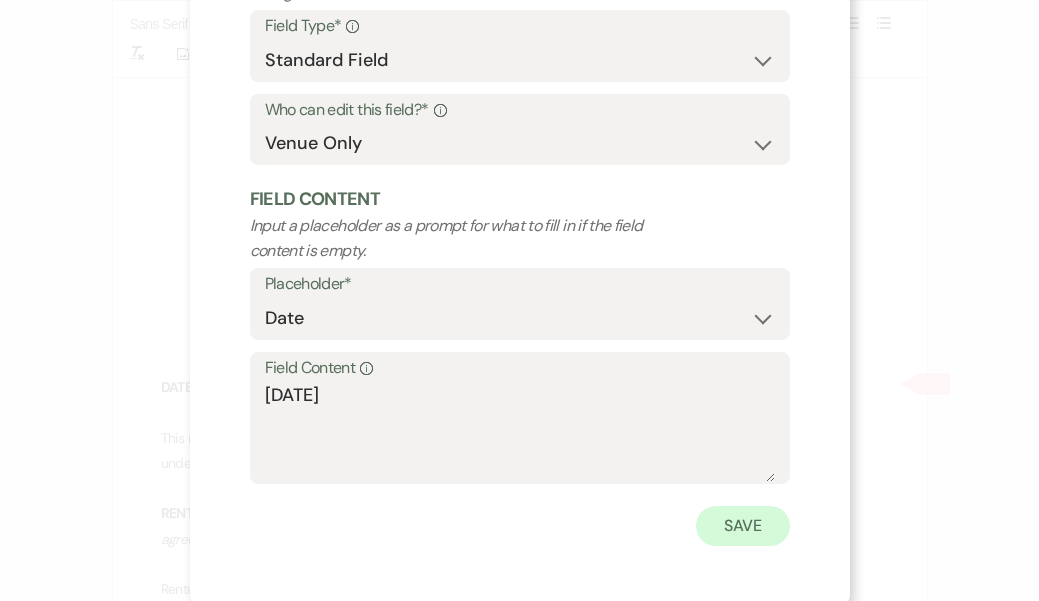 click on "Save" at bounding box center [743, 526] 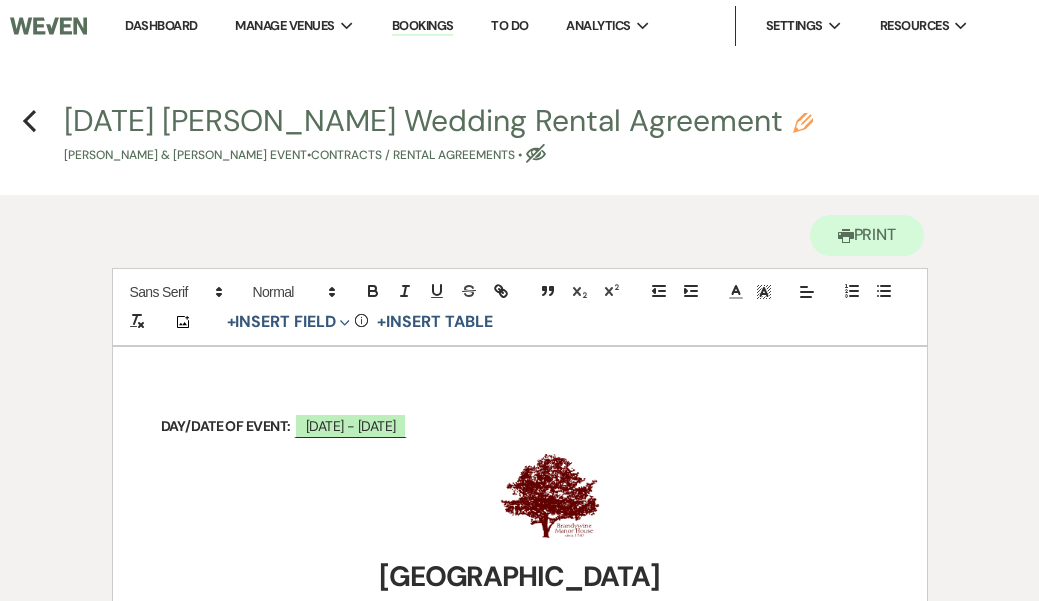 scroll, scrollTop: 0, scrollLeft: 0, axis: both 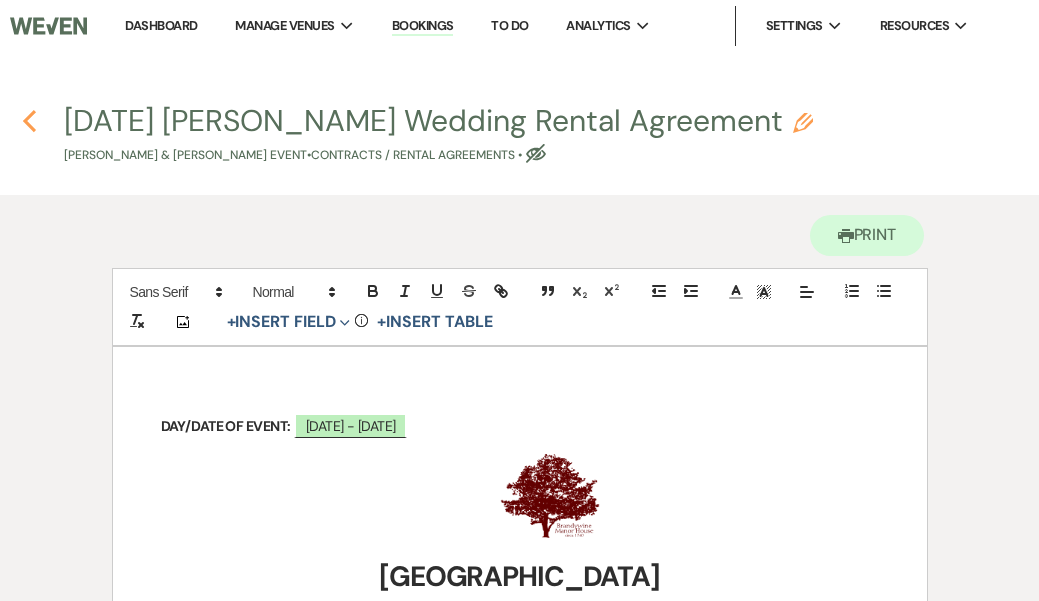 click on "Previous" 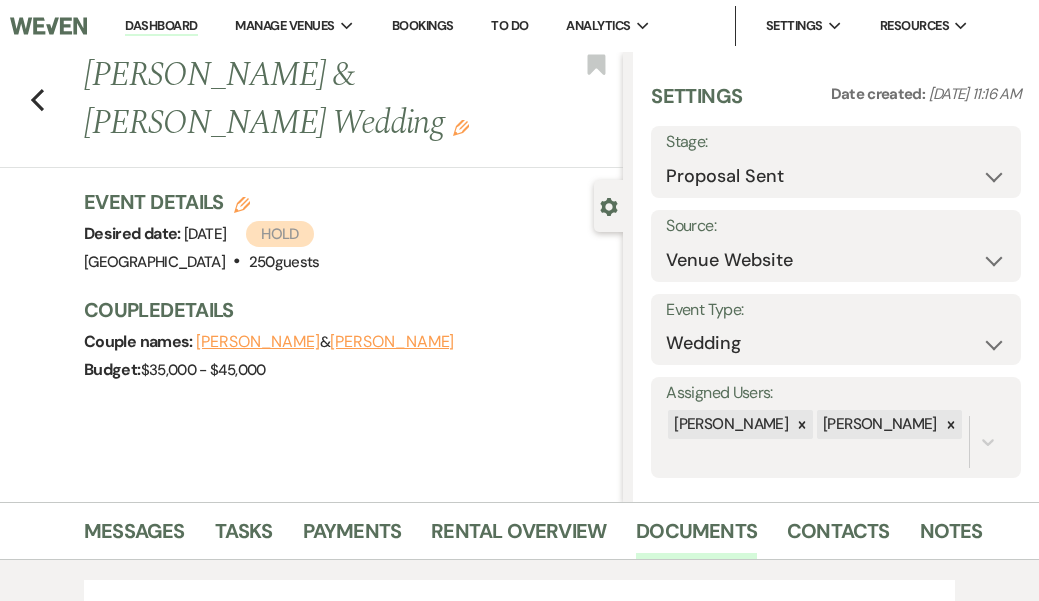 scroll, scrollTop: 444, scrollLeft: 0, axis: vertical 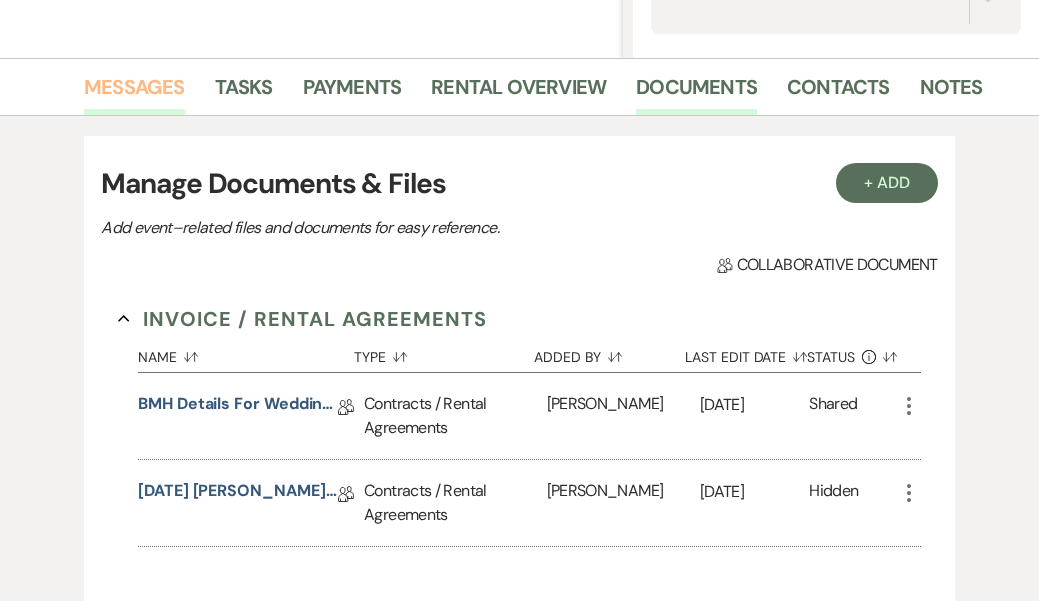 click on "Messages" at bounding box center [134, 93] 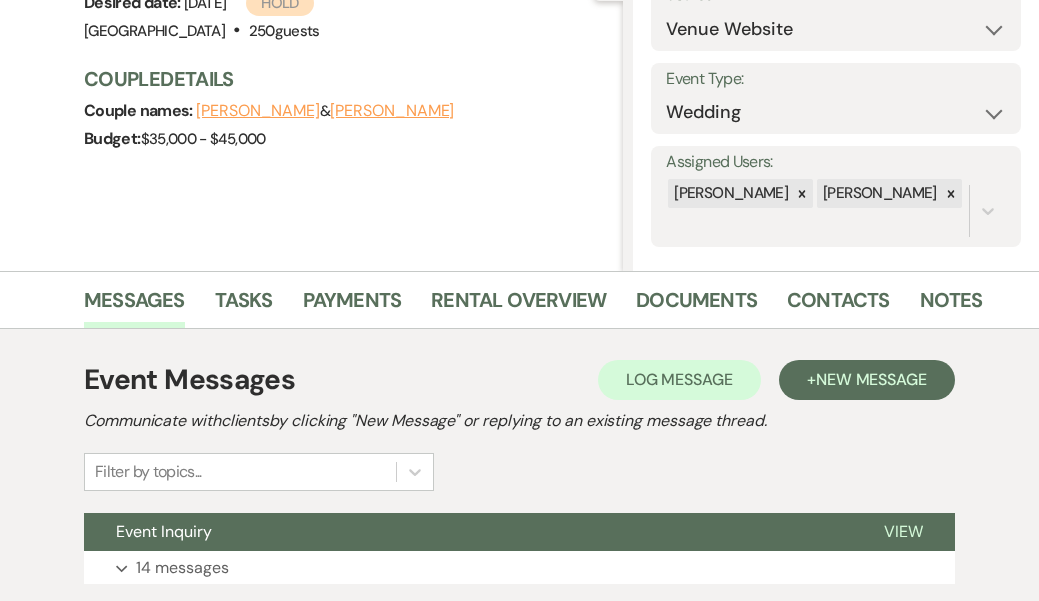 scroll, scrollTop: 212, scrollLeft: 0, axis: vertical 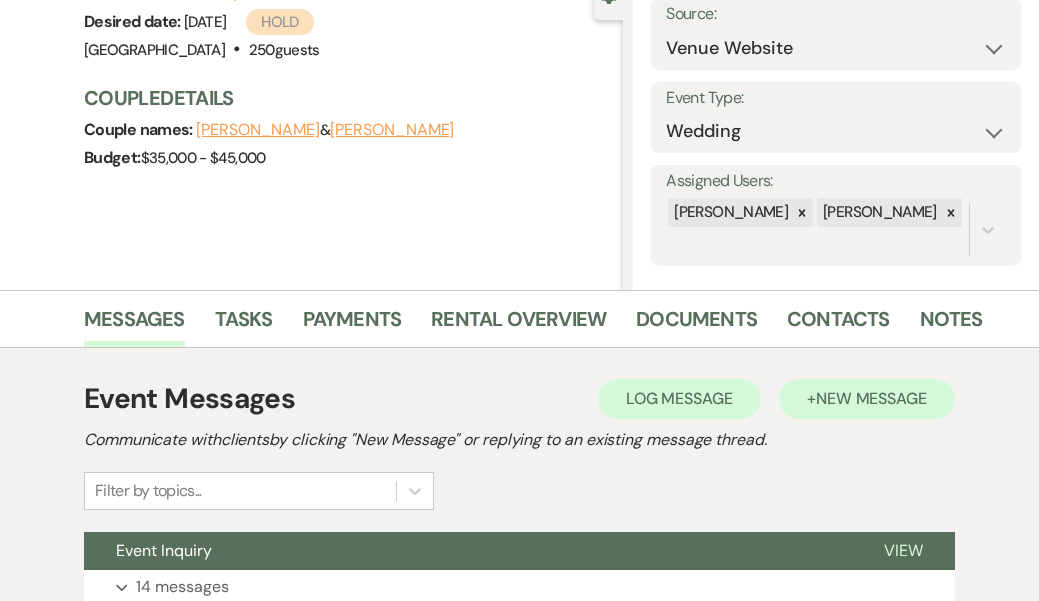 click on "New Message" at bounding box center [871, 398] 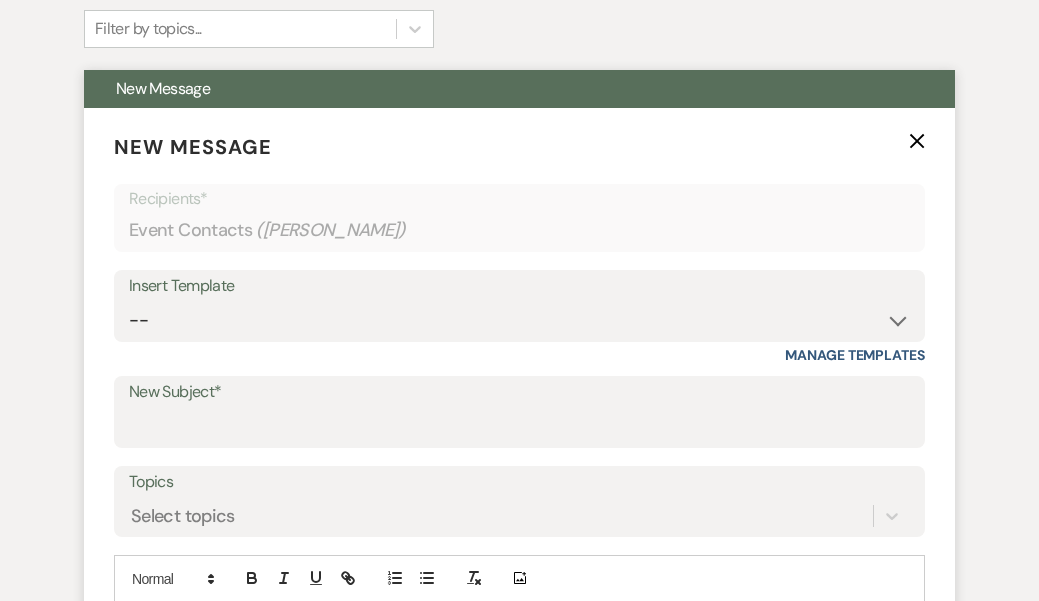 scroll, scrollTop: 681, scrollLeft: 0, axis: vertical 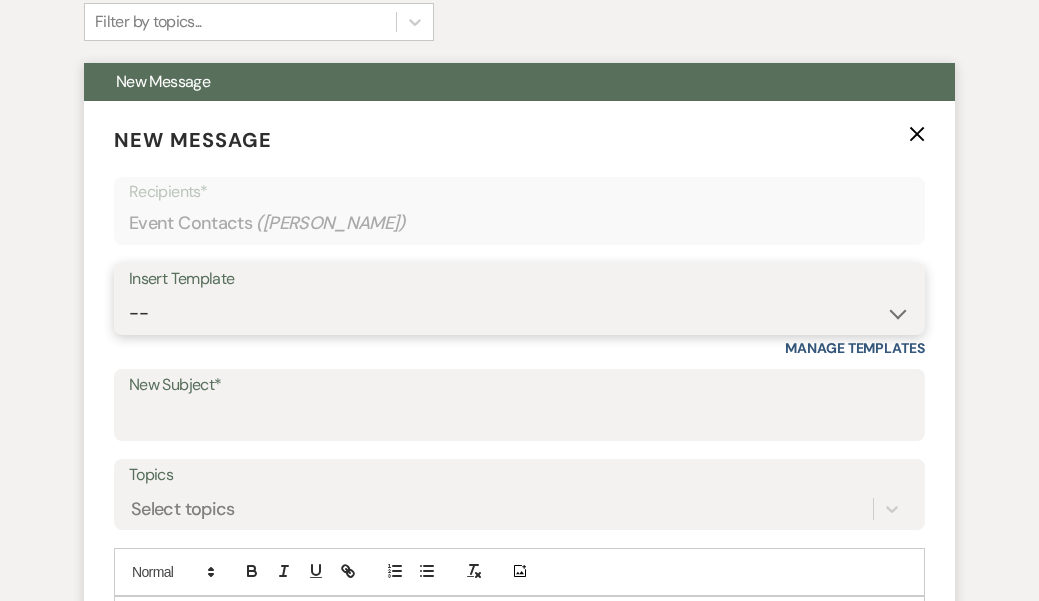 select on "3091" 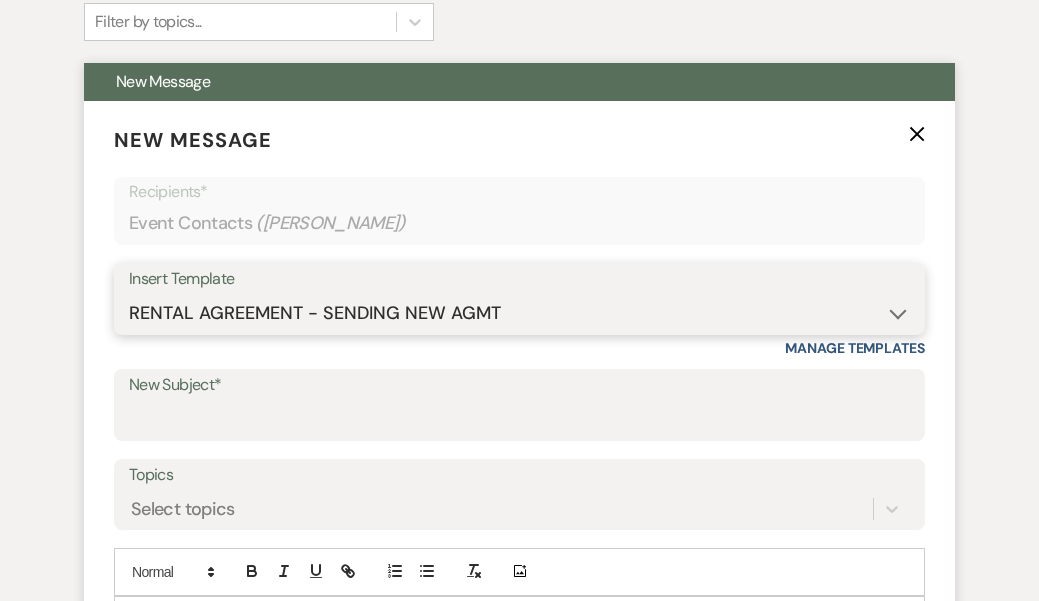 type on "Wedding Rental Agreement" 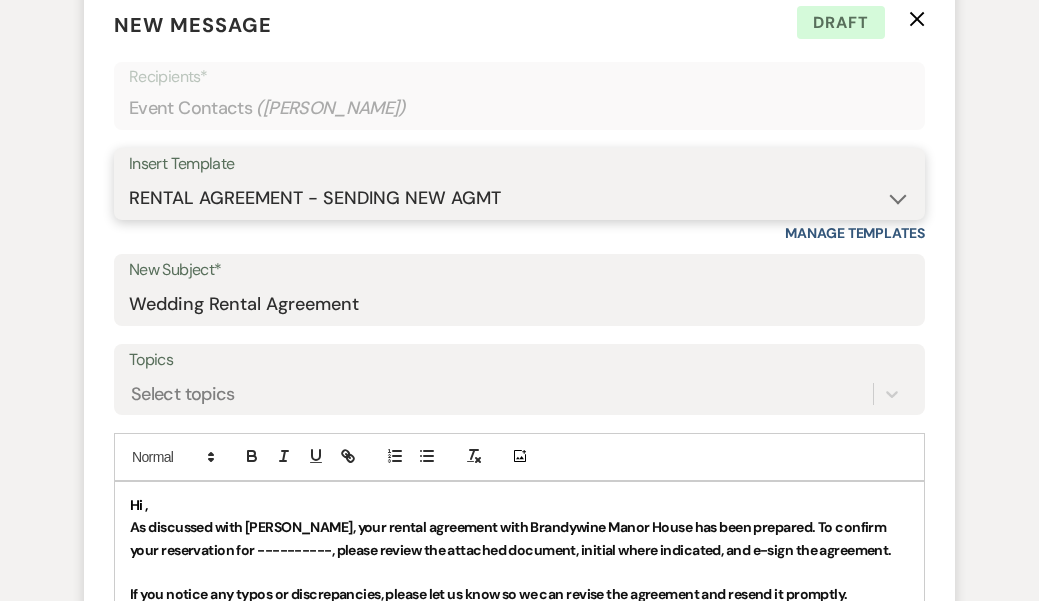 scroll, scrollTop: 801, scrollLeft: 0, axis: vertical 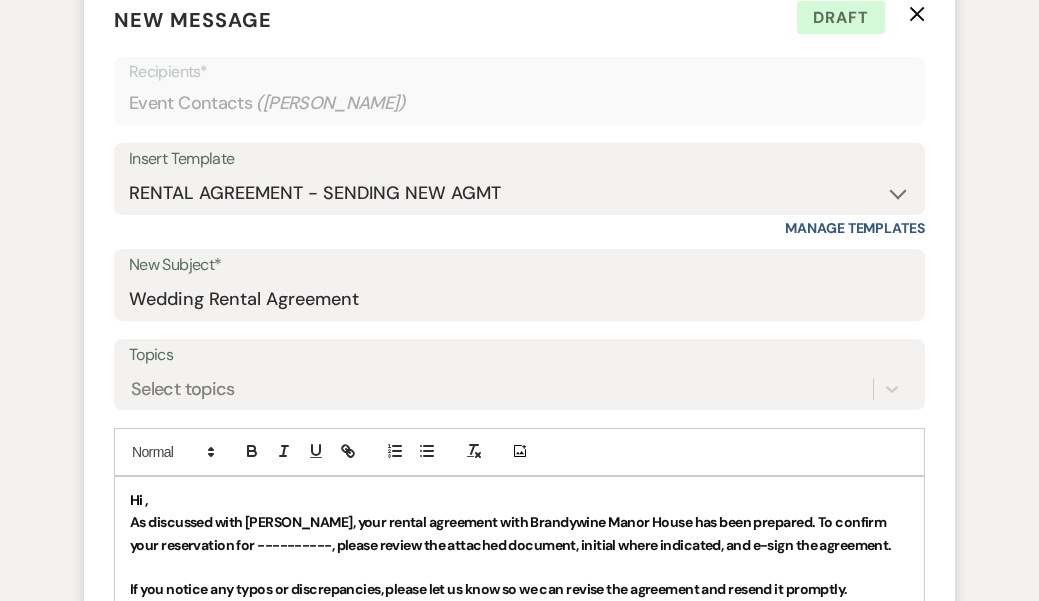 click on "Hi ," at bounding box center [519, 500] 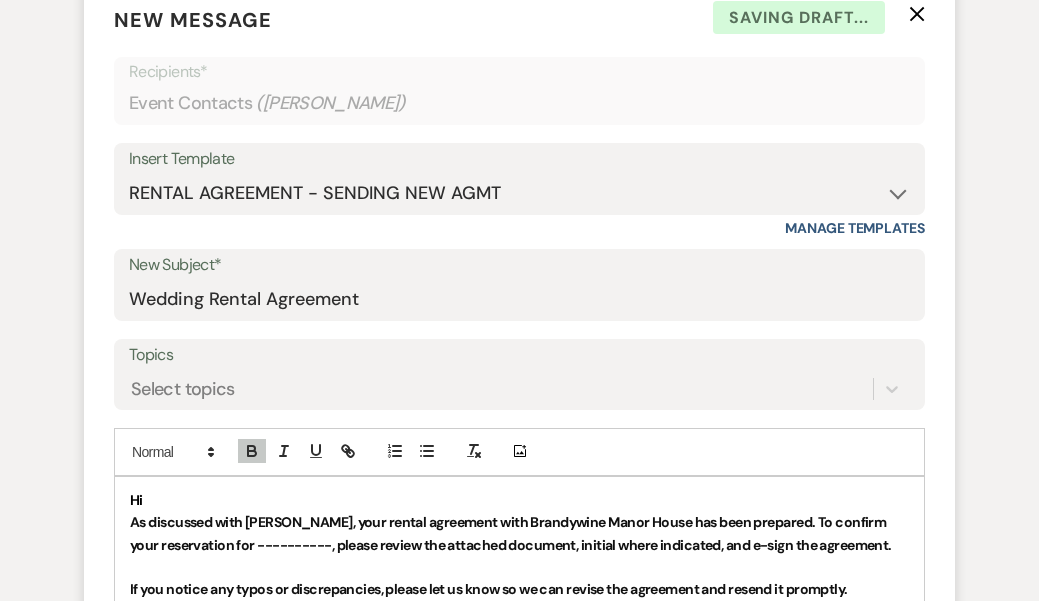 type 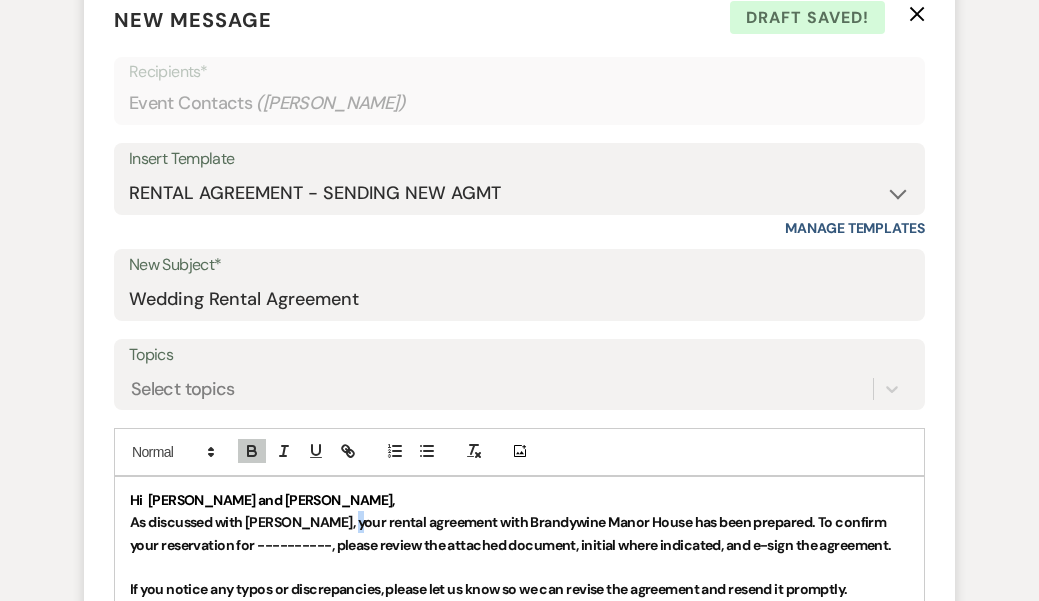 drag, startPoint x: 336, startPoint y: 516, endPoint x: 344, endPoint y: 528, distance: 14.422205 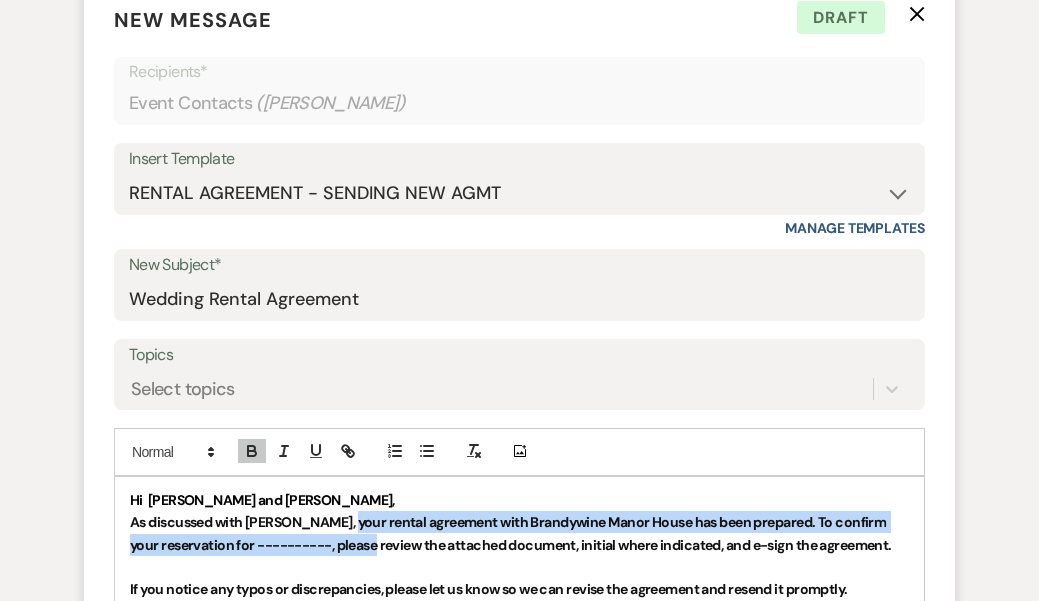 click on "As discussed with [PERSON_NAME], your rental agreement with Brandywine Manor House has been prepared. To confirm your reservation for ----------, please review the attached document, initial where indicated, and e-sign the agreement." at bounding box center [519, 533] 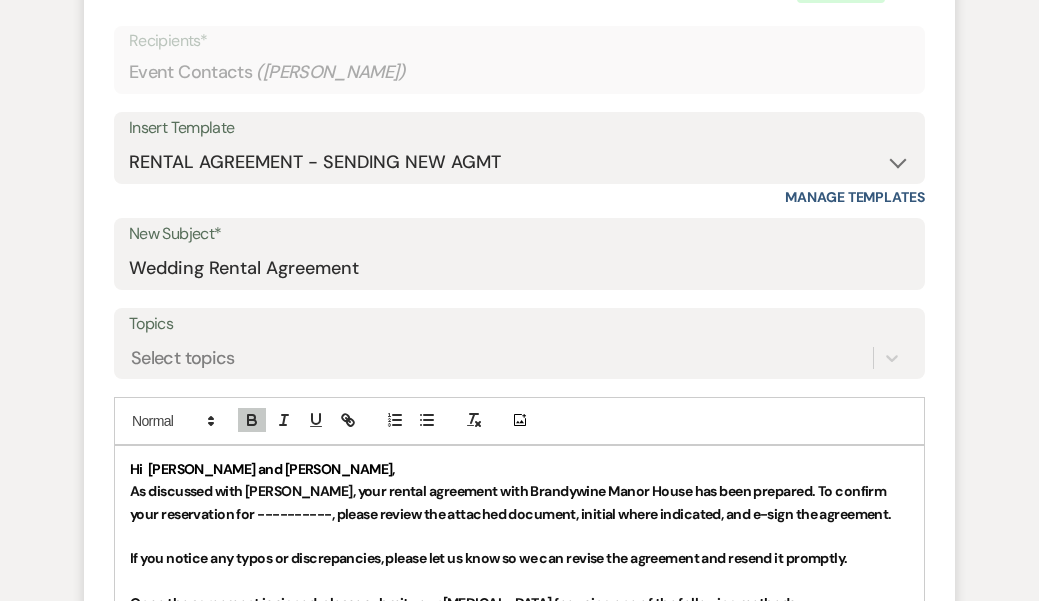 scroll, scrollTop: 833, scrollLeft: 0, axis: vertical 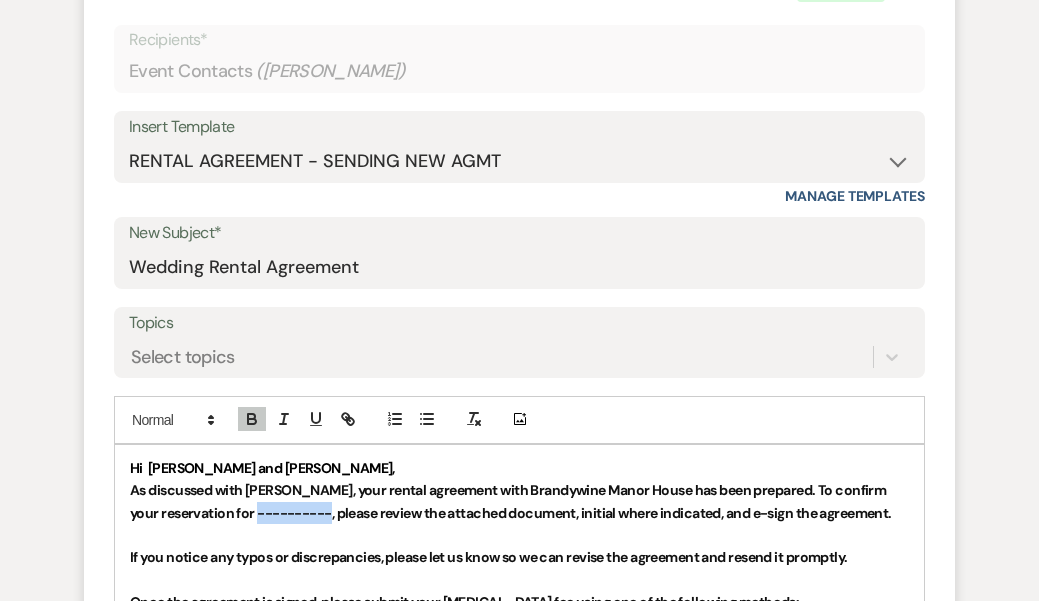 drag, startPoint x: 301, startPoint y: 512, endPoint x: 228, endPoint y: 507, distance: 73.171036 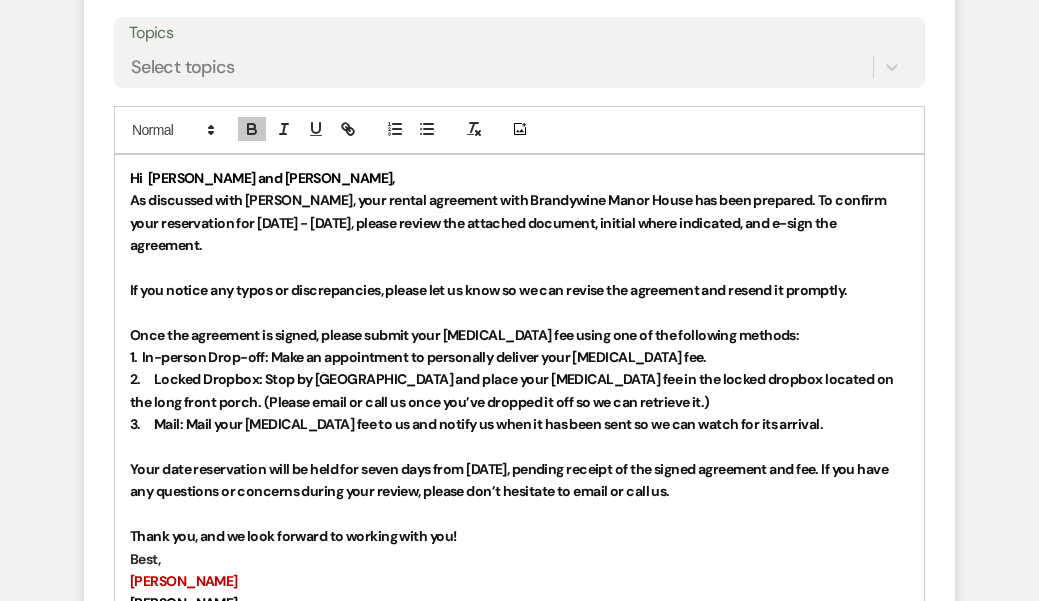 scroll, scrollTop: 1128, scrollLeft: 0, axis: vertical 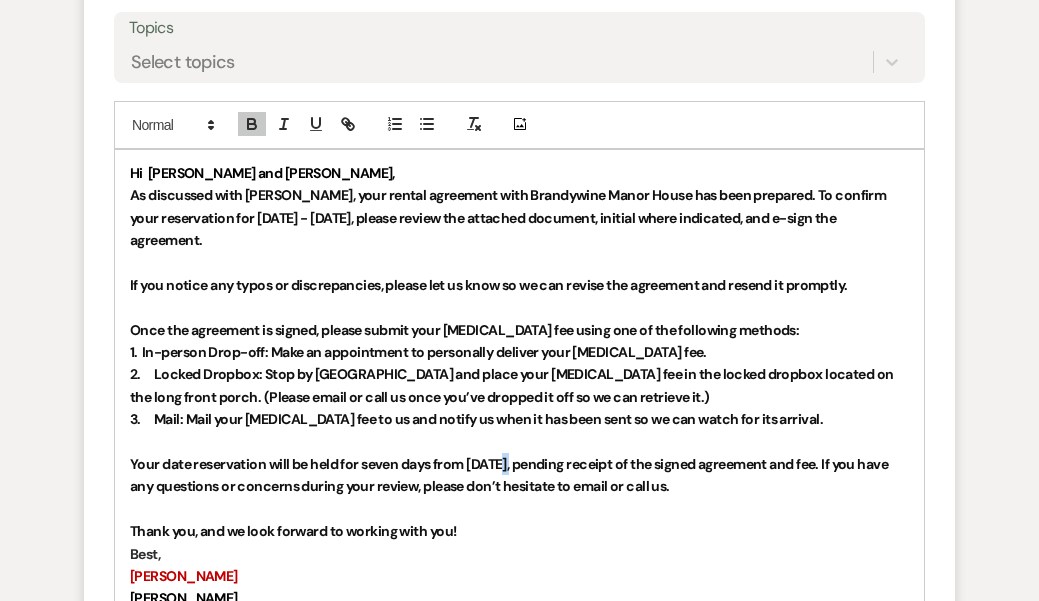 click on "Your date reservation will be held for seven days from [DATE], pending receipt of the signed agreement and fee. If you have any questions or concerns during your review, please don’t hesitate to email or call us." at bounding box center (510, 475) 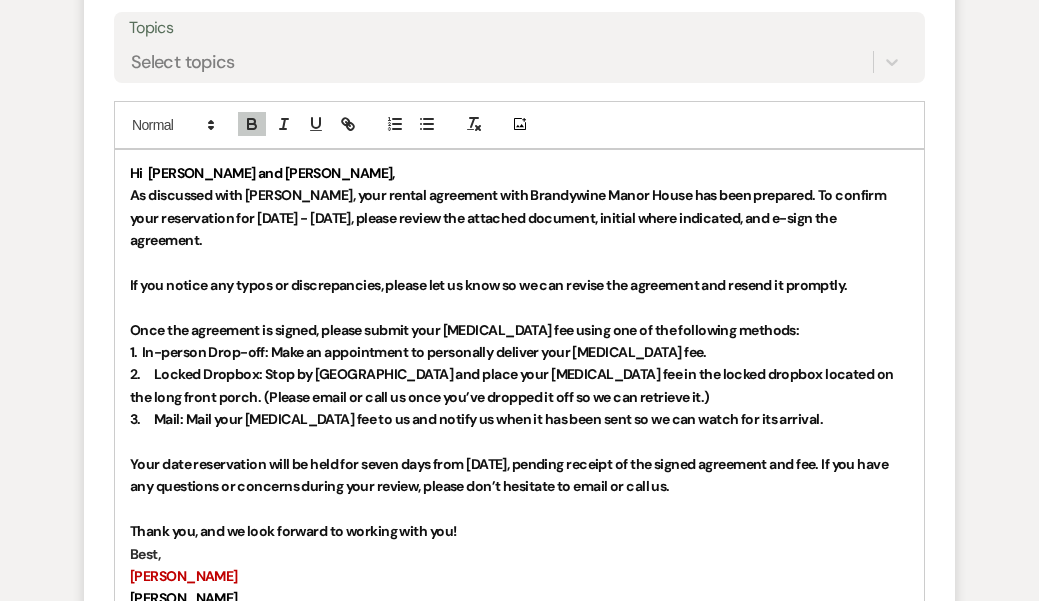 click at bounding box center (519, 509) 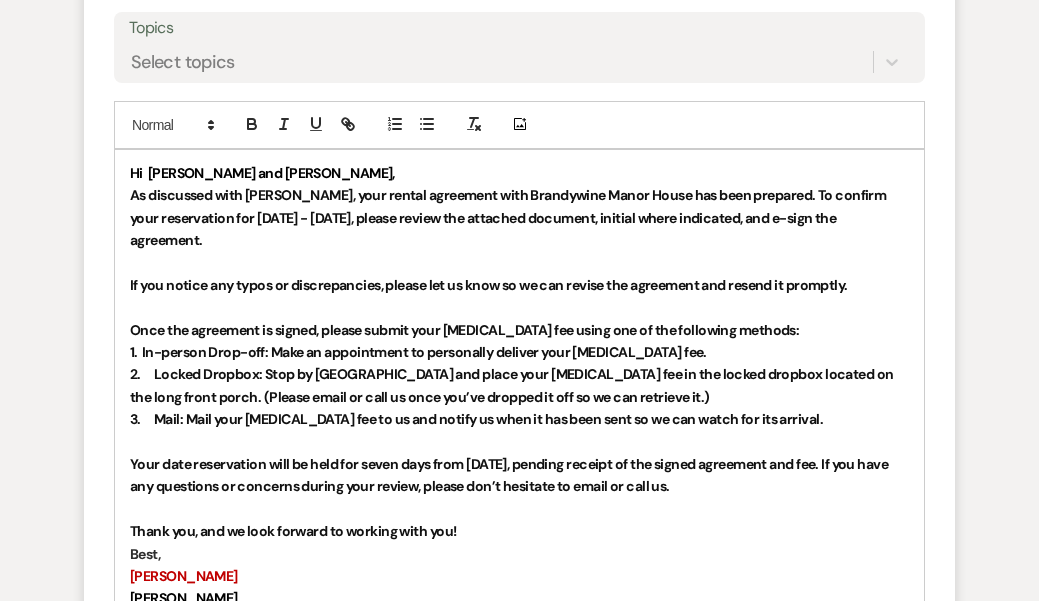 click on "Your date reservation will be held for seven days from [DATE], pending receipt of the signed agreement and fee. If you have any questions or concerns during your review, please don’t hesitate to email or call us." at bounding box center (519, 475) 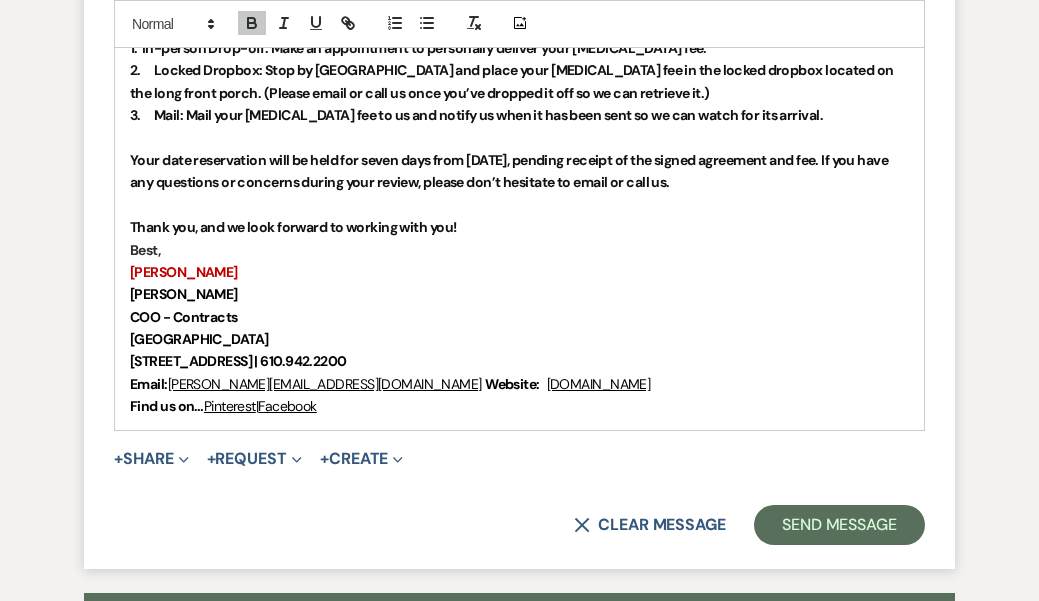 scroll, scrollTop: 1431, scrollLeft: 0, axis: vertical 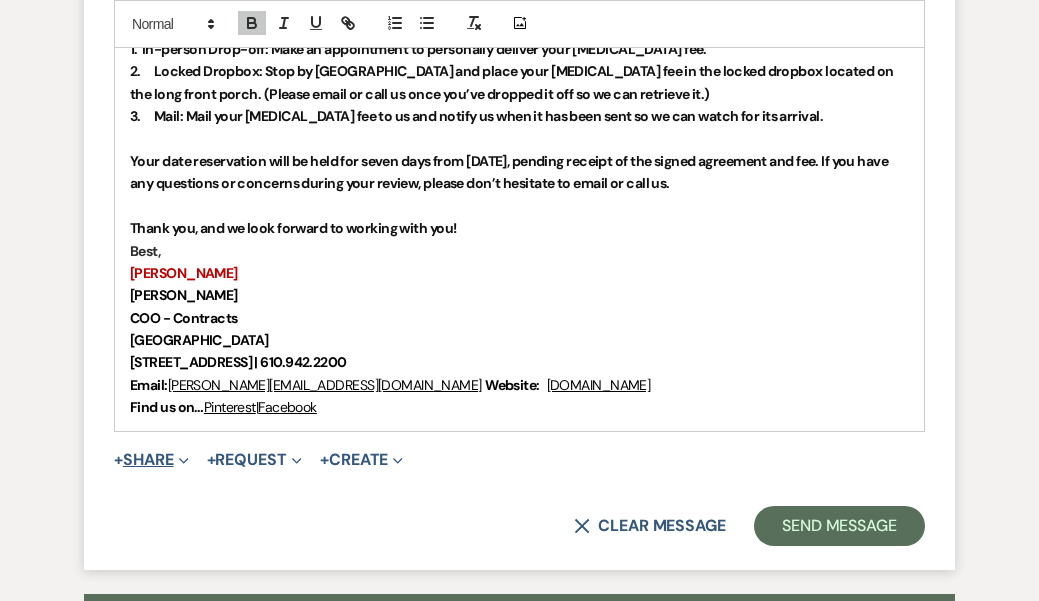 click on "+  Share Expand" at bounding box center (151, 460) 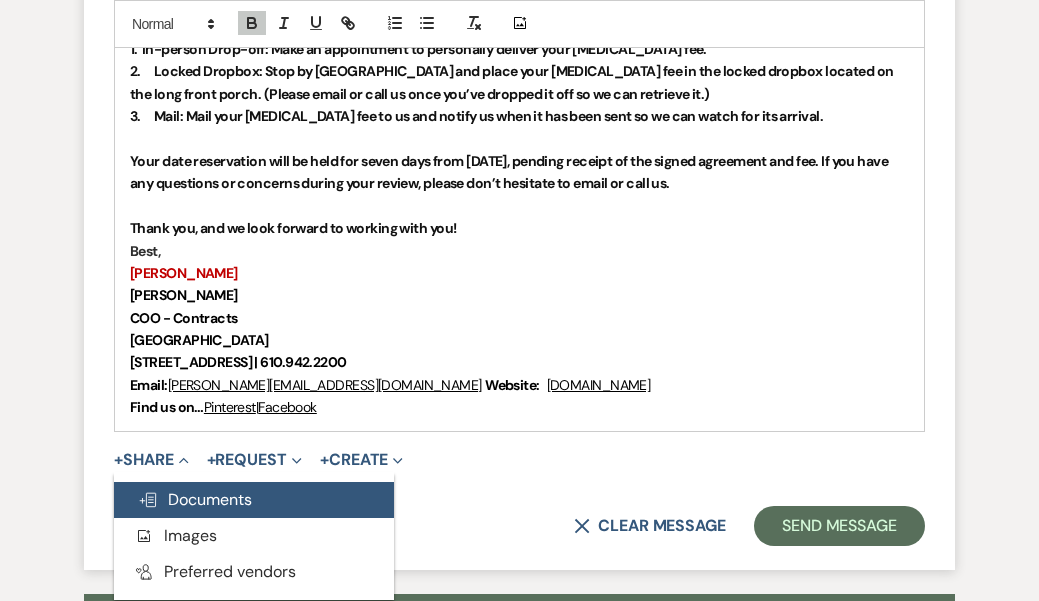 click on "Doc Upload Documents" at bounding box center [195, 499] 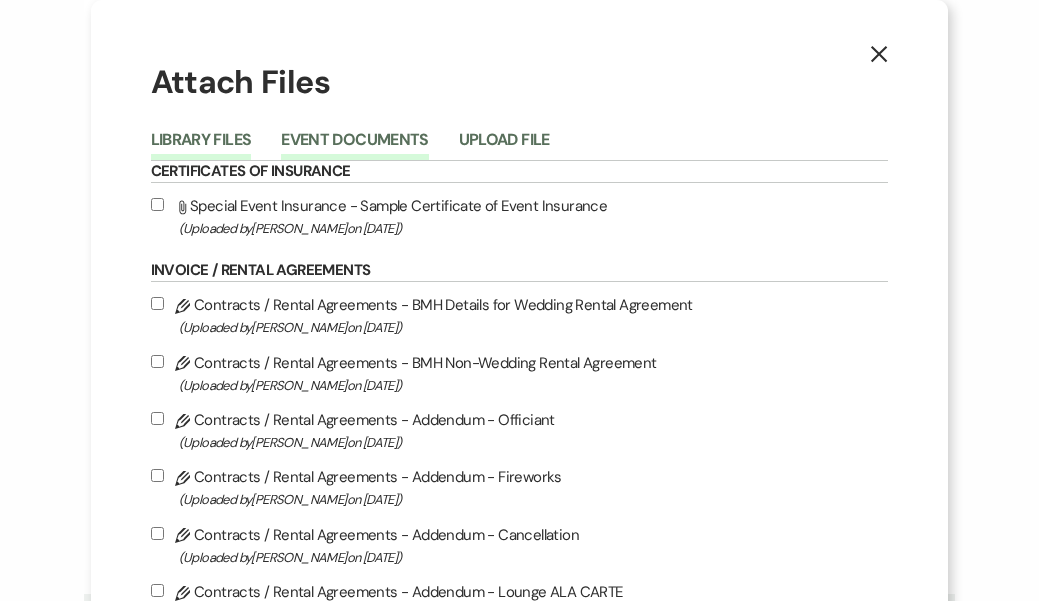 click on "Event Documents" at bounding box center [354, 146] 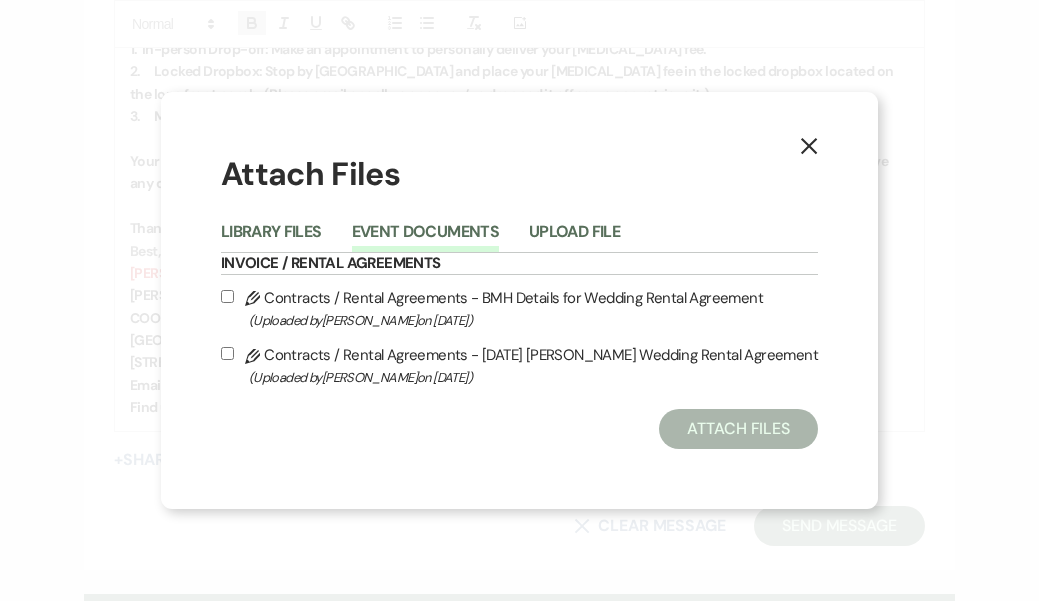click on "Pencil Contracts / Rental Agreements - [DATE] [PERSON_NAME] Wedding Rental Agreement (Uploaded by  [PERSON_NAME]  on   [DATE] )" at bounding box center (227, 353) 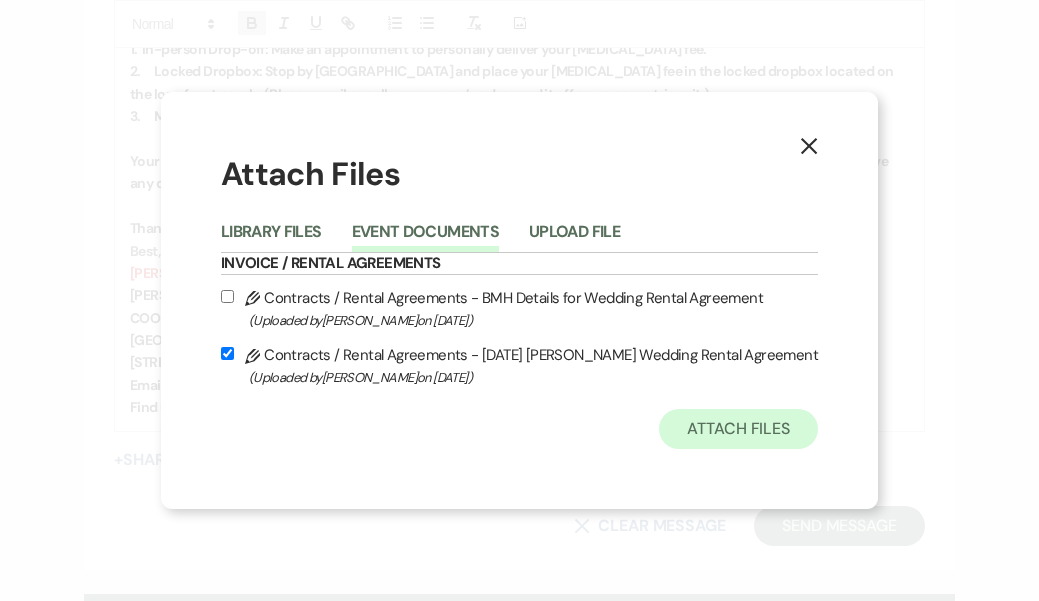 click on "Attach Files" at bounding box center [738, 429] 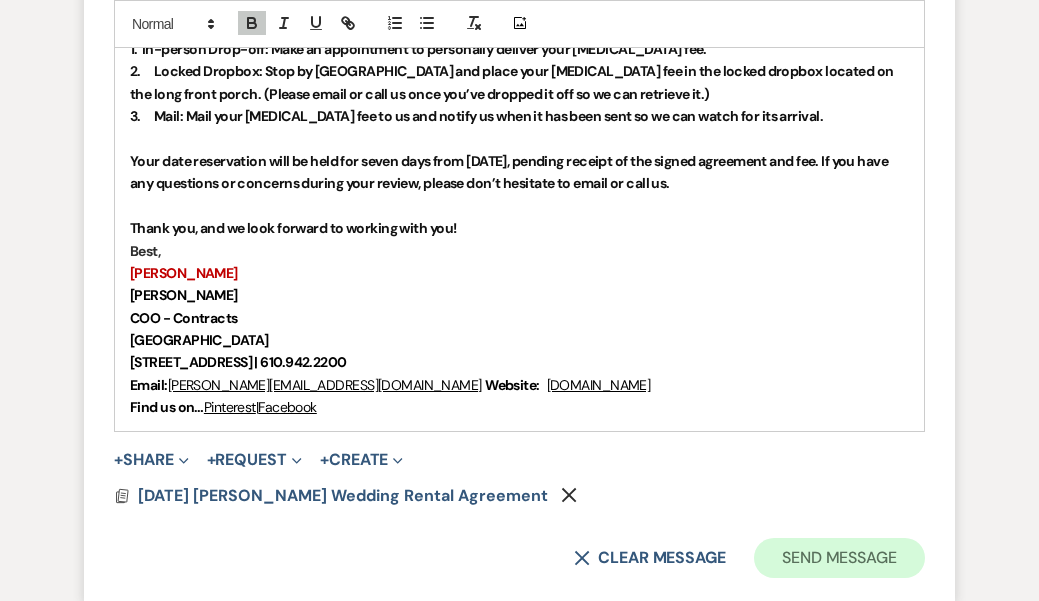 click on "Send Message" at bounding box center (839, 558) 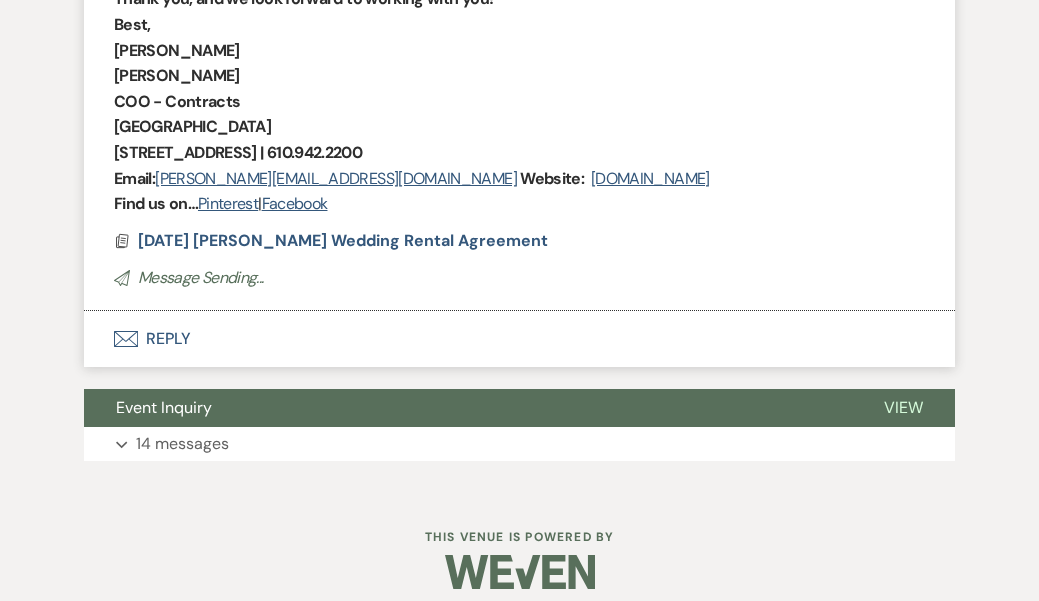 scroll, scrollTop: 1276, scrollLeft: 0, axis: vertical 